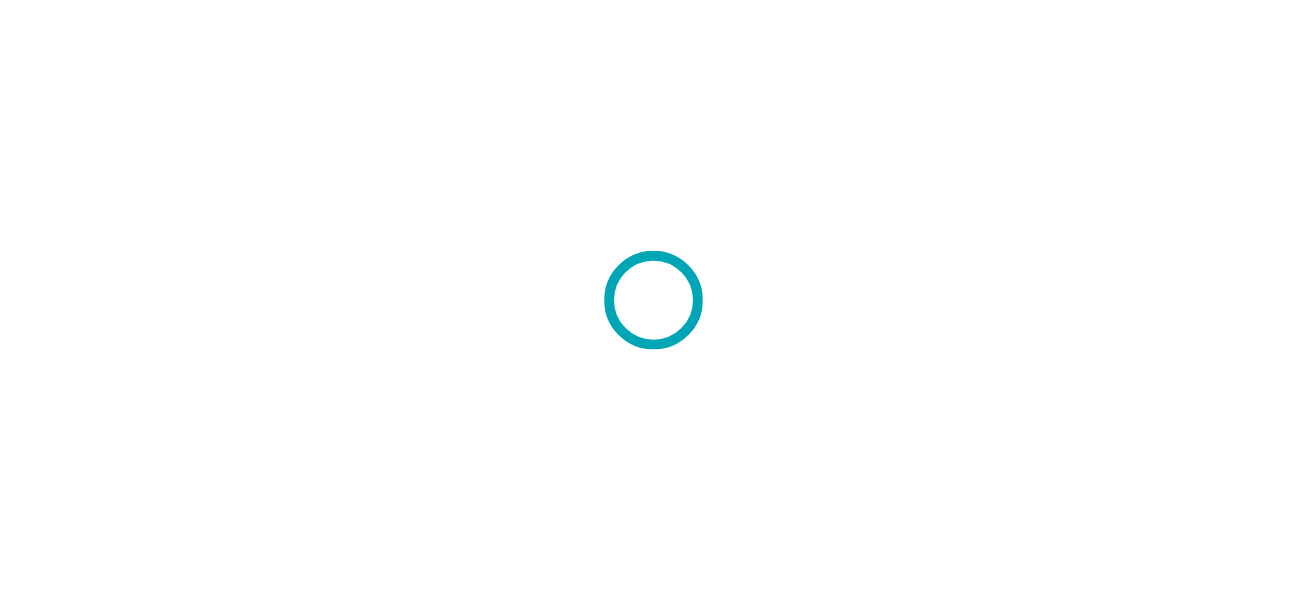 scroll, scrollTop: 0, scrollLeft: 0, axis: both 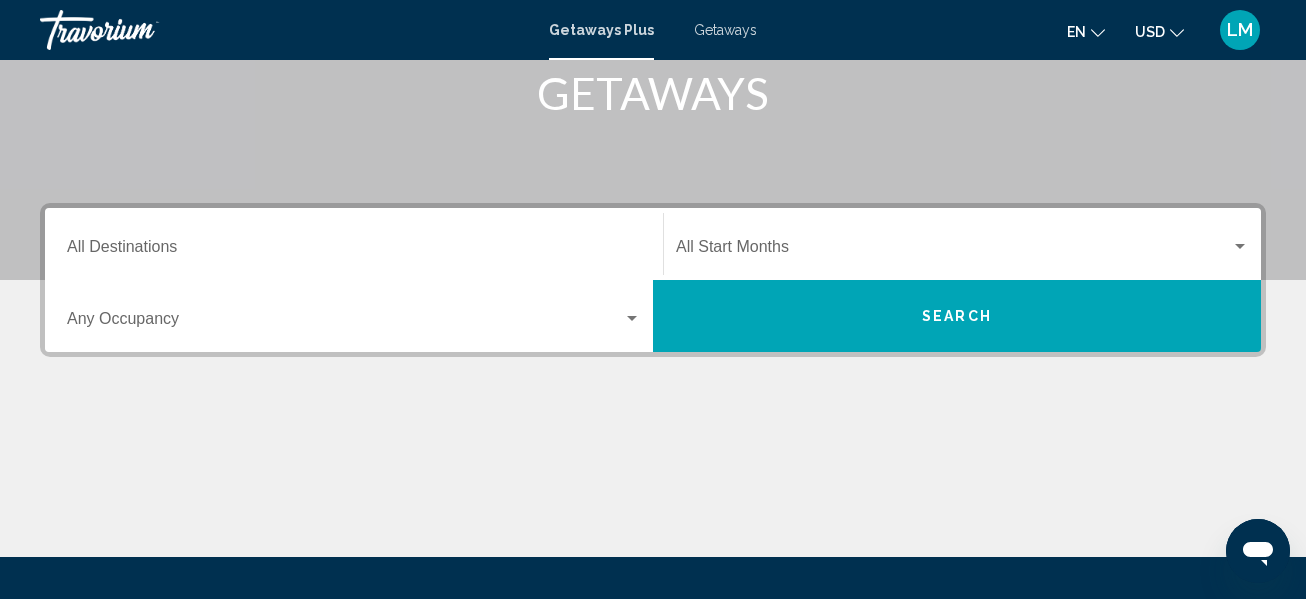 click on "Destination All Destinations" at bounding box center (354, 251) 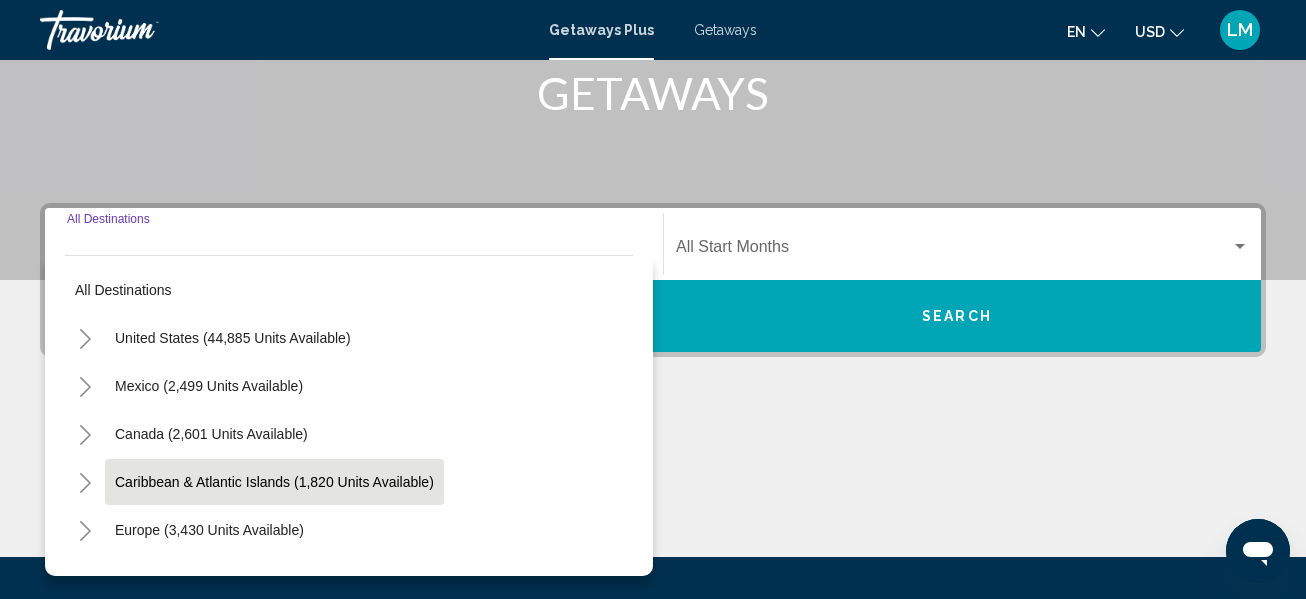 scroll, scrollTop: 458, scrollLeft: 0, axis: vertical 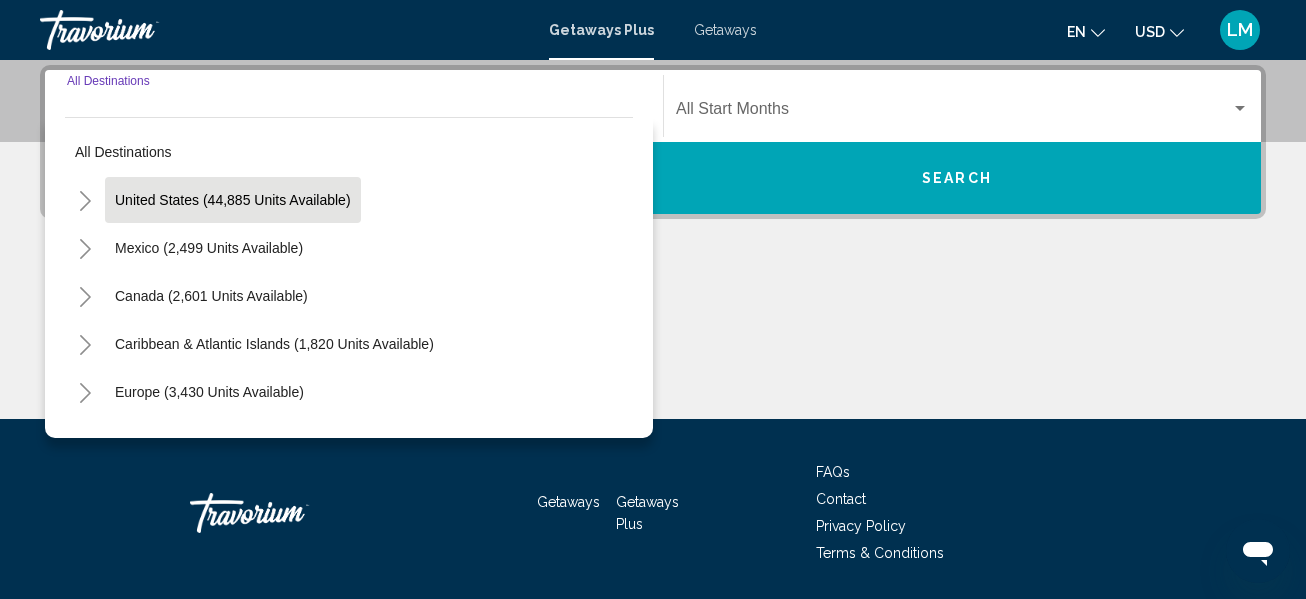 click on "United States (44,885 units available)" at bounding box center [209, 248] 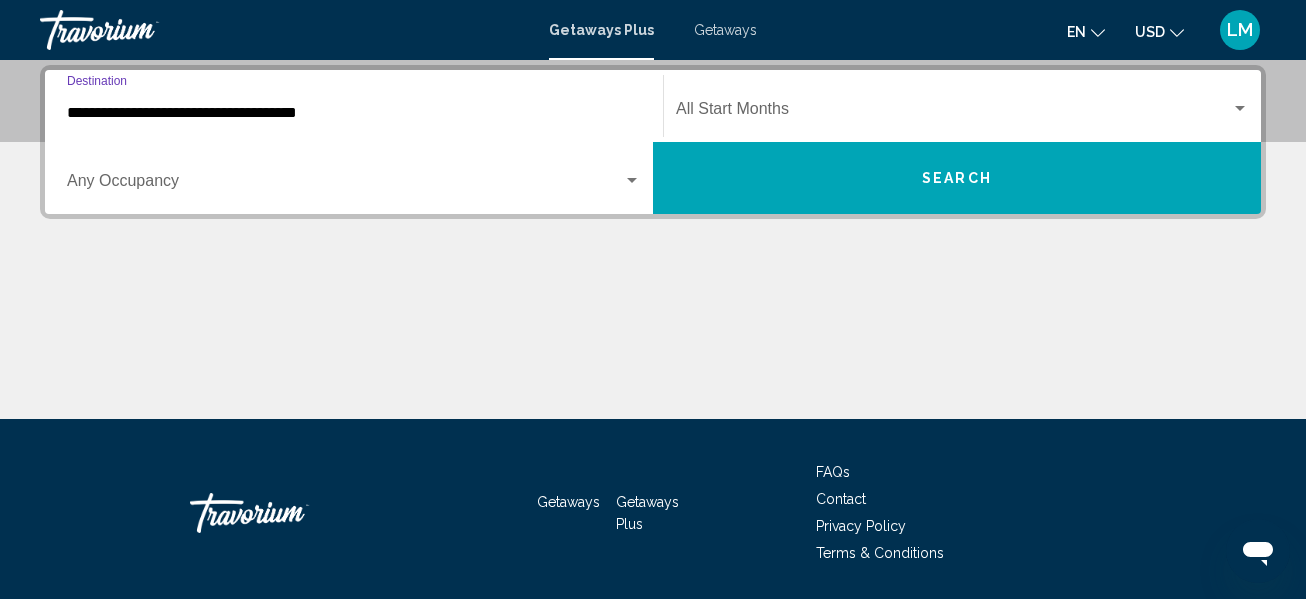 click at bounding box center [345, 185] 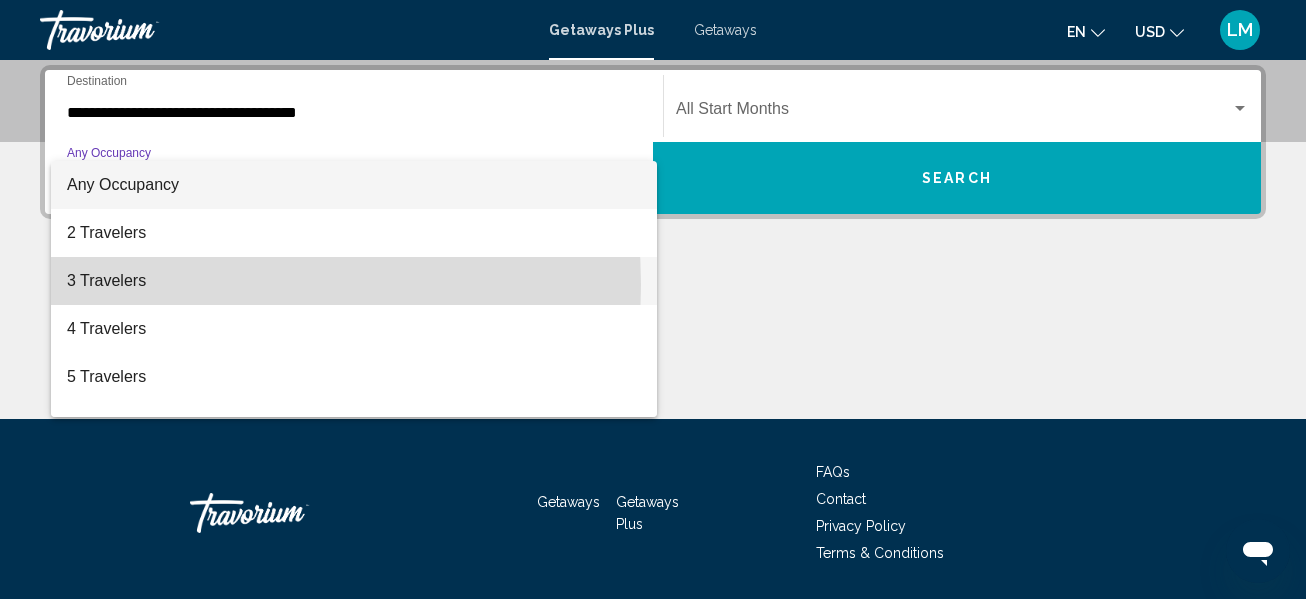 click on "3 Travelers" at bounding box center [354, 281] 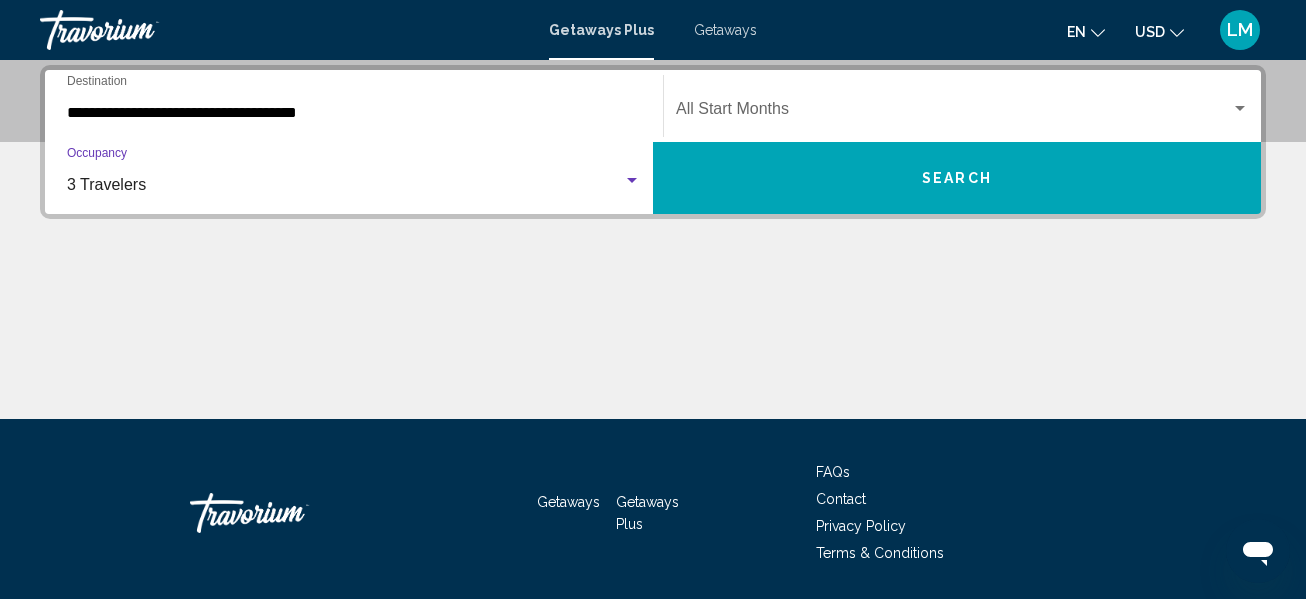 click at bounding box center (953, 113) 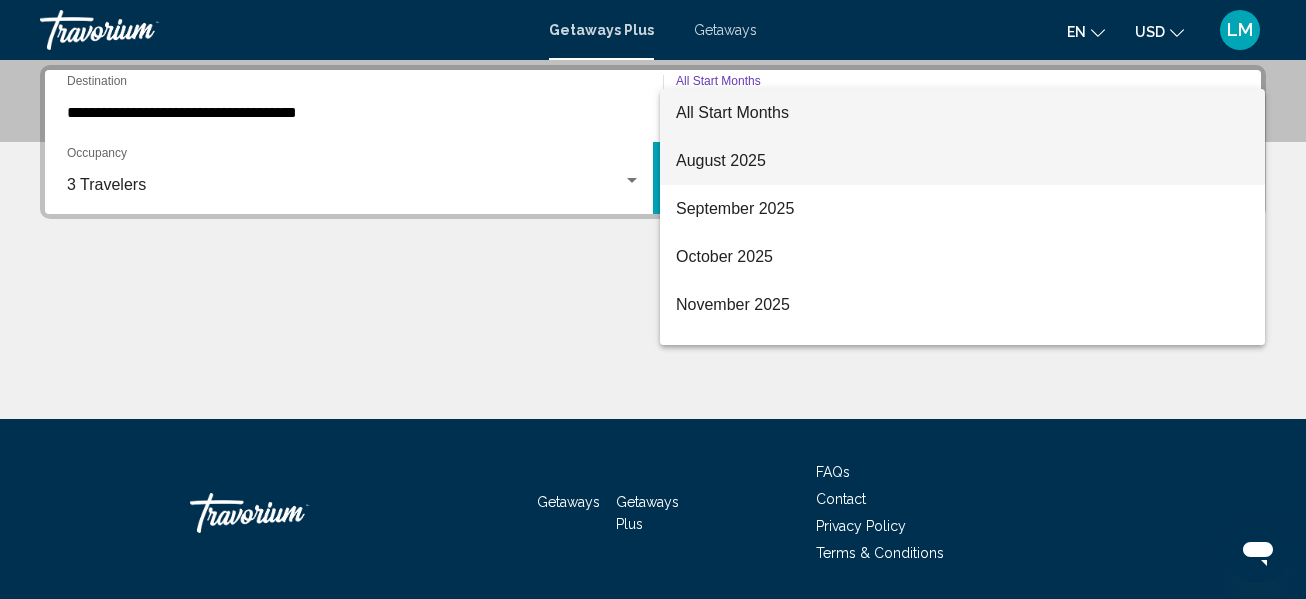 click on "August 2025" at bounding box center [962, 161] 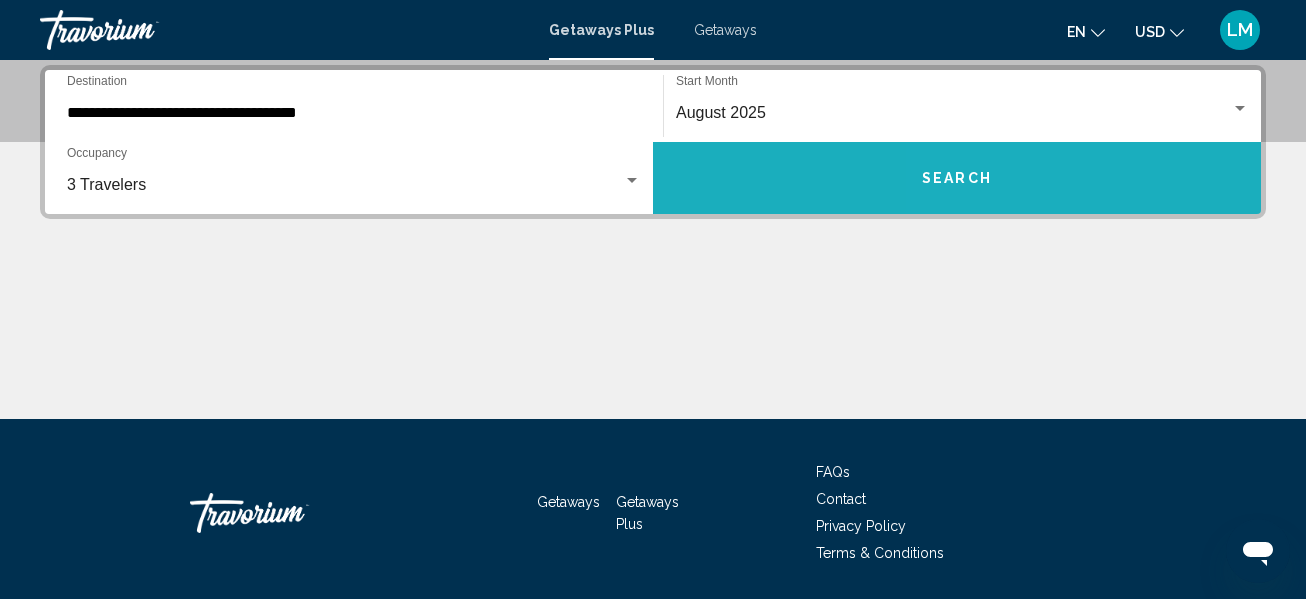 click on "Search" at bounding box center (957, 179) 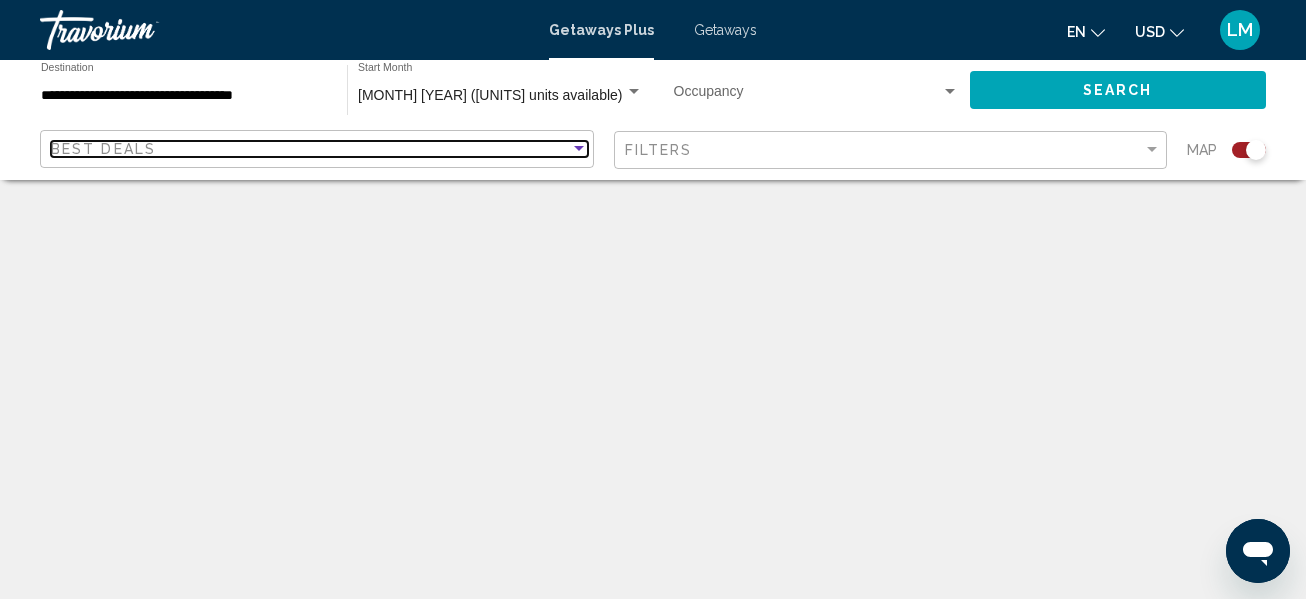 click at bounding box center [579, 148] 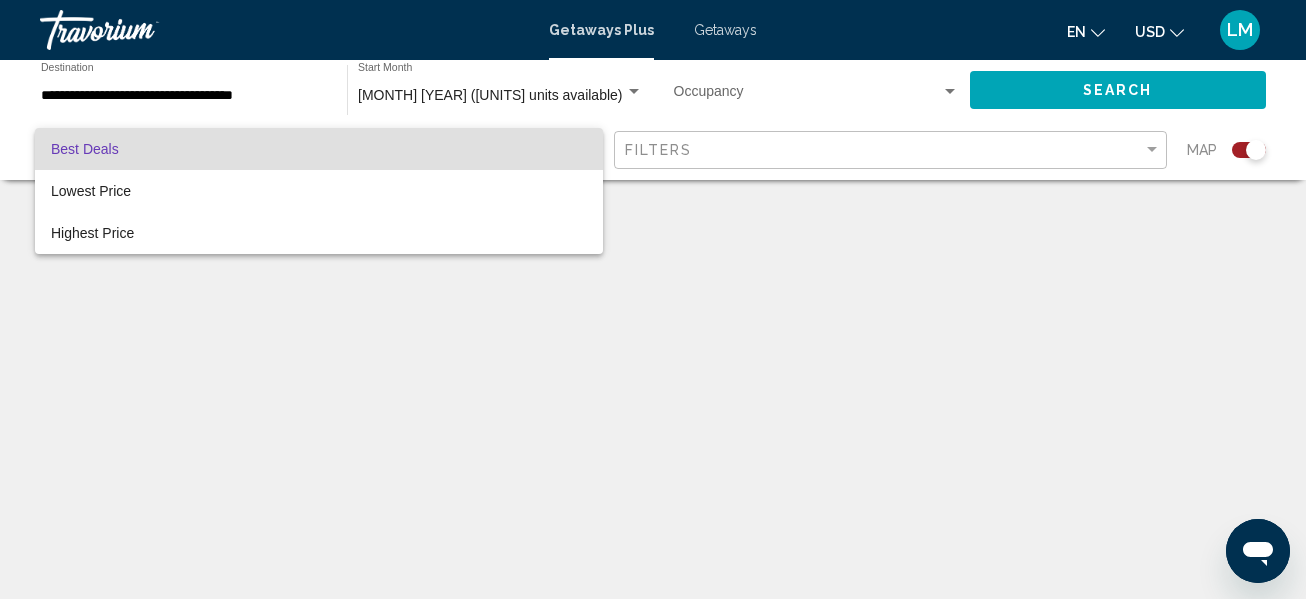 click on "**********" at bounding box center (653, 299) 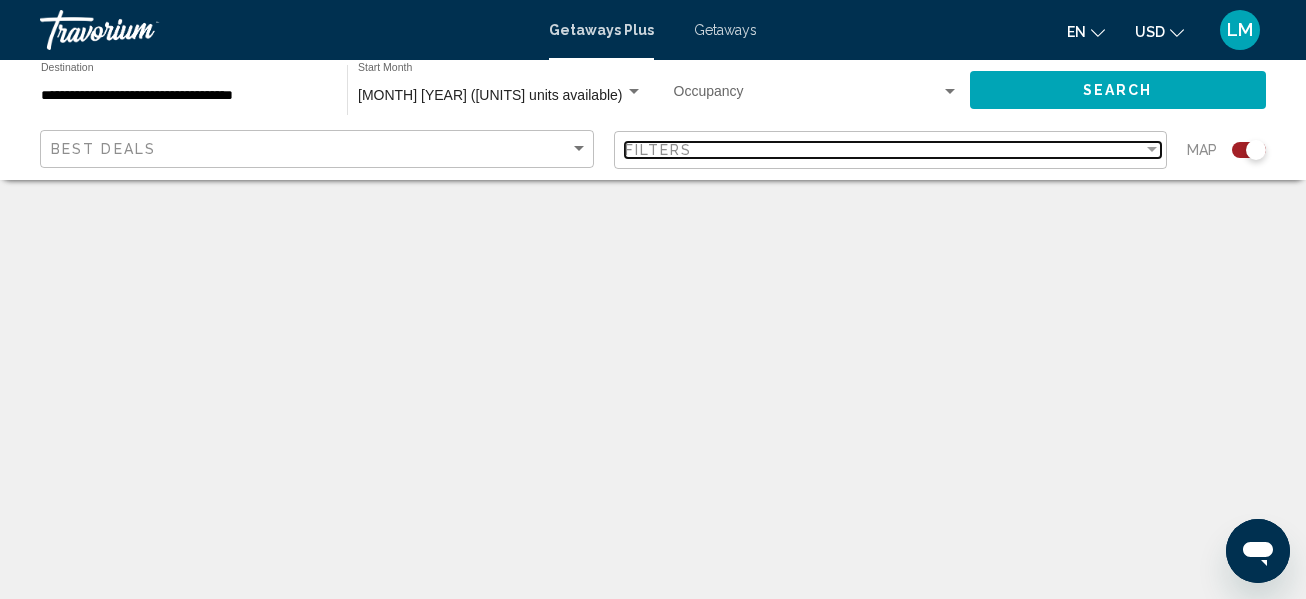 click at bounding box center [1152, 150] 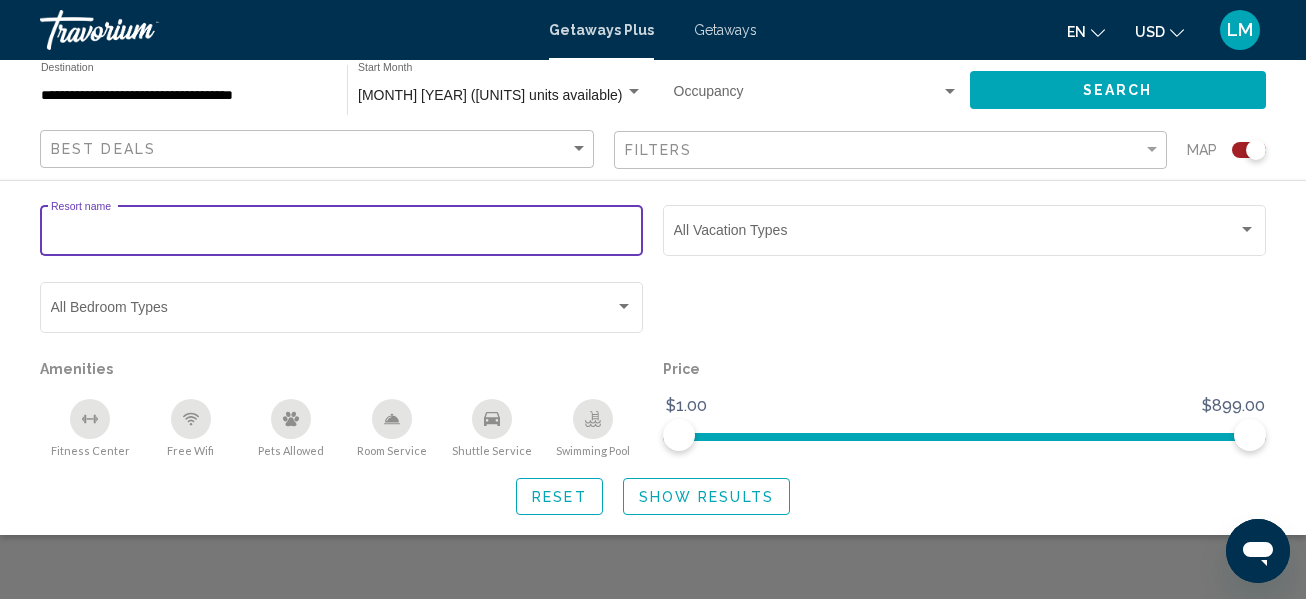click on "Resort name" at bounding box center [342, 234] 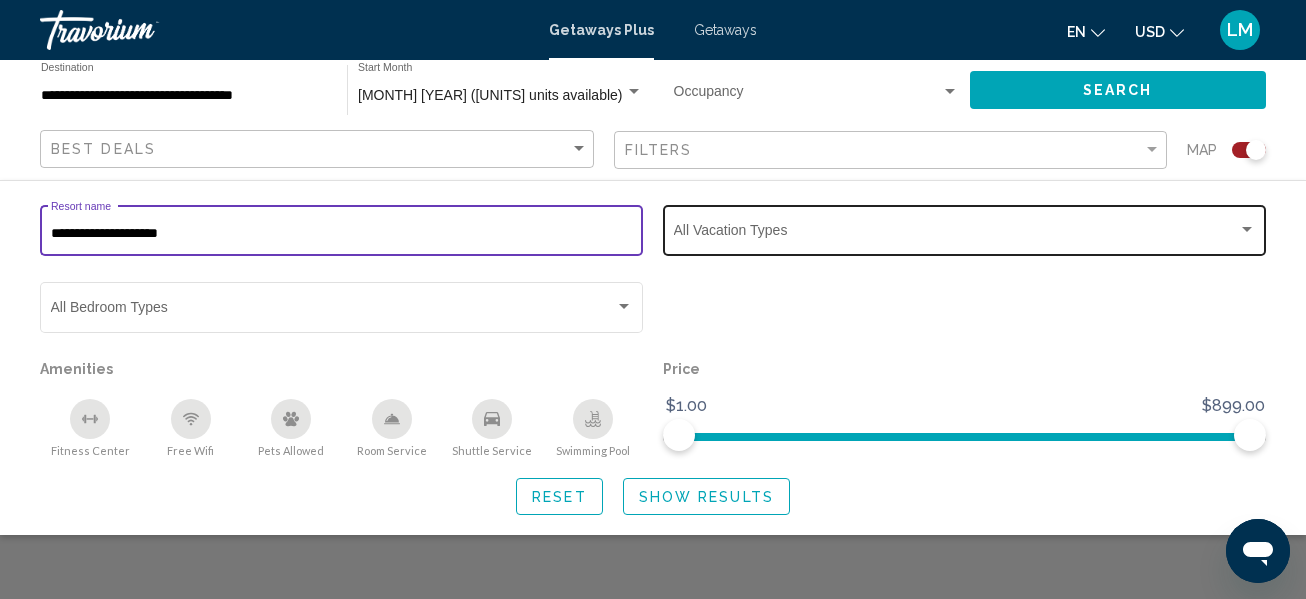 type on "**********" 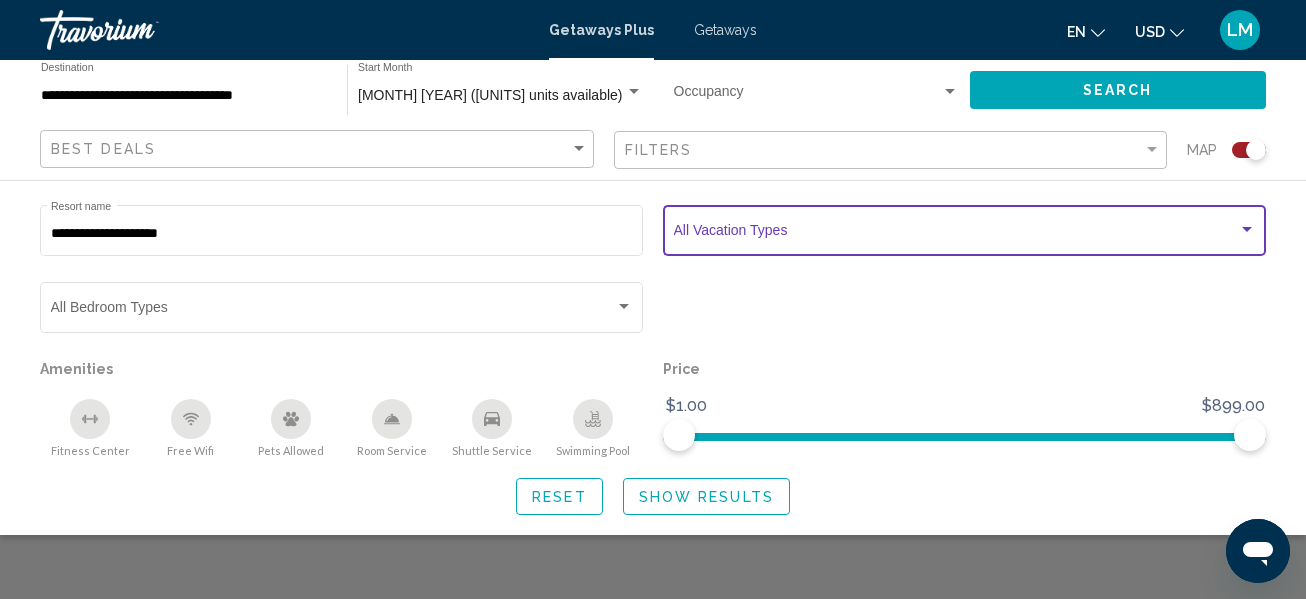 click at bounding box center (956, 234) 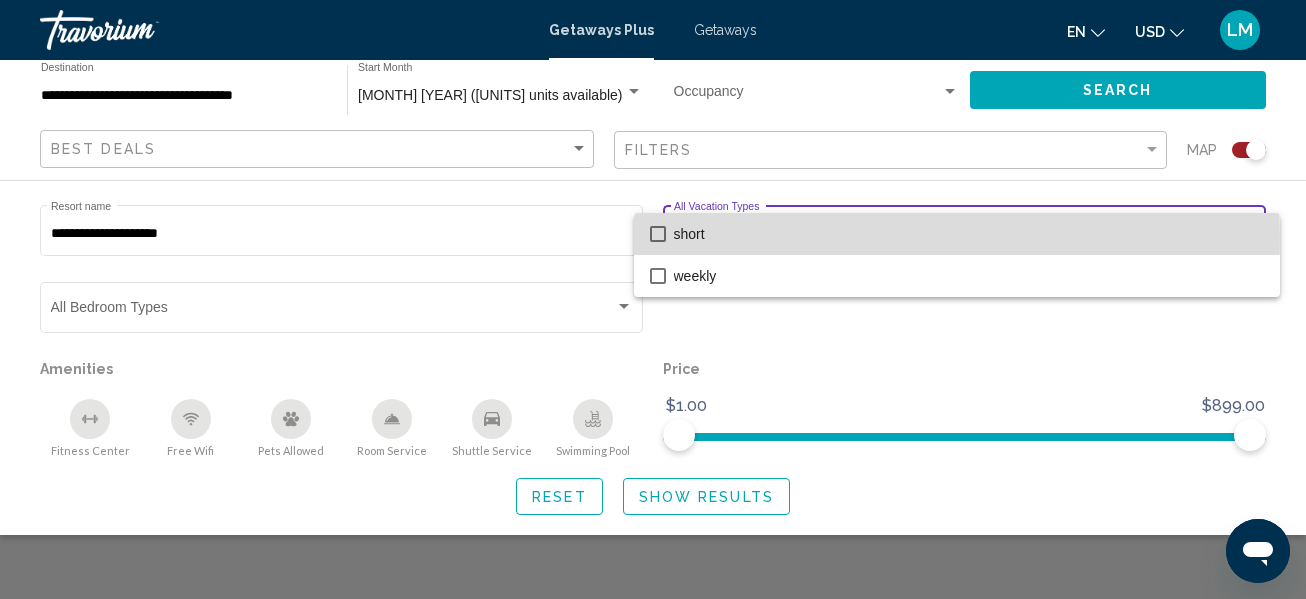 click at bounding box center (658, 234) 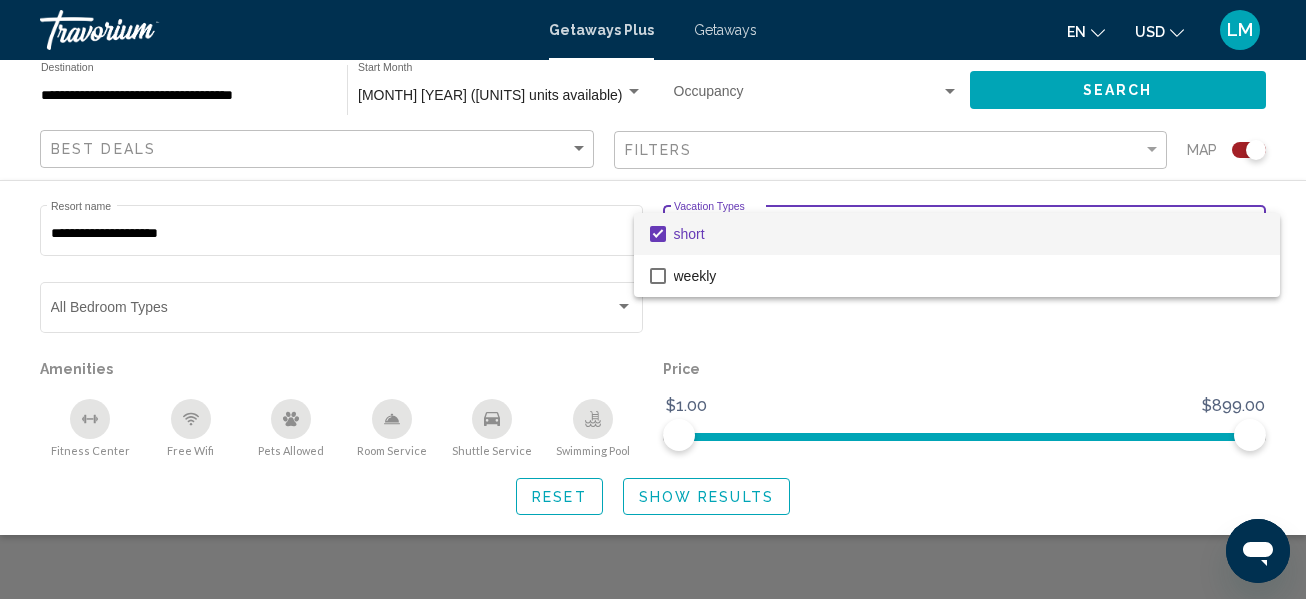 click at bounding box center [653, 299] 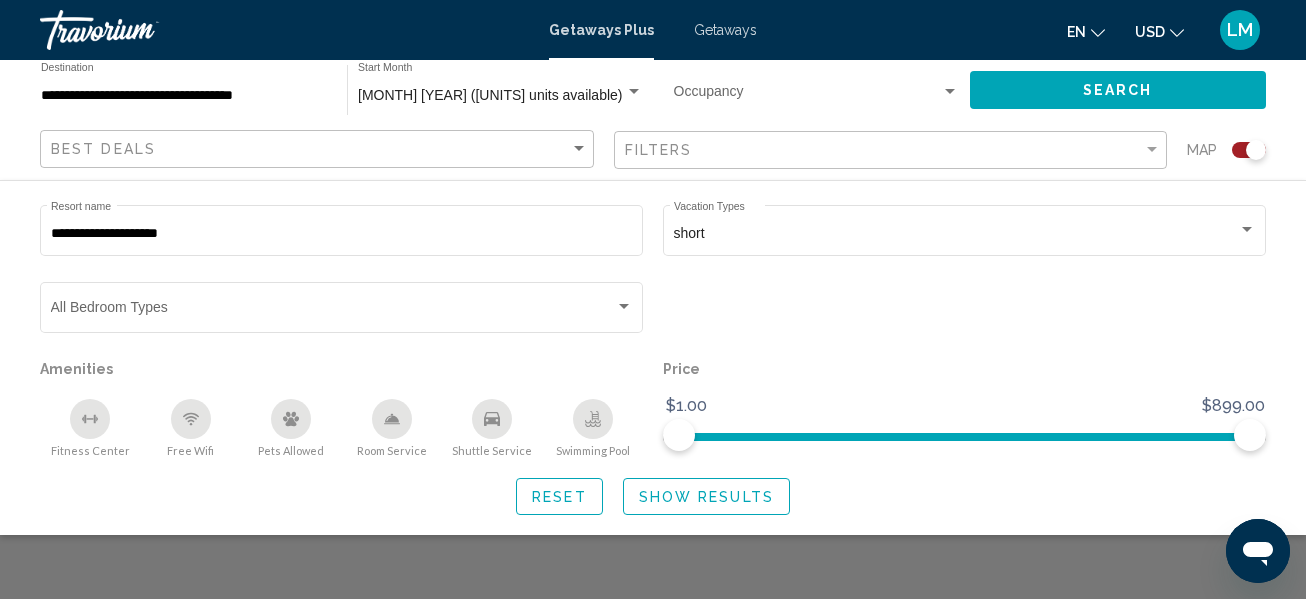 click at bounding box center (624, 307) 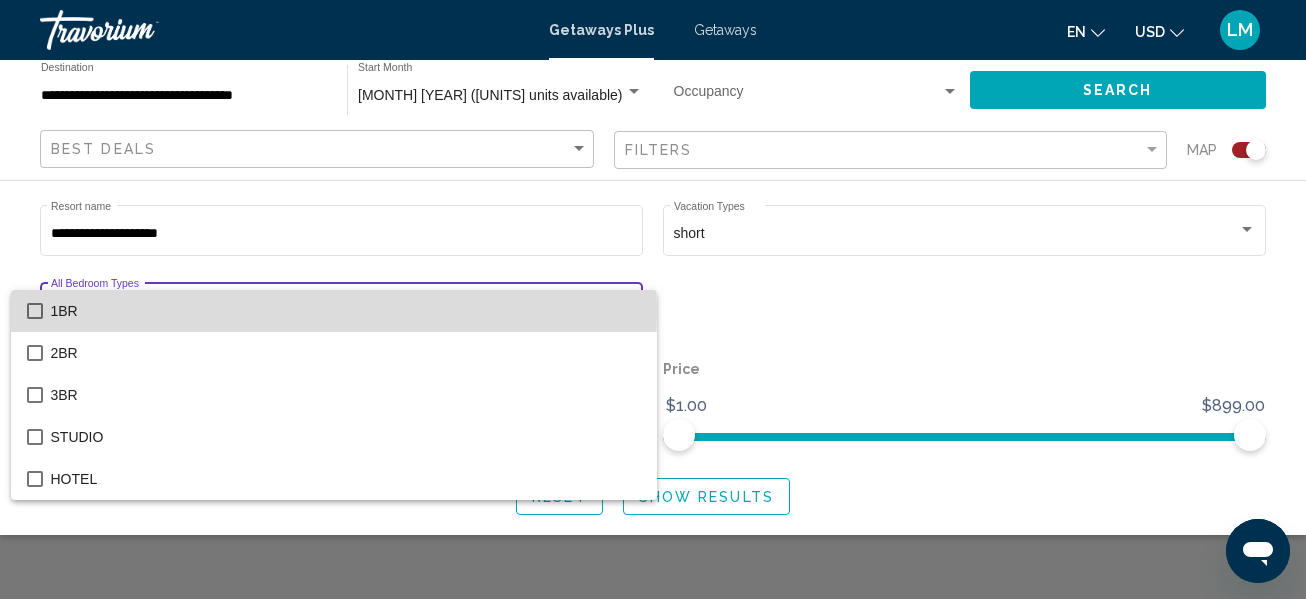 click at bounding box center [35, 311] 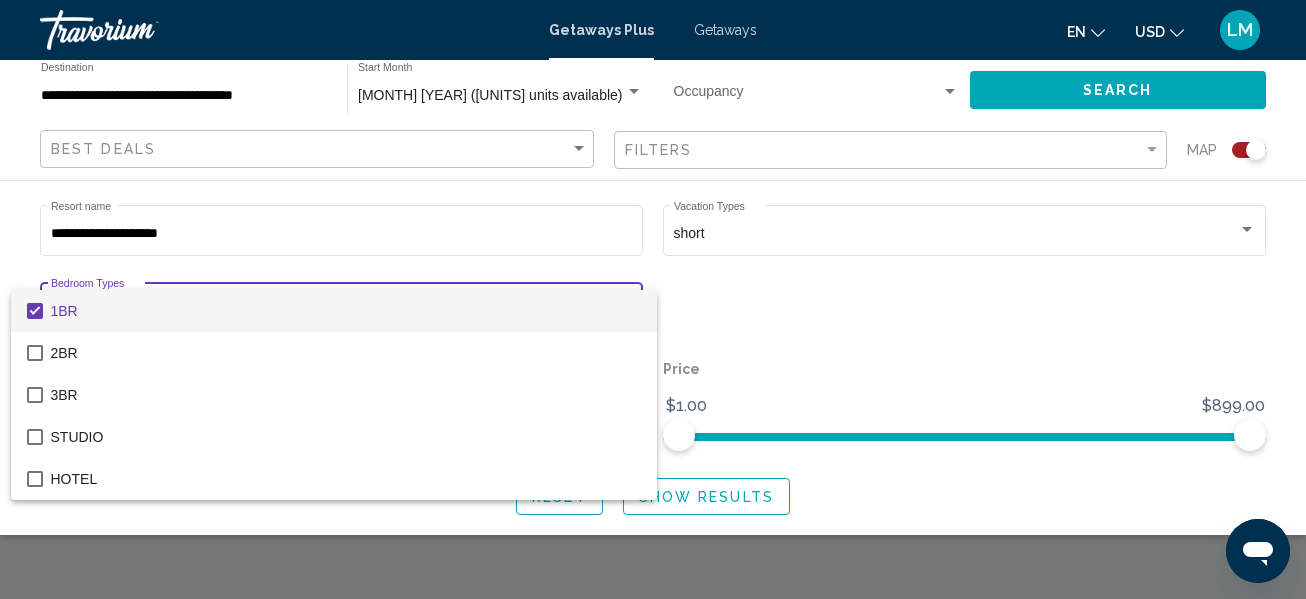 click at bounding box center [653, 299] 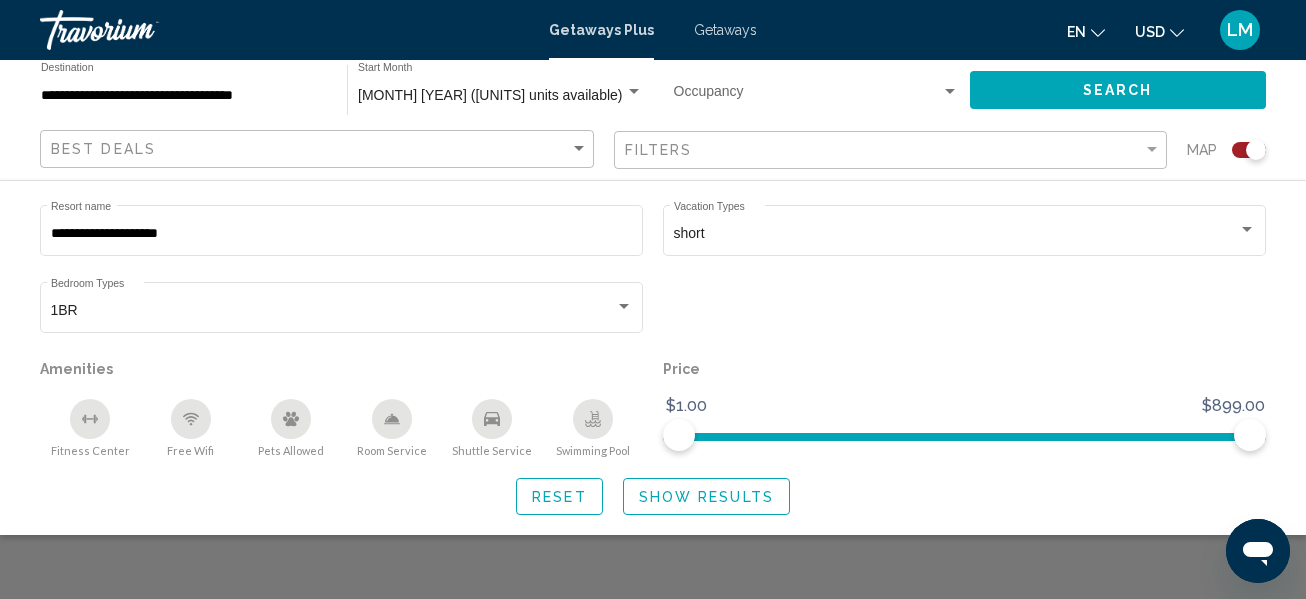 click on "Show Results" 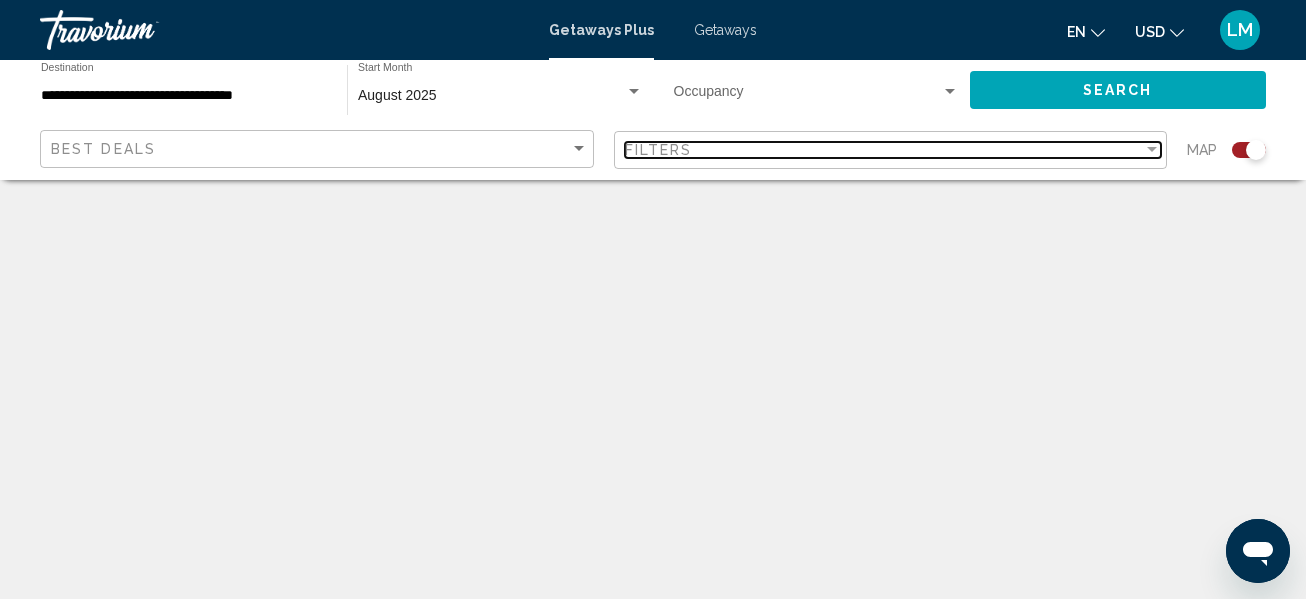 click at bounding box center [1152, 150] 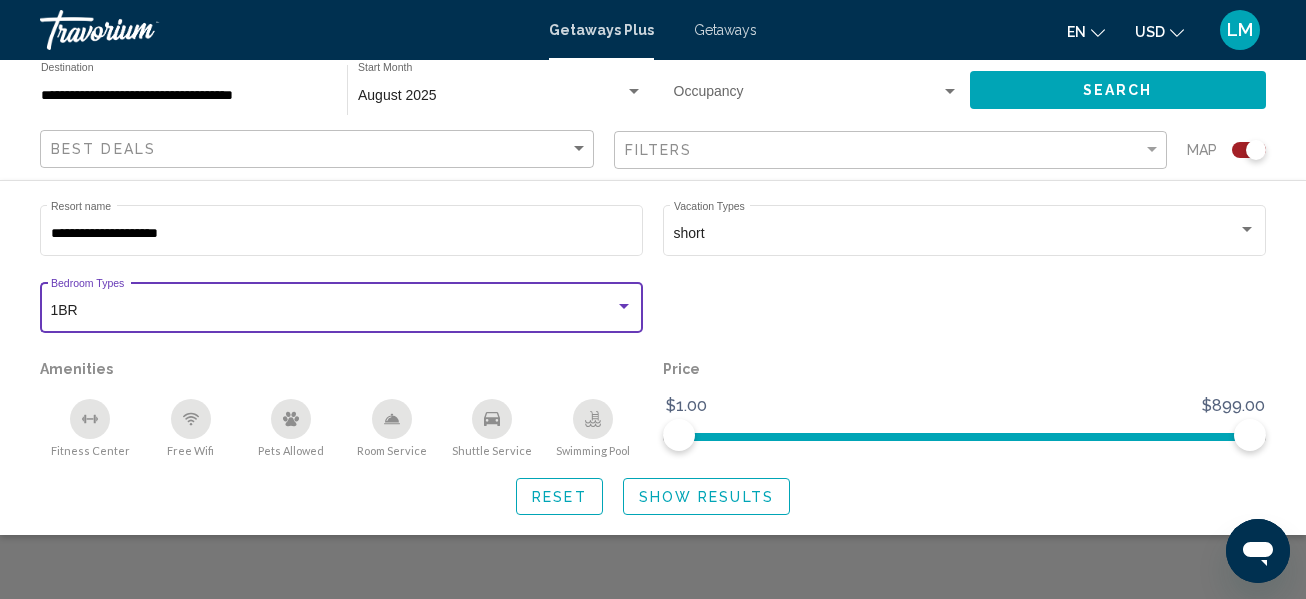 click at bounding box center [624, 307] 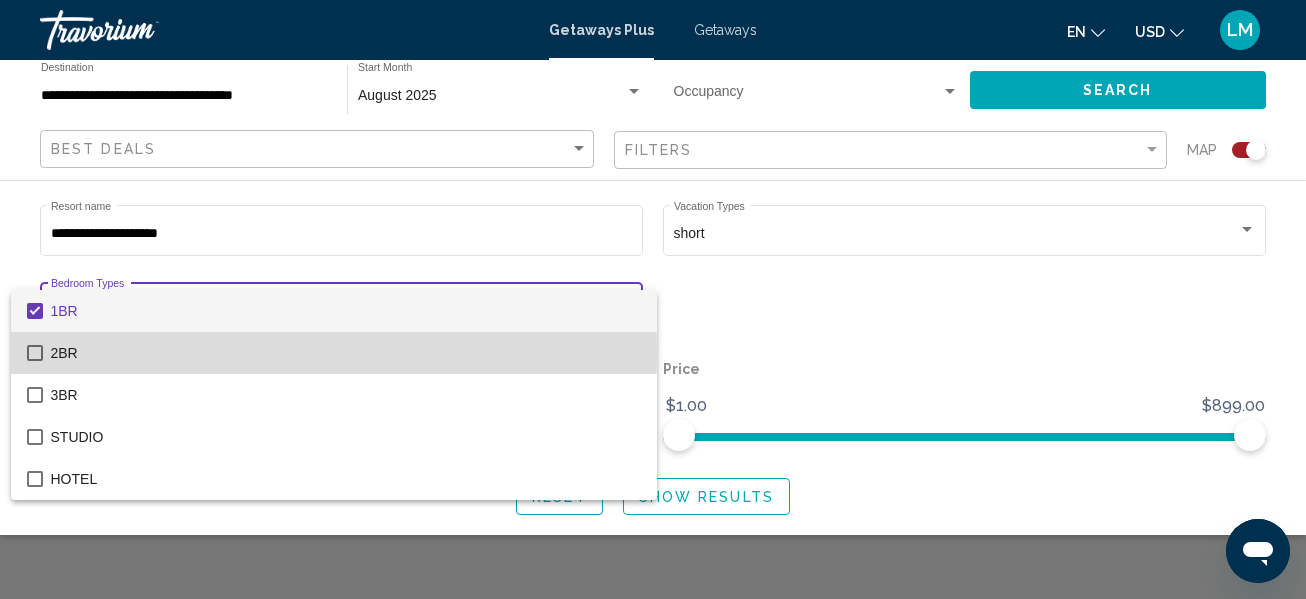 click at bounding box center (35, 353) 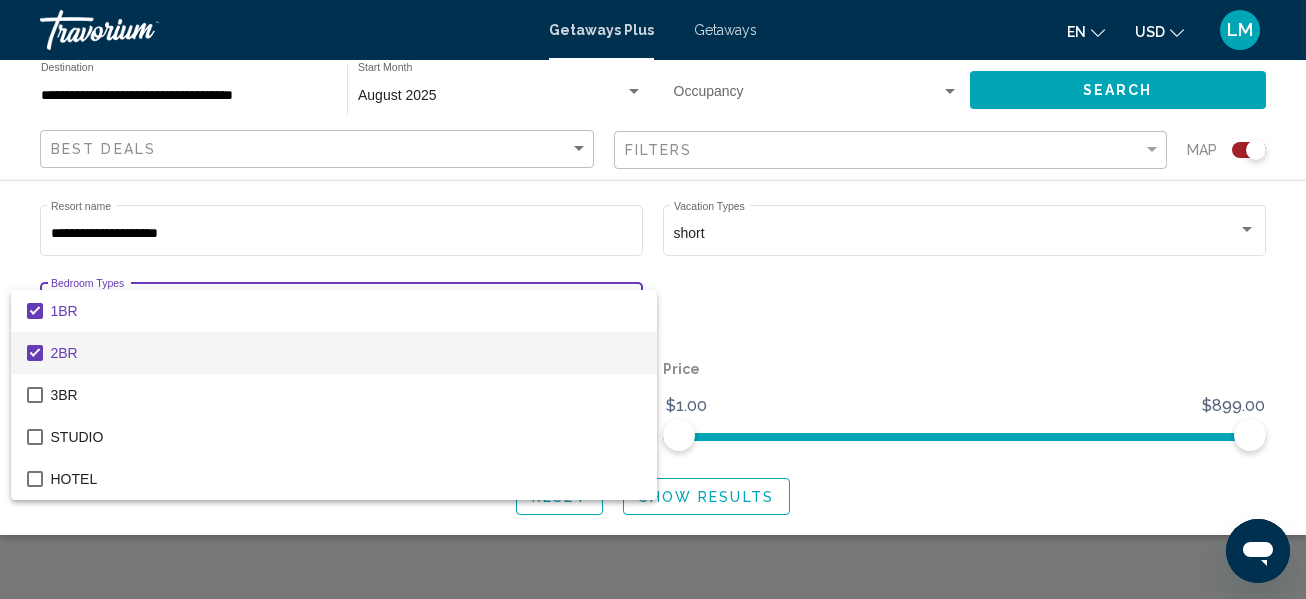 click at bounding box center (653, 299) 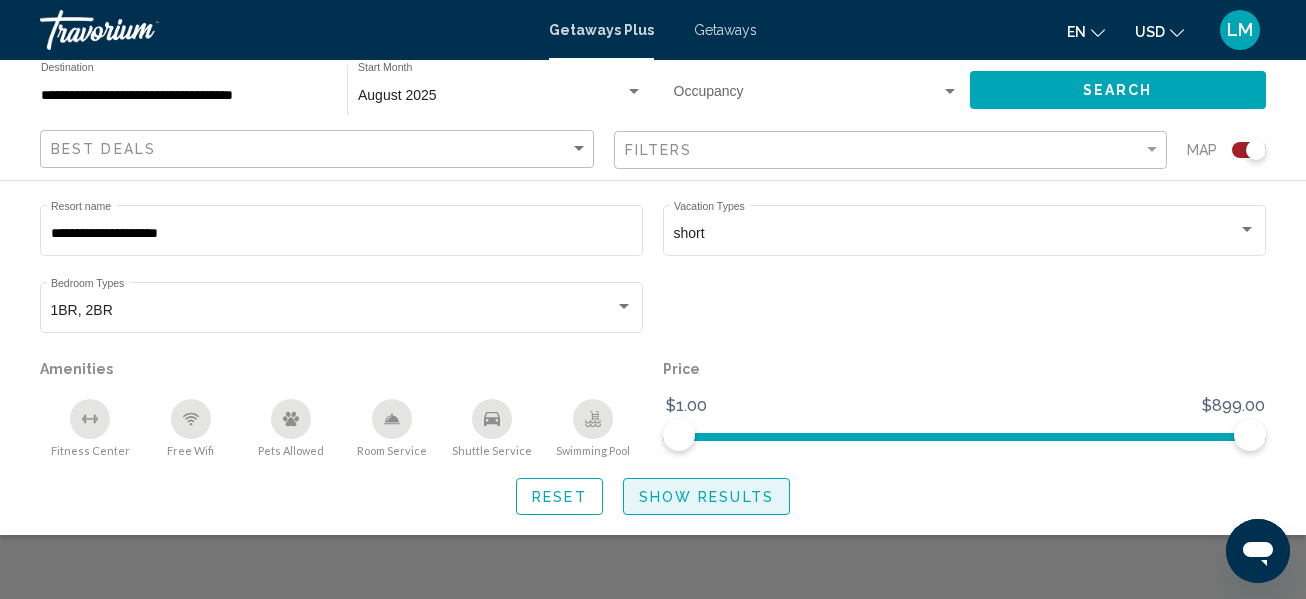 click on "Show Results" 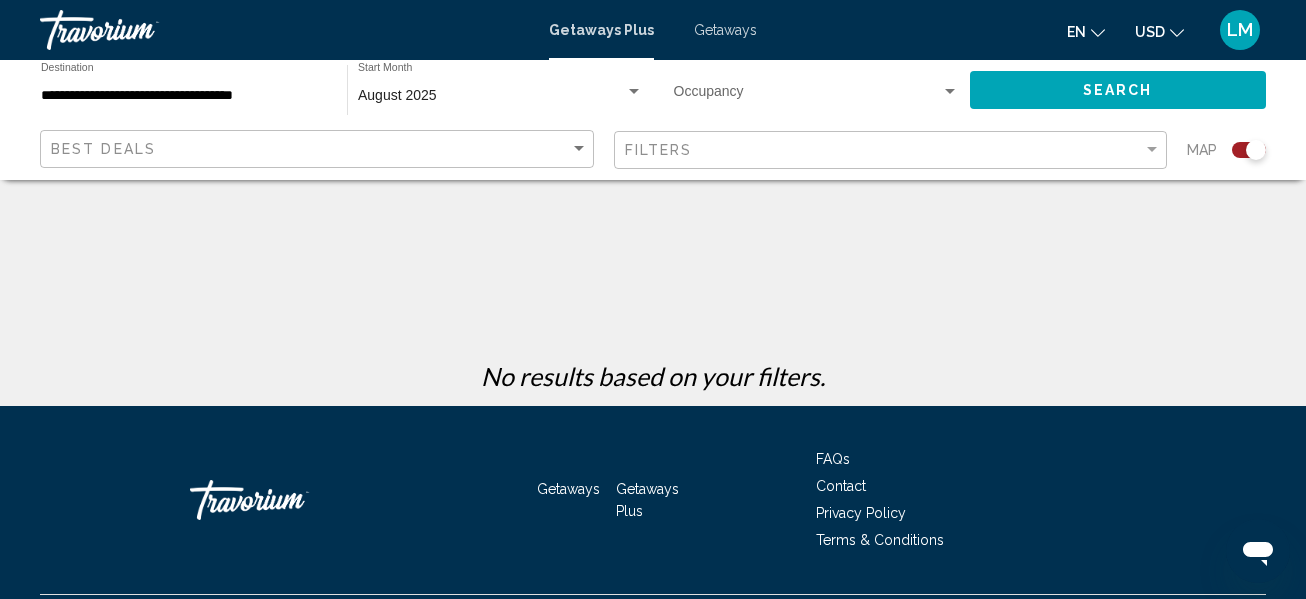 scroll, scrollTop: 531, scrollLeft: 0, axis: vertical 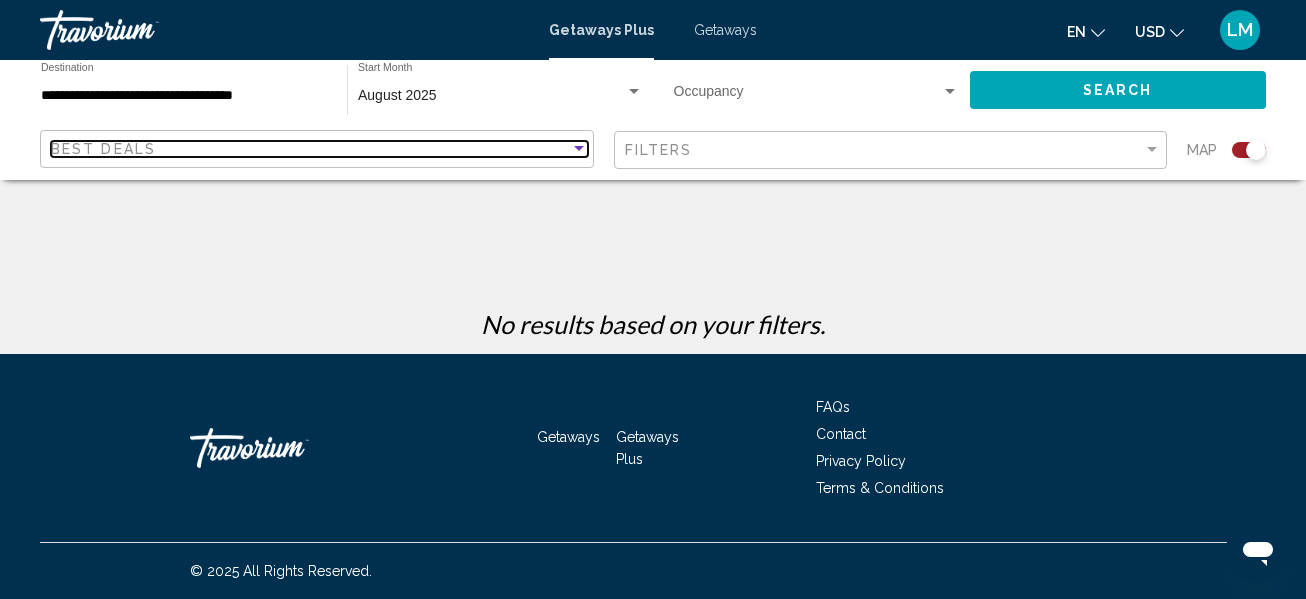click at bounding box center [579, 149] 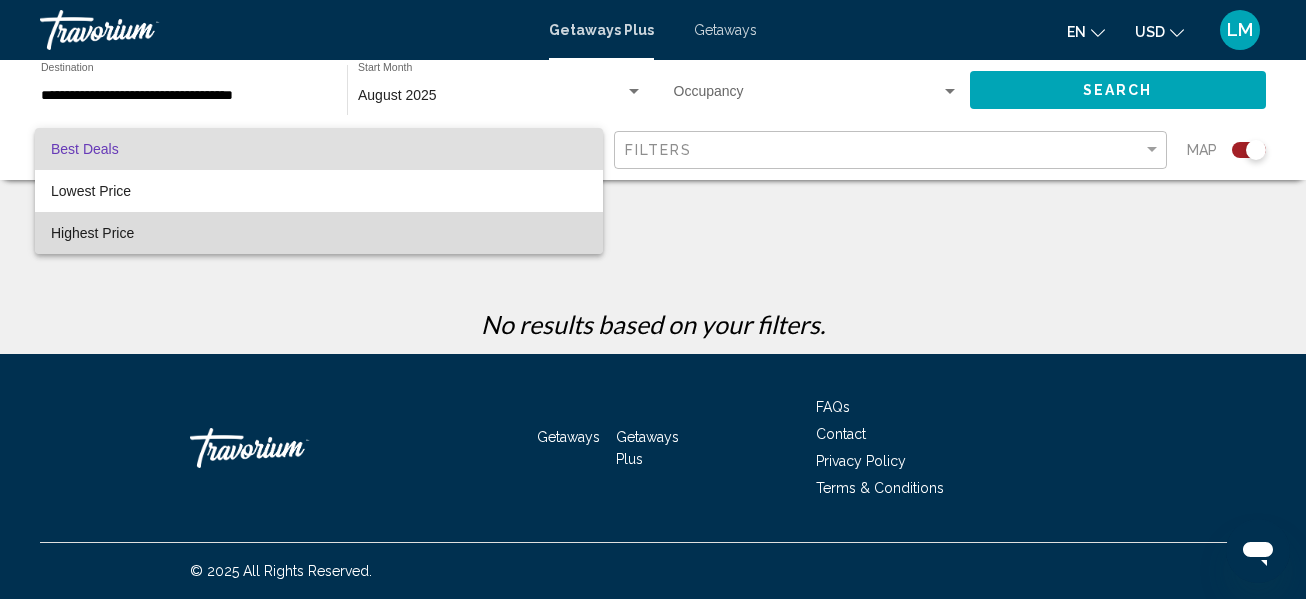 click on "Highest Price" at bounding box center (319, 233) 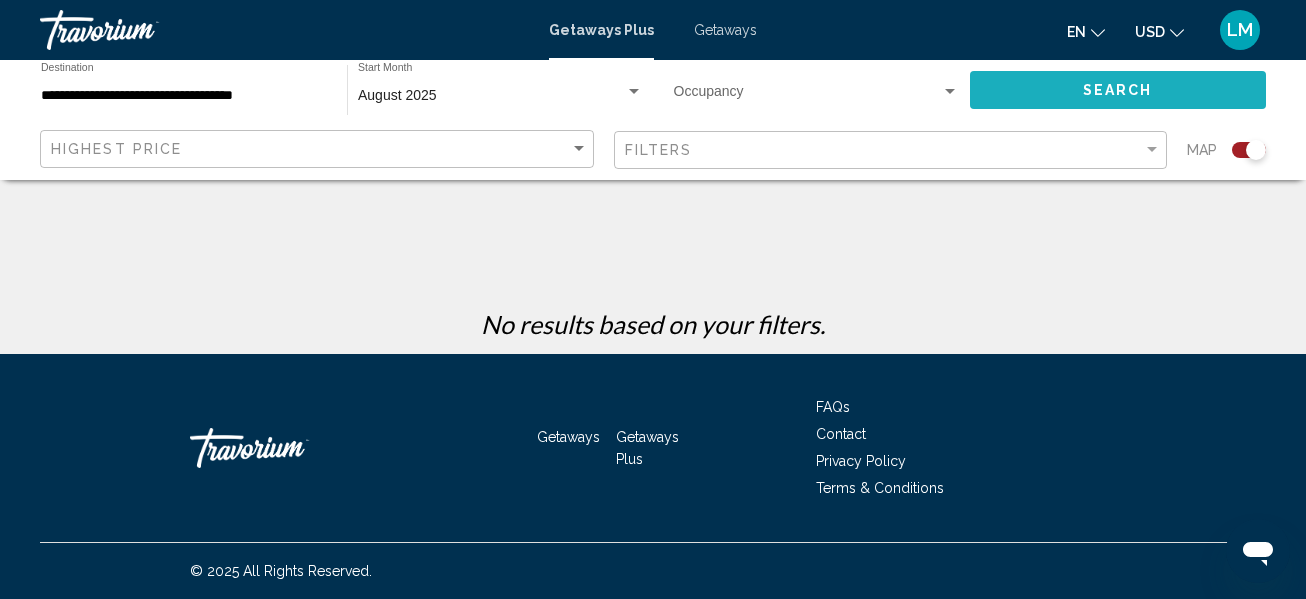 click on "Search" 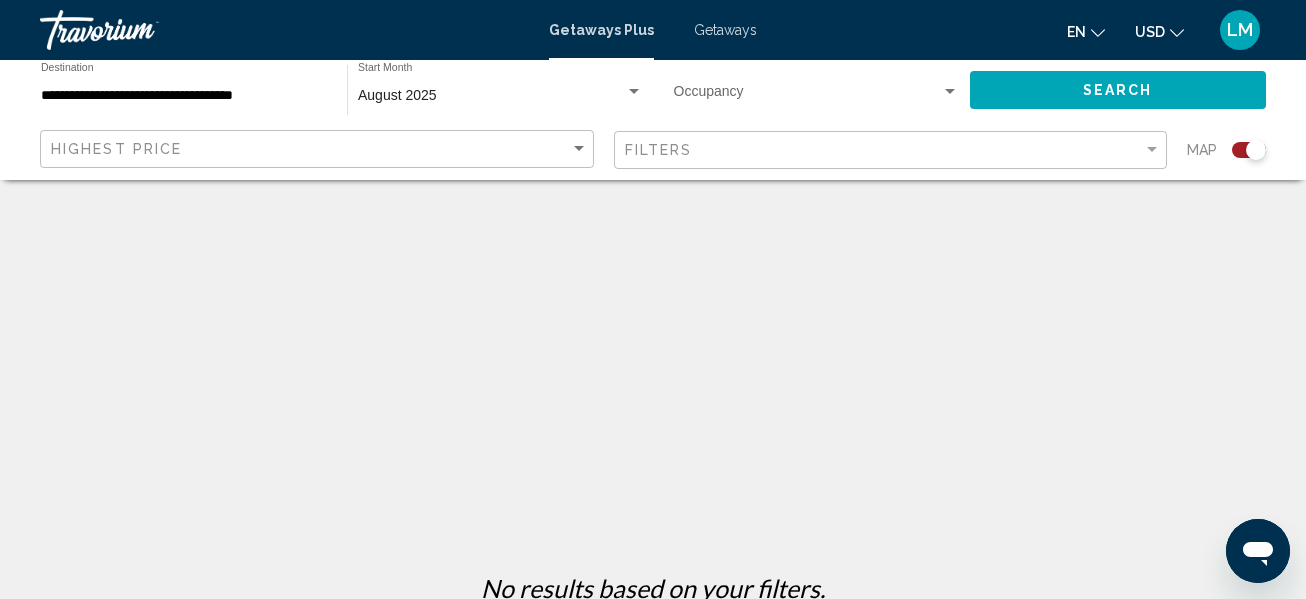 scroll, scrollTop: 213, scrollLeft: 0, axis: vertical 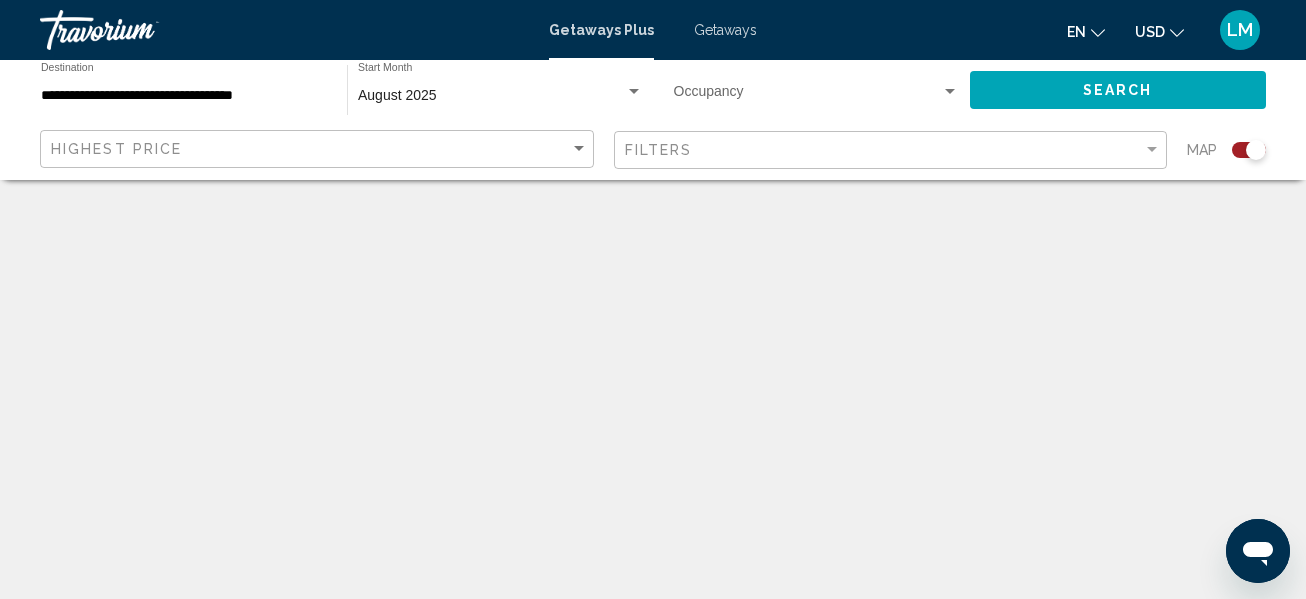 click on "USD" 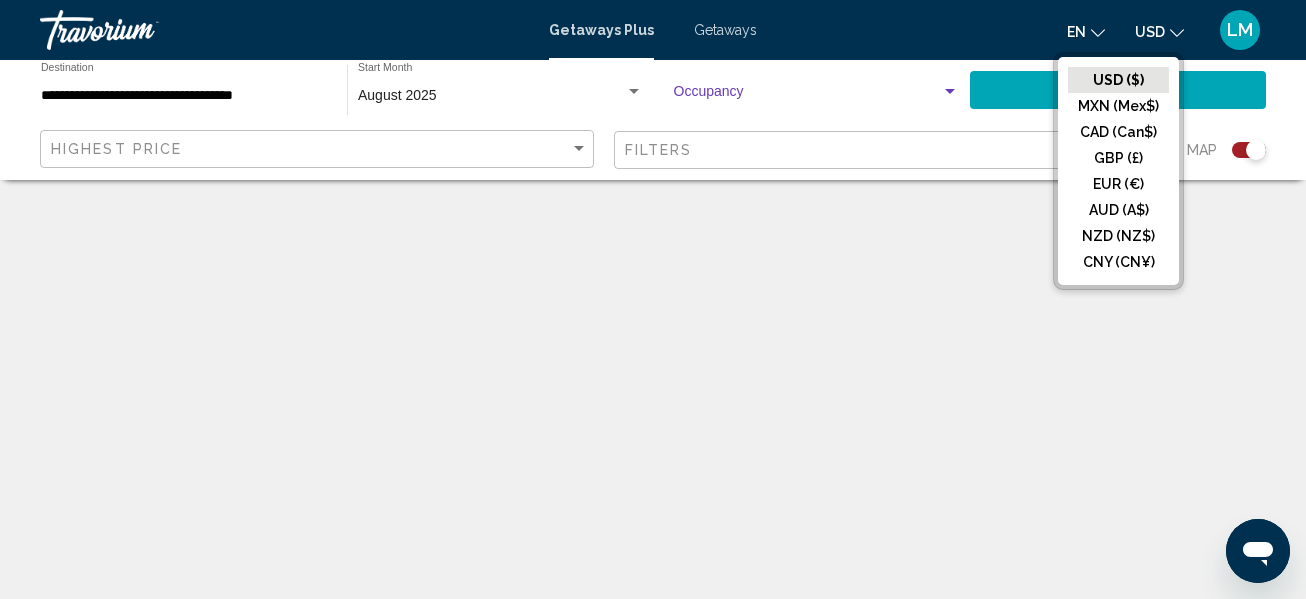 click at bounding box center (950, 92) 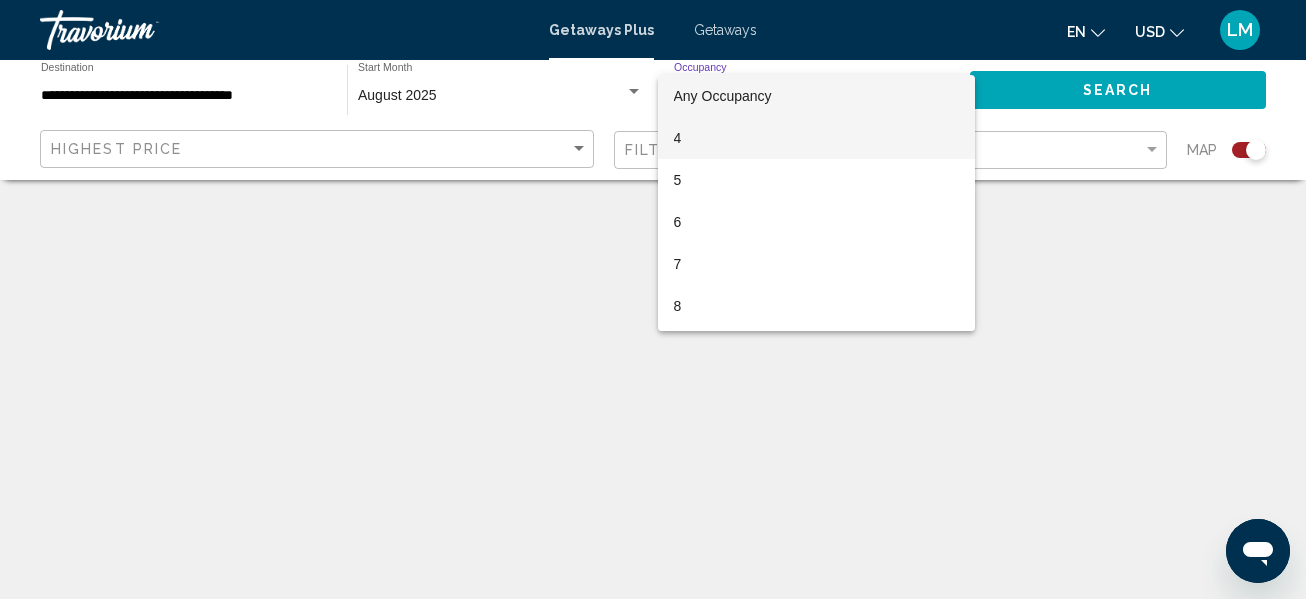 click on "4" at bounding box center [817, 138] 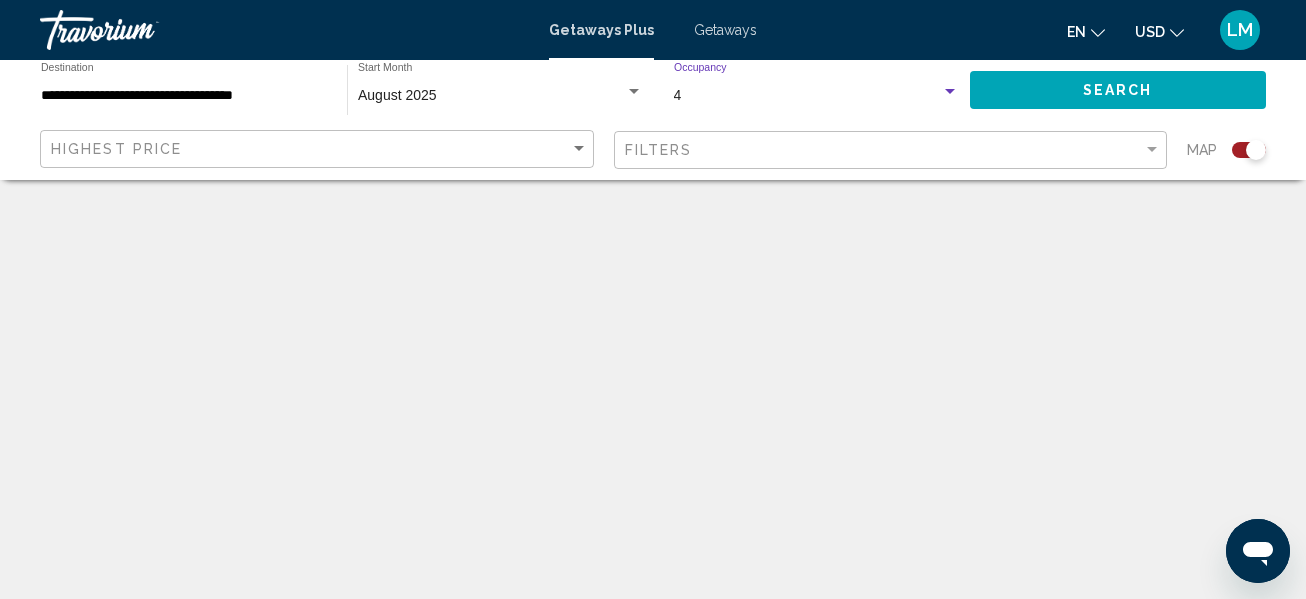 click on "Search" 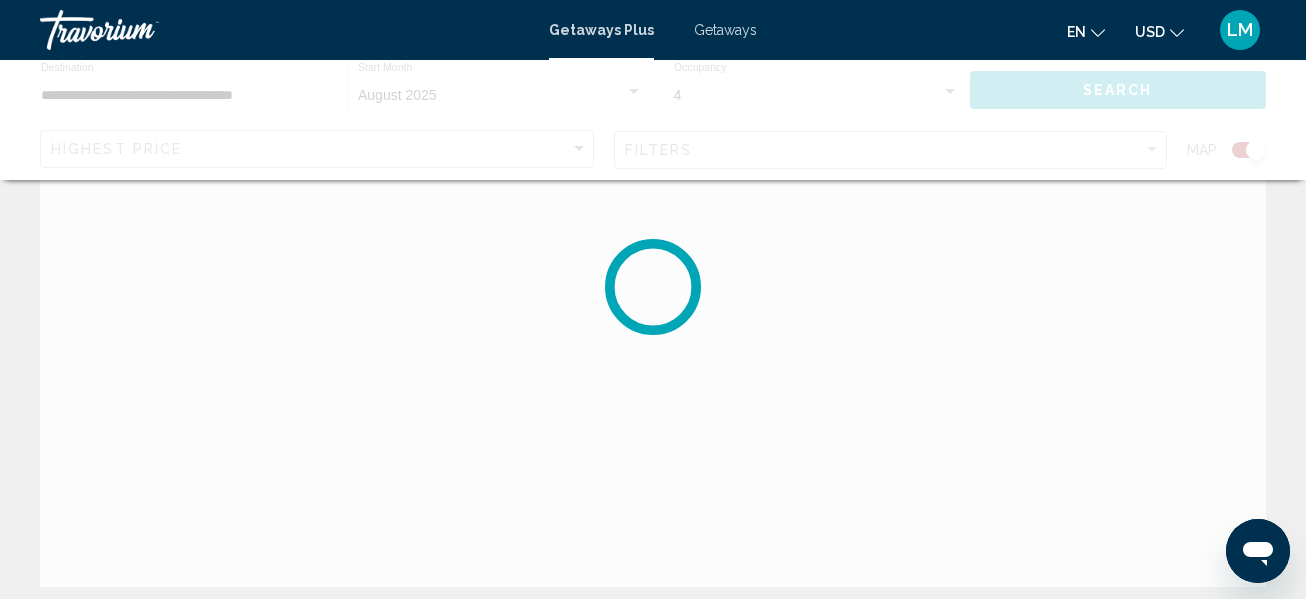 scroll, scrollTop: 0, scrollLeft: 0, axis: both 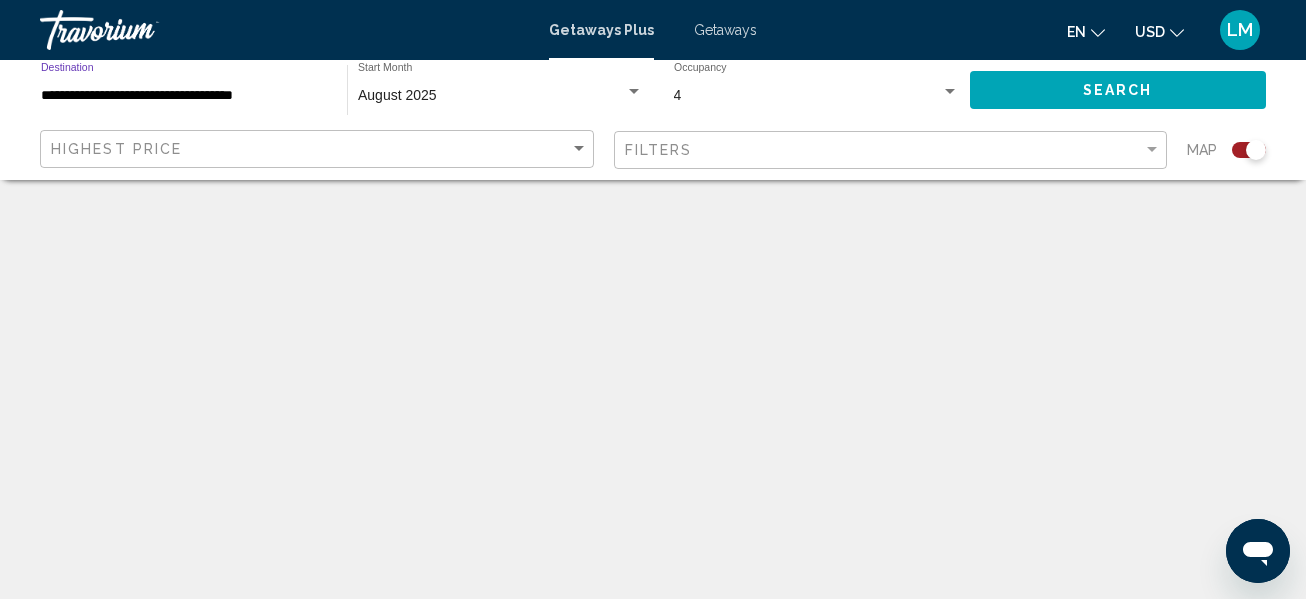 click on "**********" at bounding box center (184, 96) 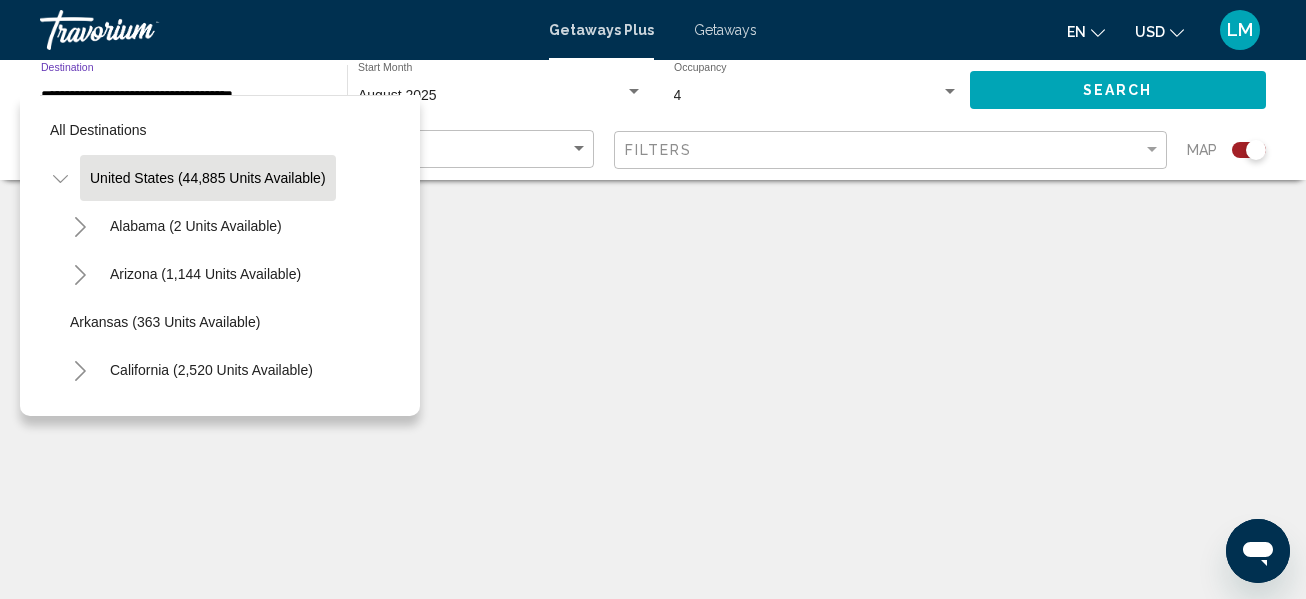click on "**********" at bounding box center (184, 96) 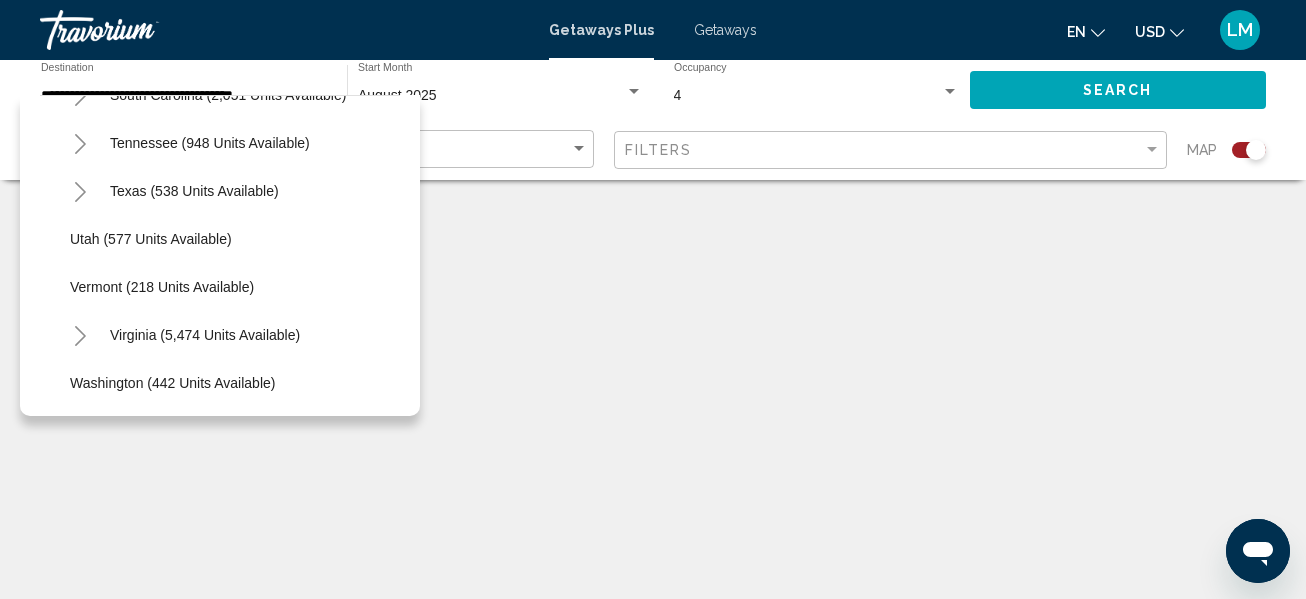 scroll, scrollTop: 1680, scrollLeft: 0, axis: vertical 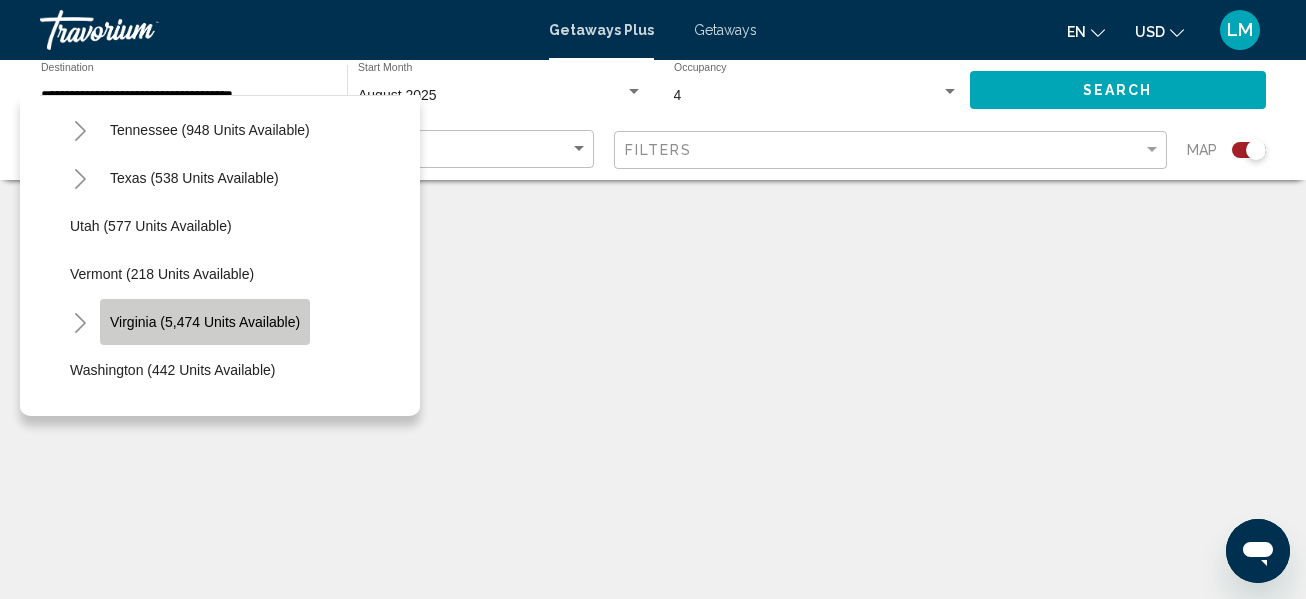 click on "Virginia (5,474 units available)" 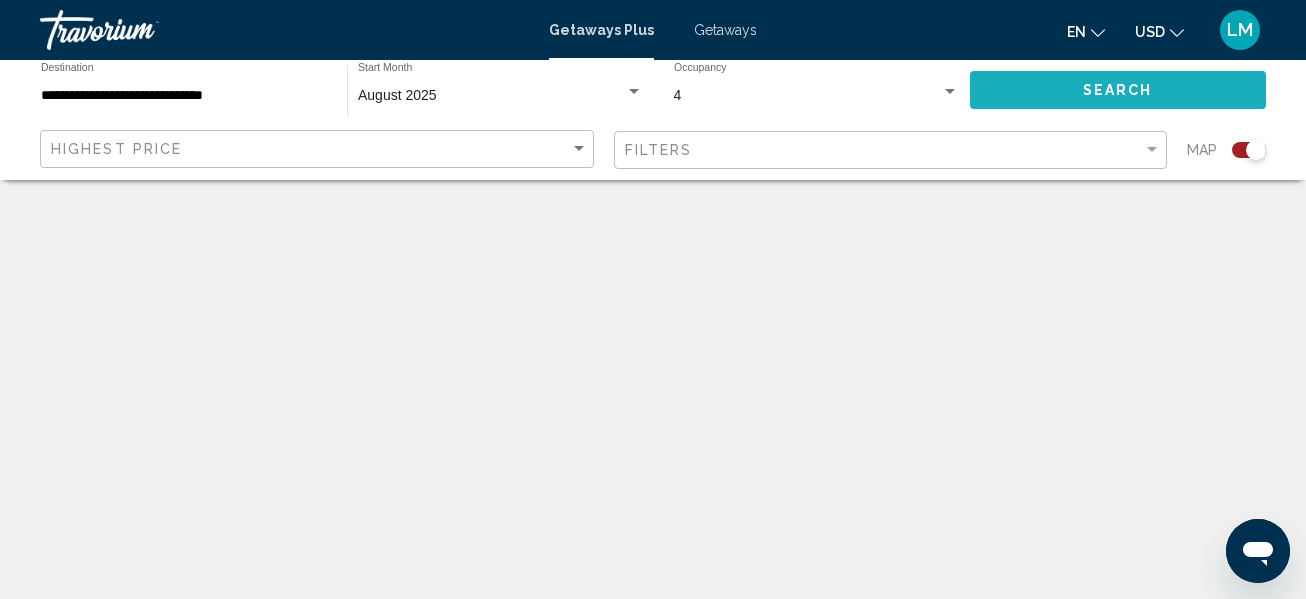click on "Search" 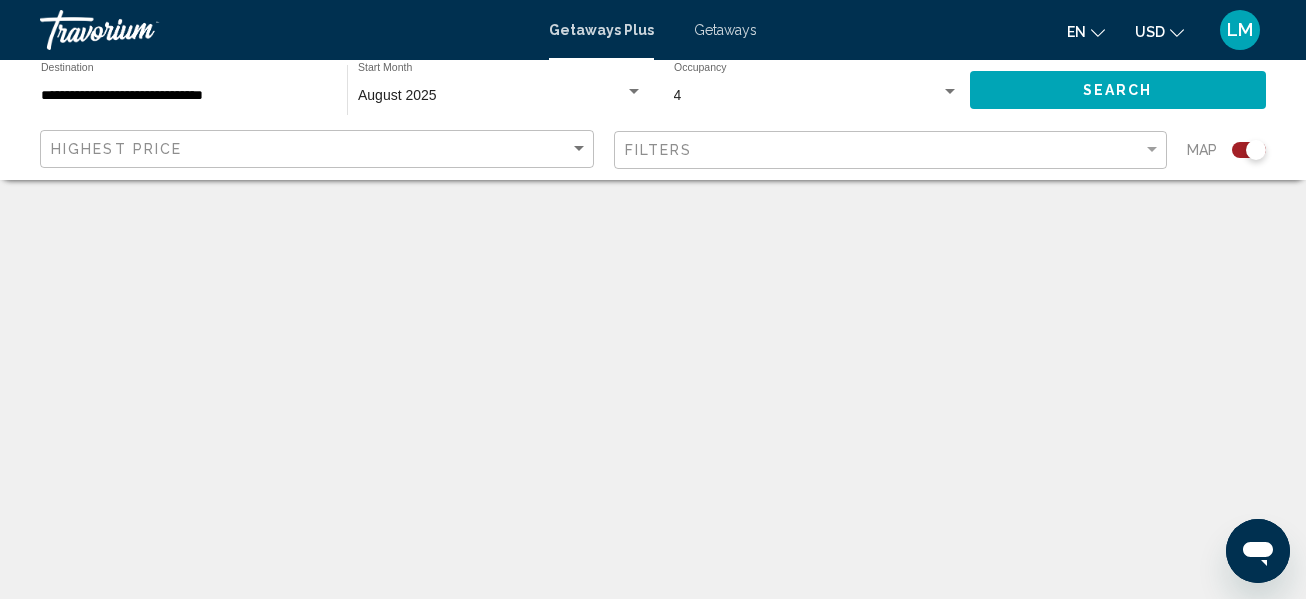 scroll, scrollTop: 0, scrollLeft: 0, axis: both 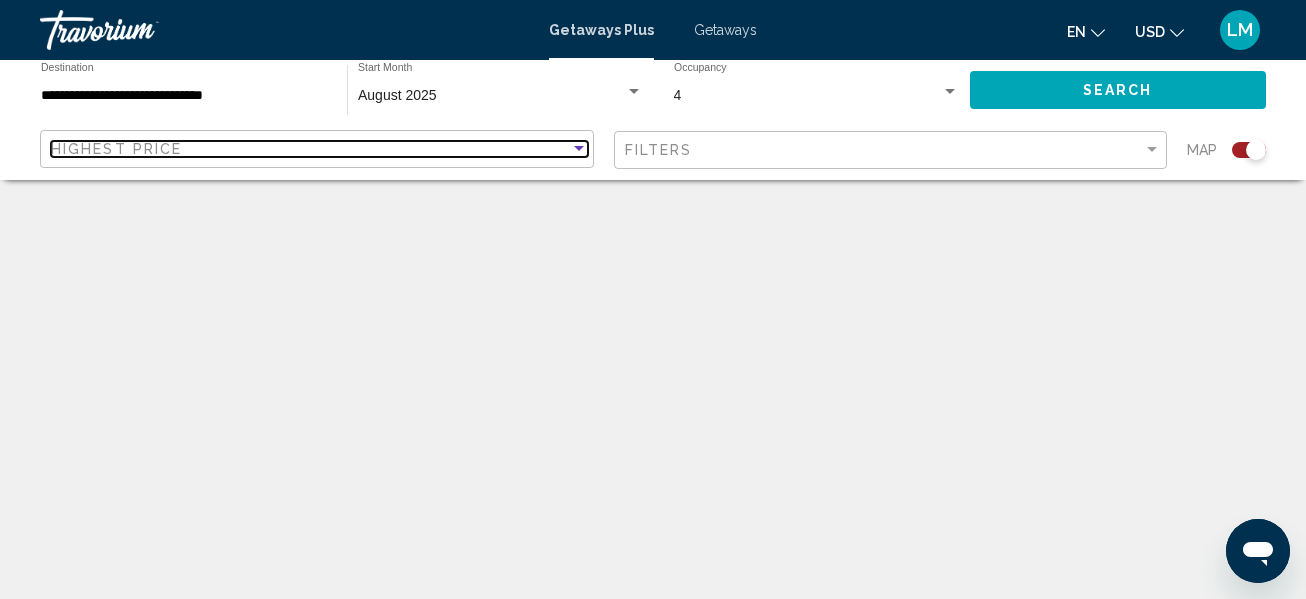 click at bounding box center [579, 149] 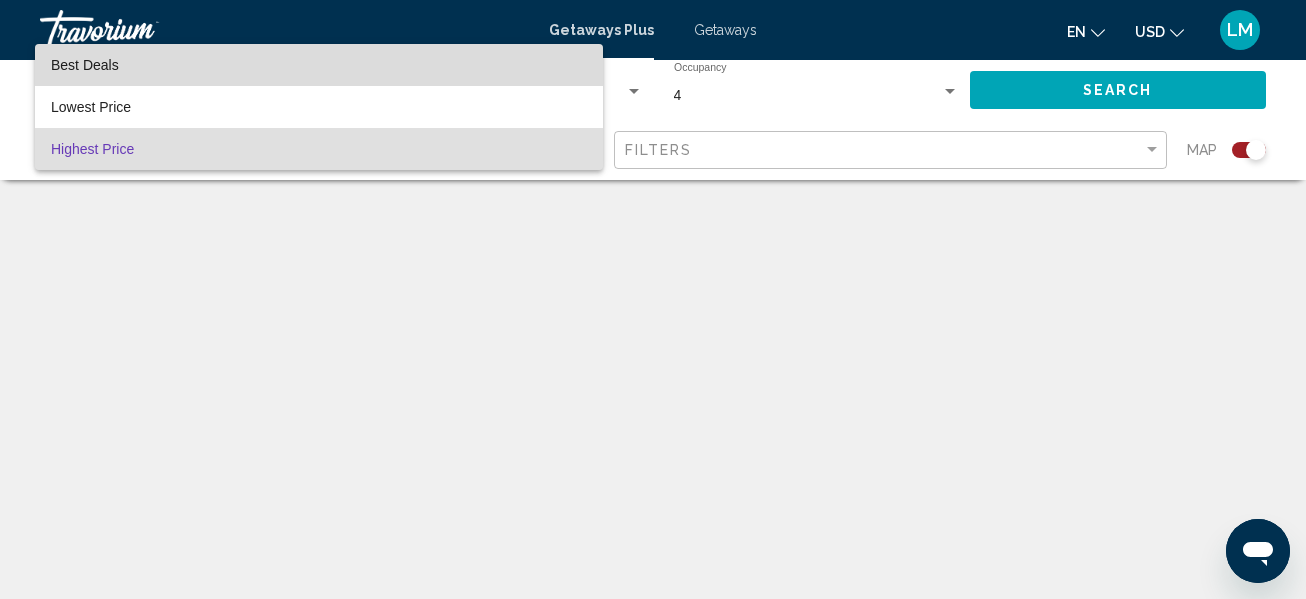 click on "Best Deals" at bounding box center (319, 65) 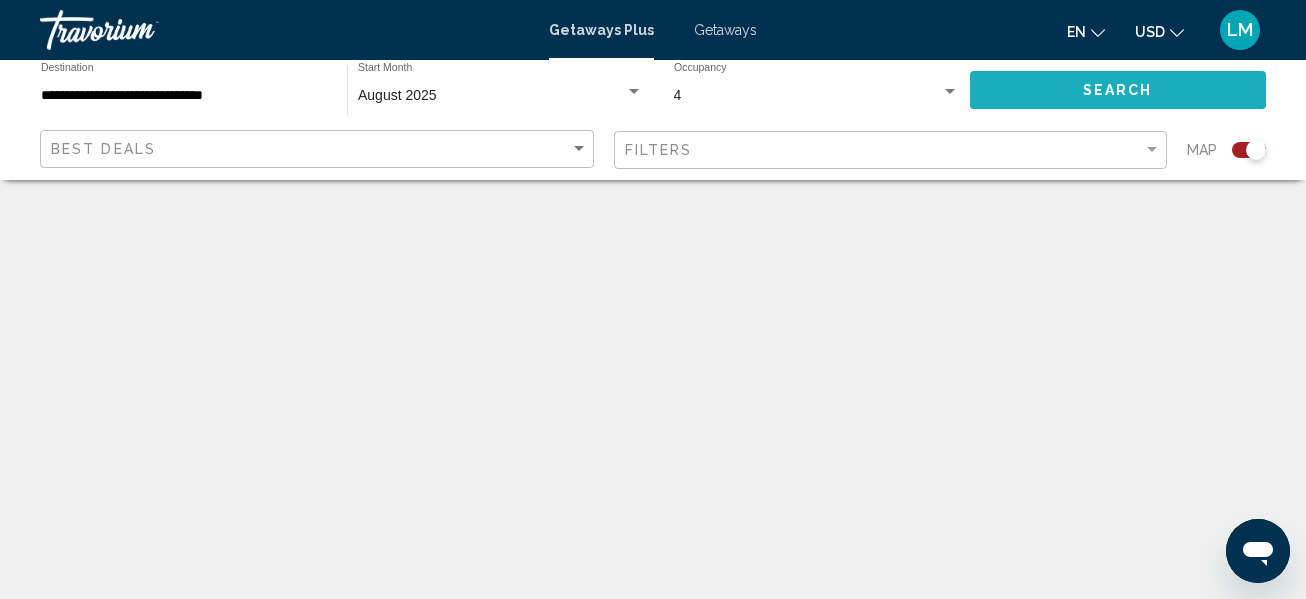 click on "Search" 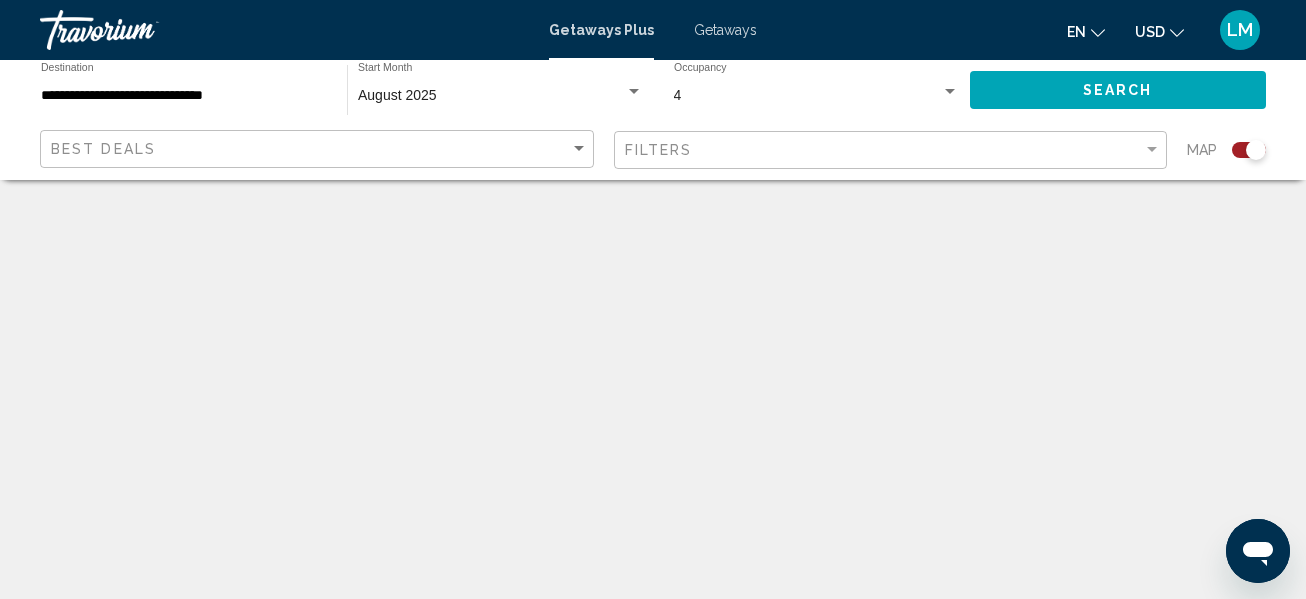 scroll, scrollTop: 0, scrollLeft: 0, axis: both 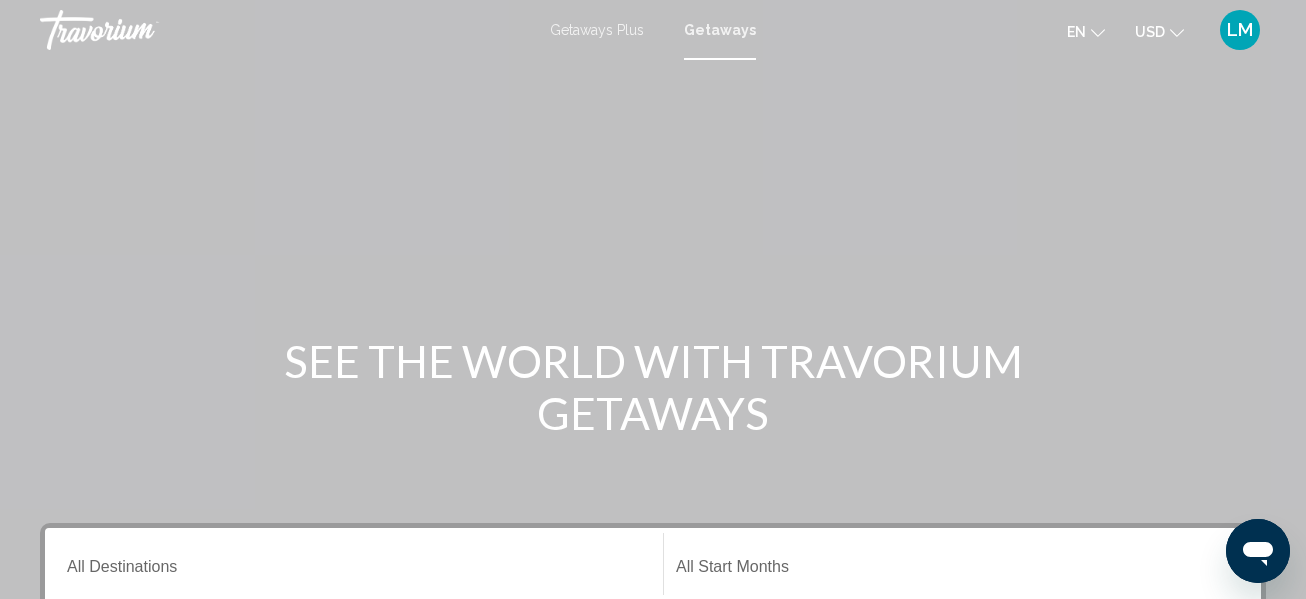 click on "Skip to main content Getaways Plus  Getaways en
English Español Français Italiano Português русский USD
USD ($) MXN (Mex$) CAD (Can$) GBP (£) EUR (€) AUD (A$) NZD (NZ$) CNY (CN¥) LM Login  SEE THE WORLD WITH TRAVORIUM GETAWAYS Destination All Destinations Start Month All Start Months Occupancy Any Occupancy Search  Getaways Getaways Plus FAQs Contact Privacy Policy Terms & Conditions © [YEAR] All Rights Reserved." at bounding box center (653, 299) 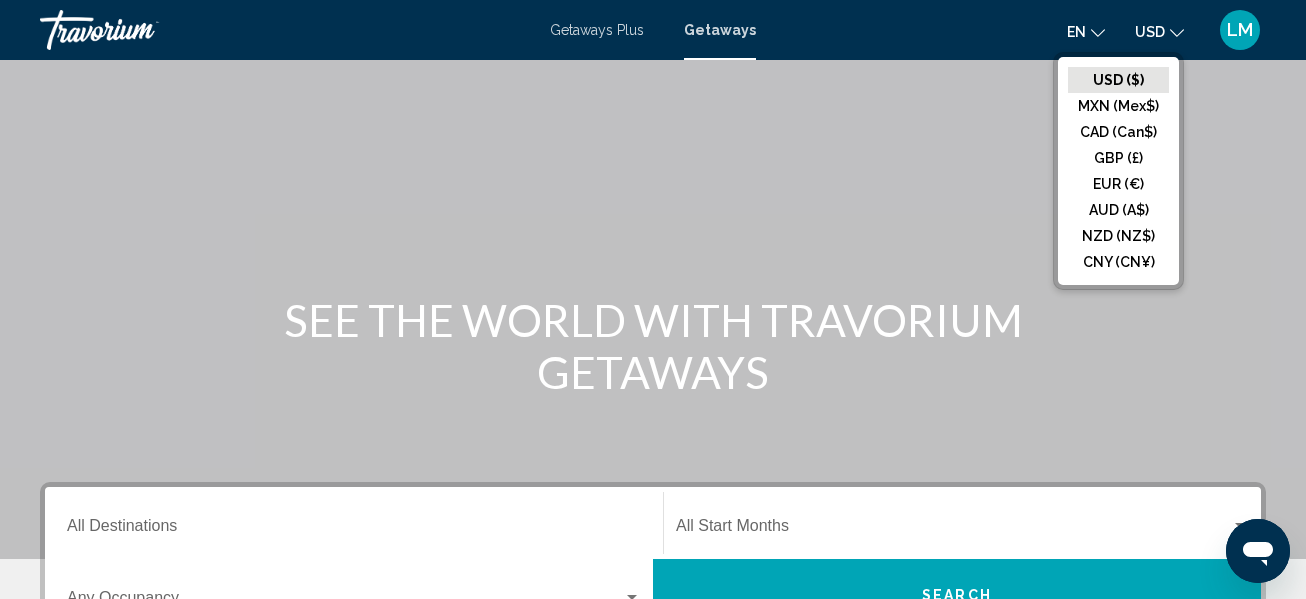 scroll, scrollTop: 373, scrollLeft: 0, axis: vertical 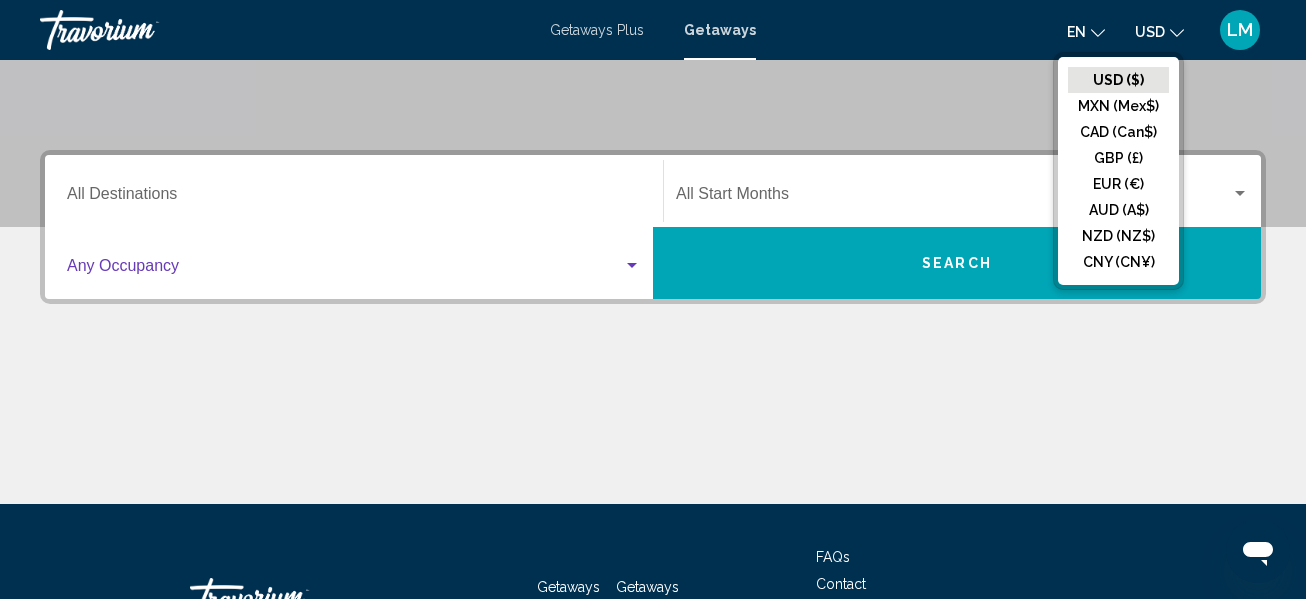 click at bounding box center [632, 266] 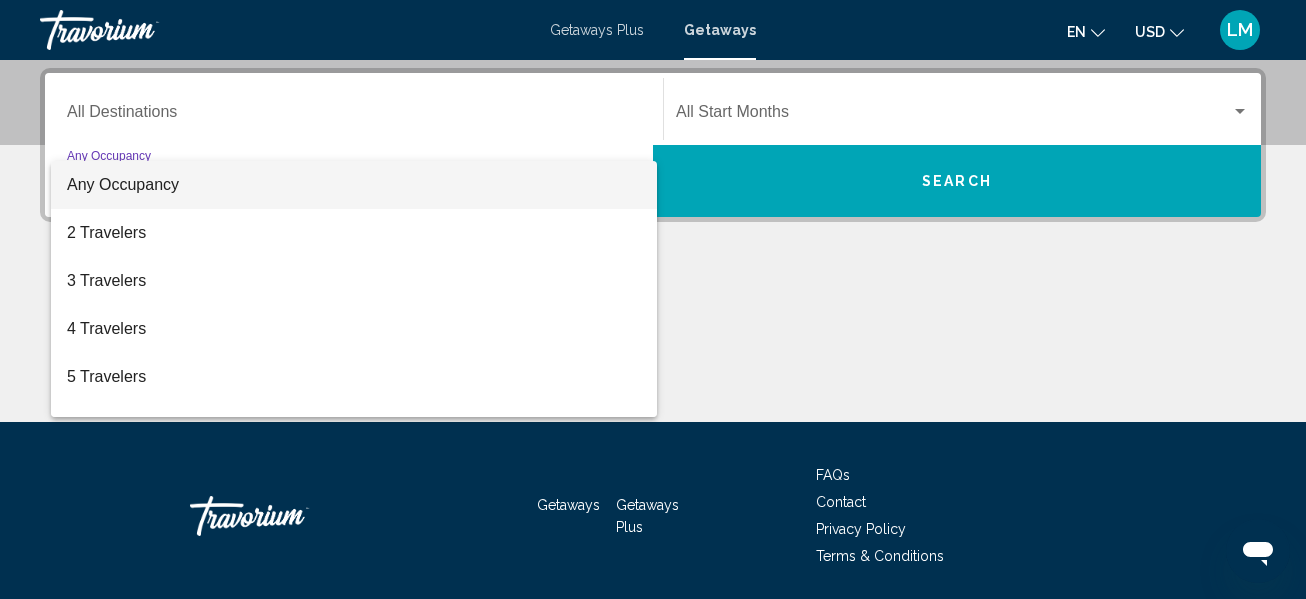 scroll, scrollTop: 458, scrollLeft: 0, axis: vertical 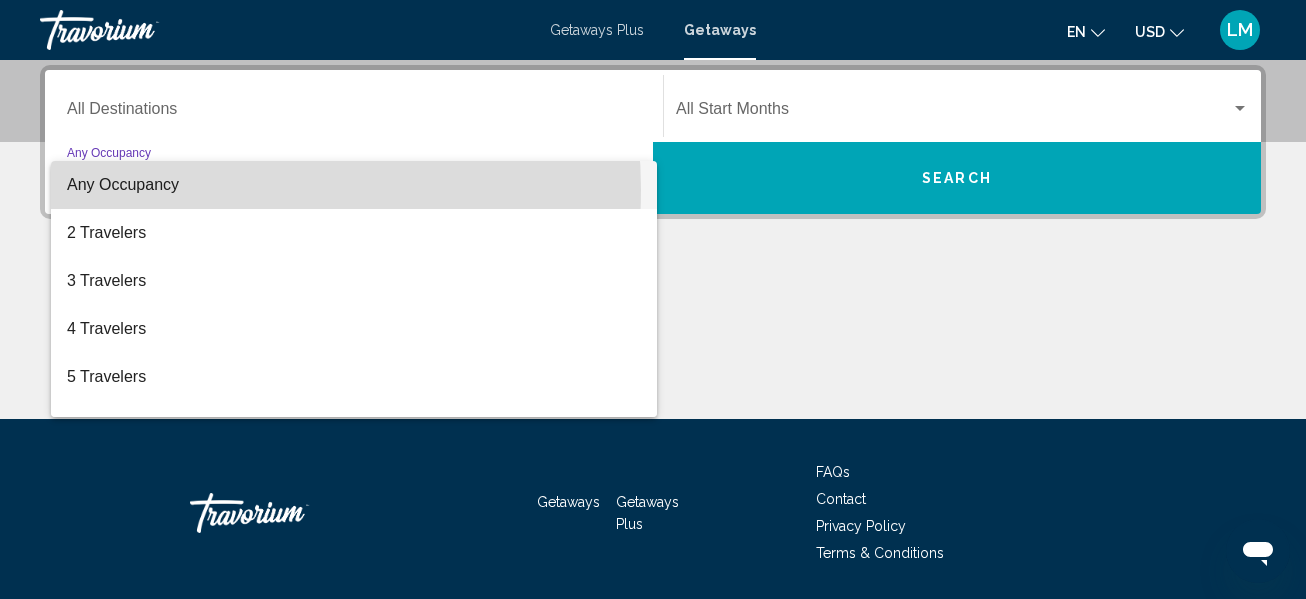 click on "Any Occupancy" at bounding box center (123, 184) 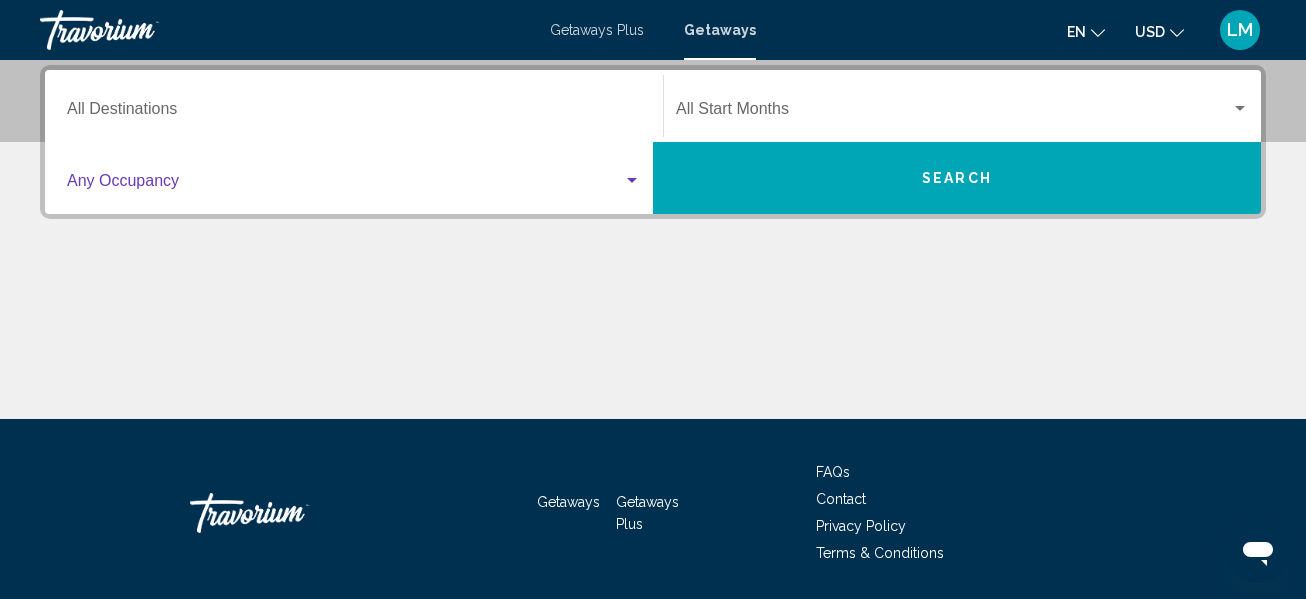 click on "Search" at bounding box center [957, 178] 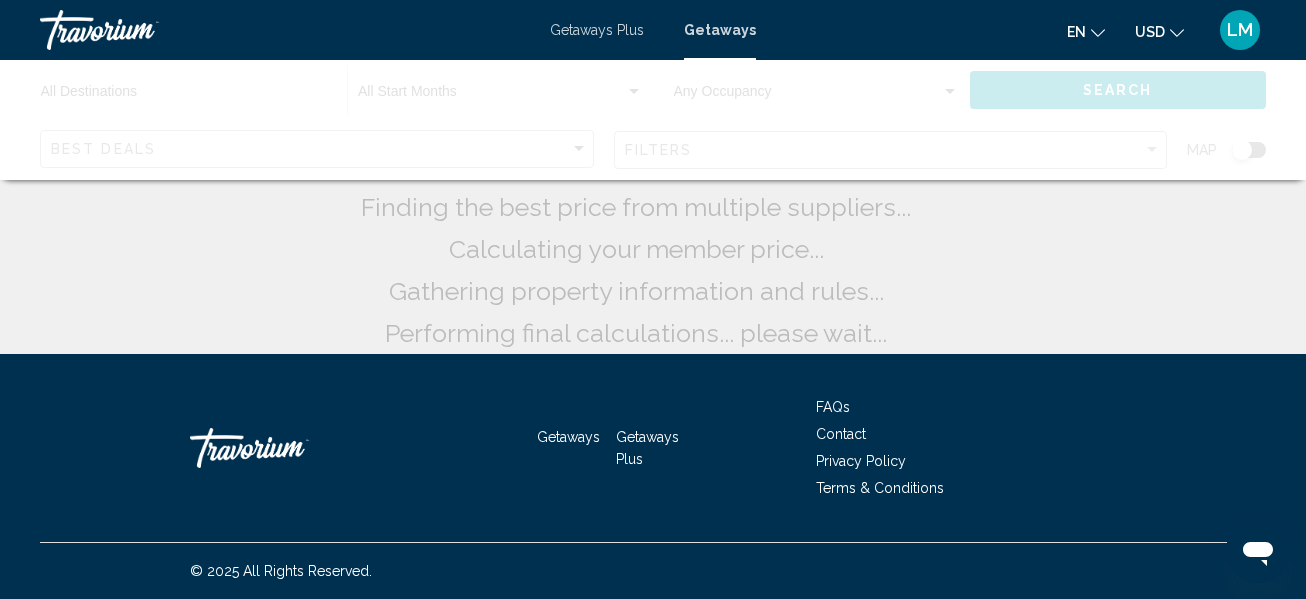 scroll, scrollTop: 0, scrollLeft: 0, axis: both 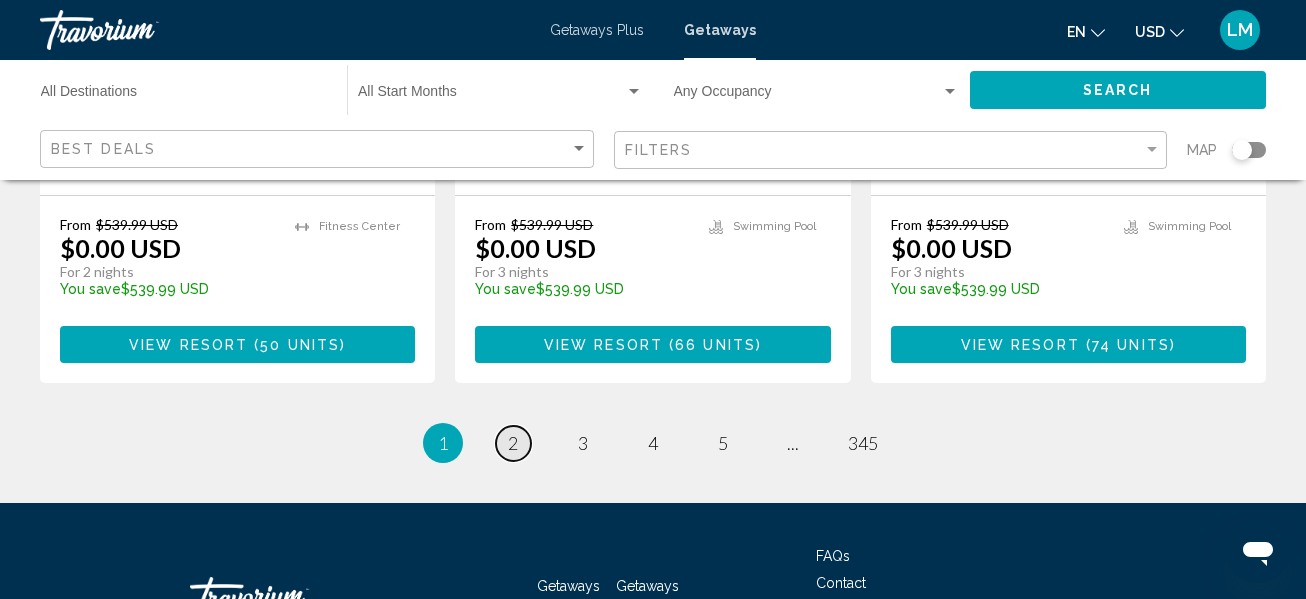 click on "2" at bounding box center (513, 443) 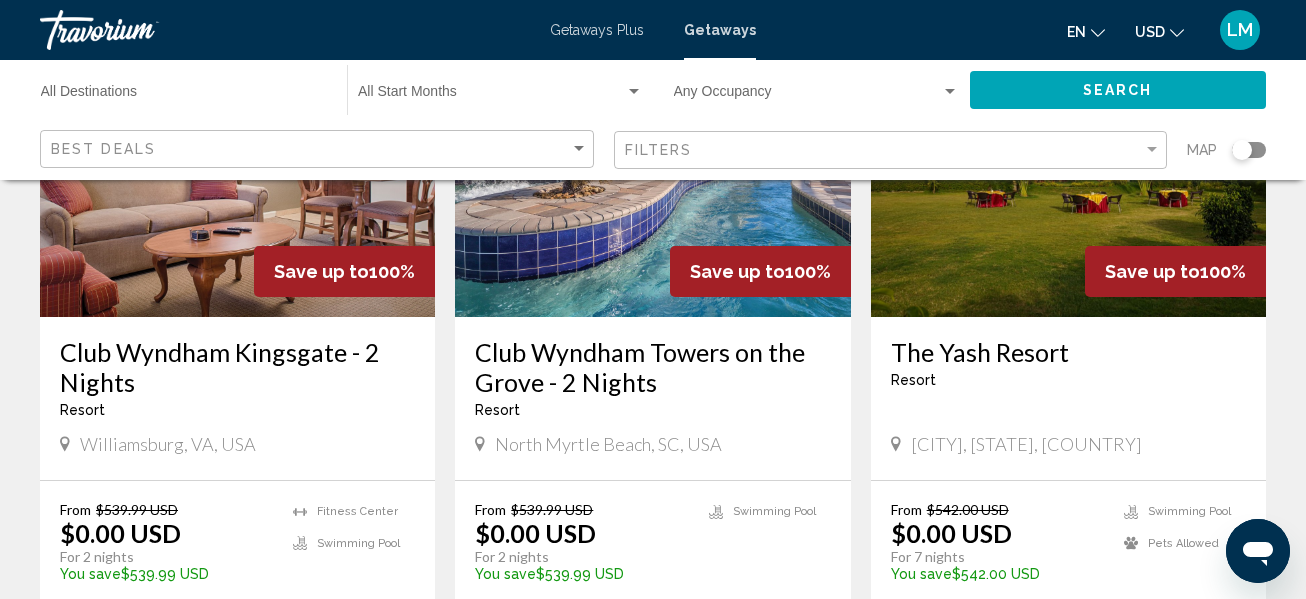 scroll, scrollTop: 280, scrollLeft: 0, axis: vertical 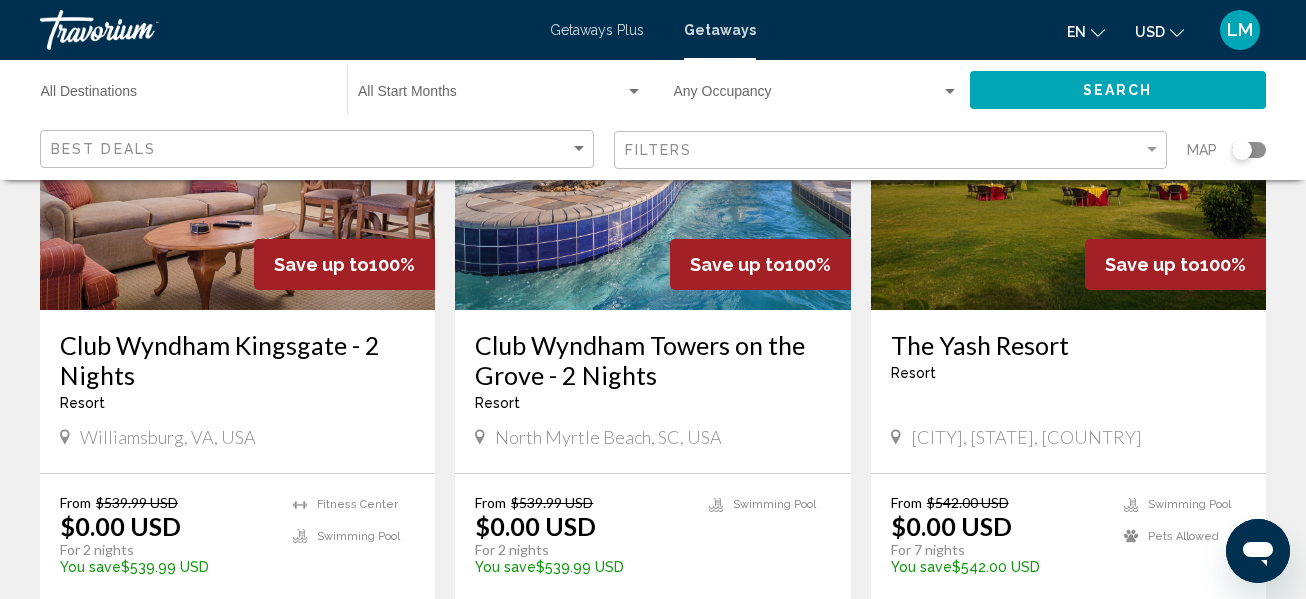 click at bounding box center (237, 150) 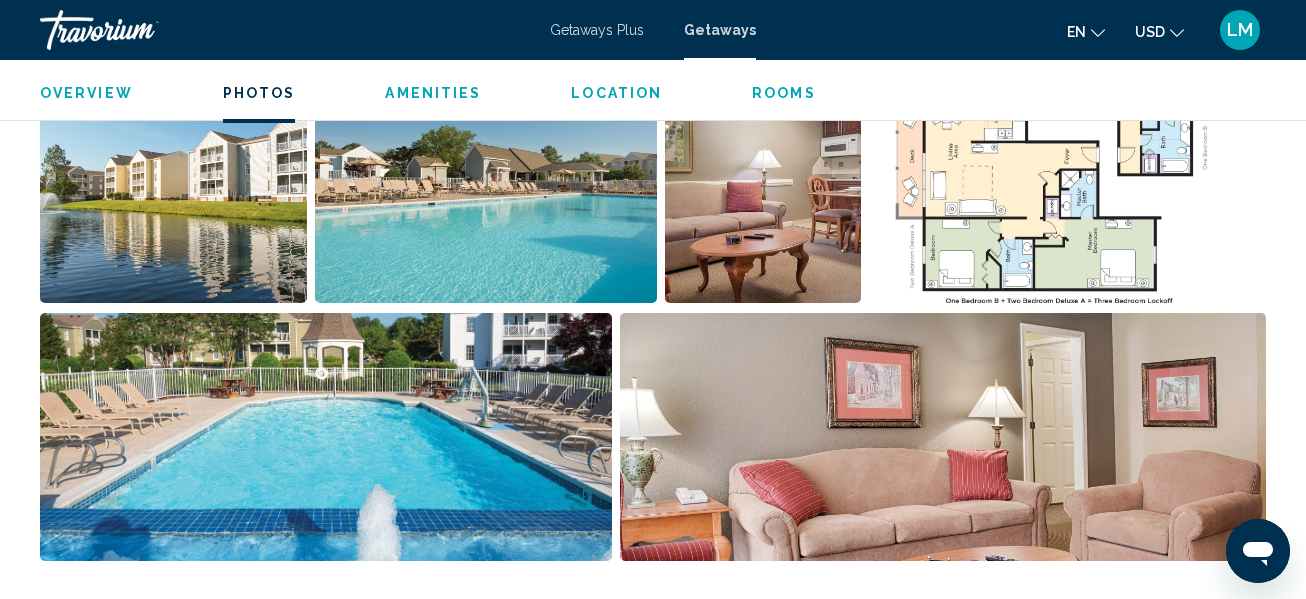 scroll, scrollTop: 1448, scrollLeft: 0, axis: vertical 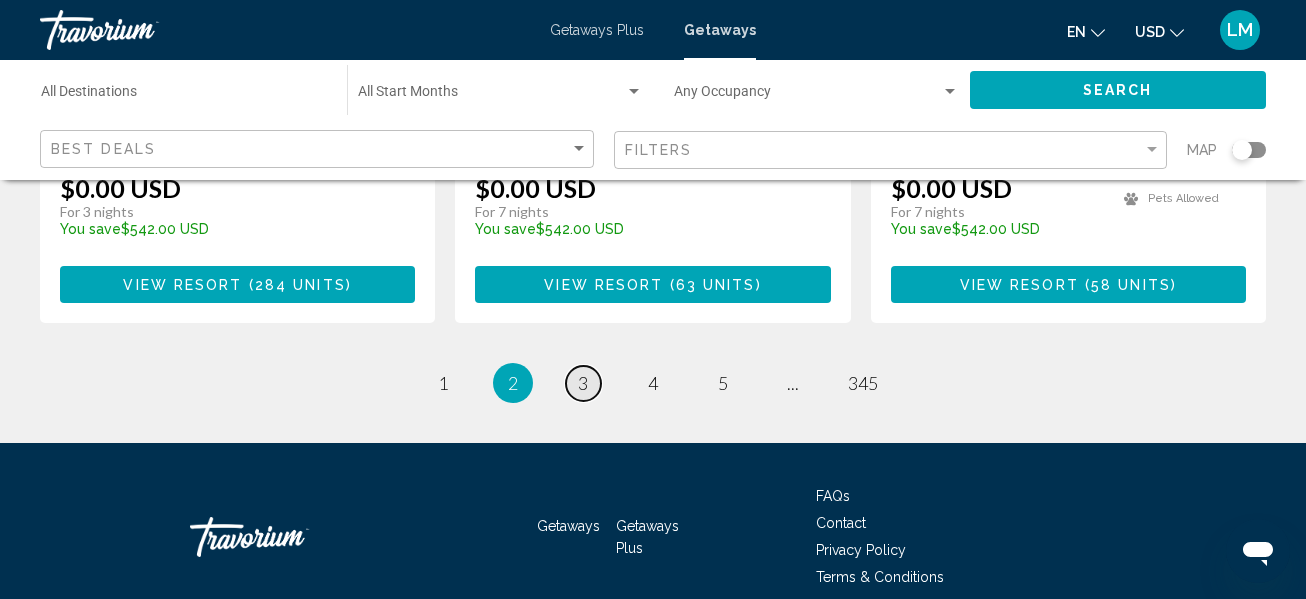 click on "3" at bounding box center (583, 383) 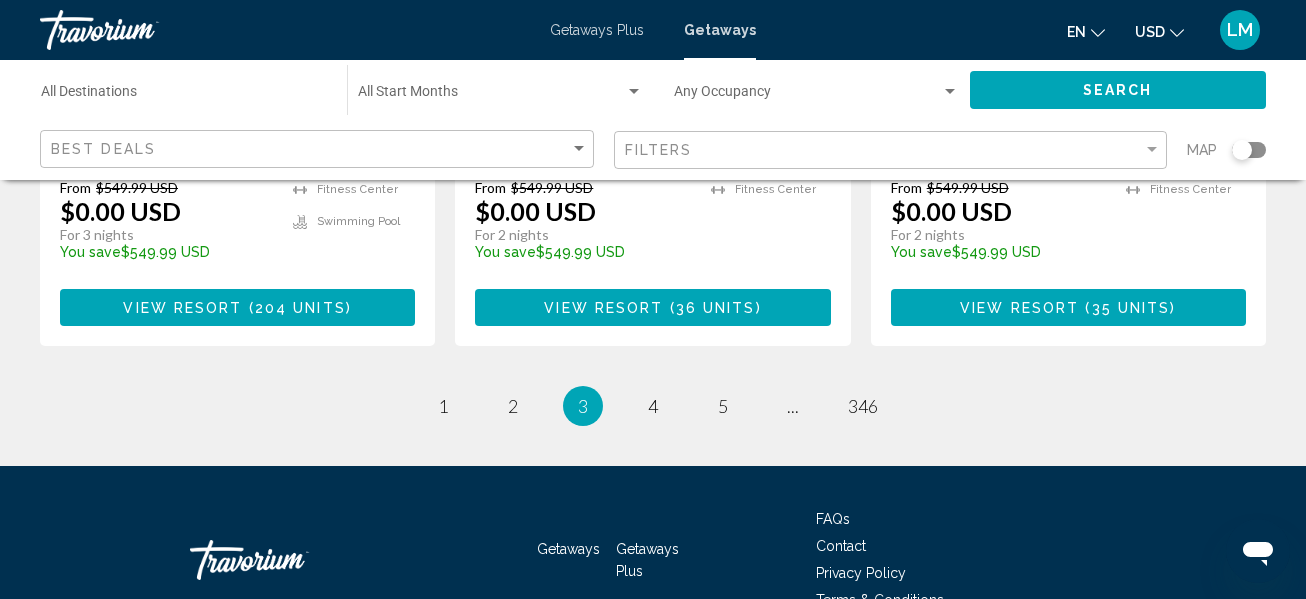scroll, scrollTop: 2872, scrollLeft: 0, axis: vertical 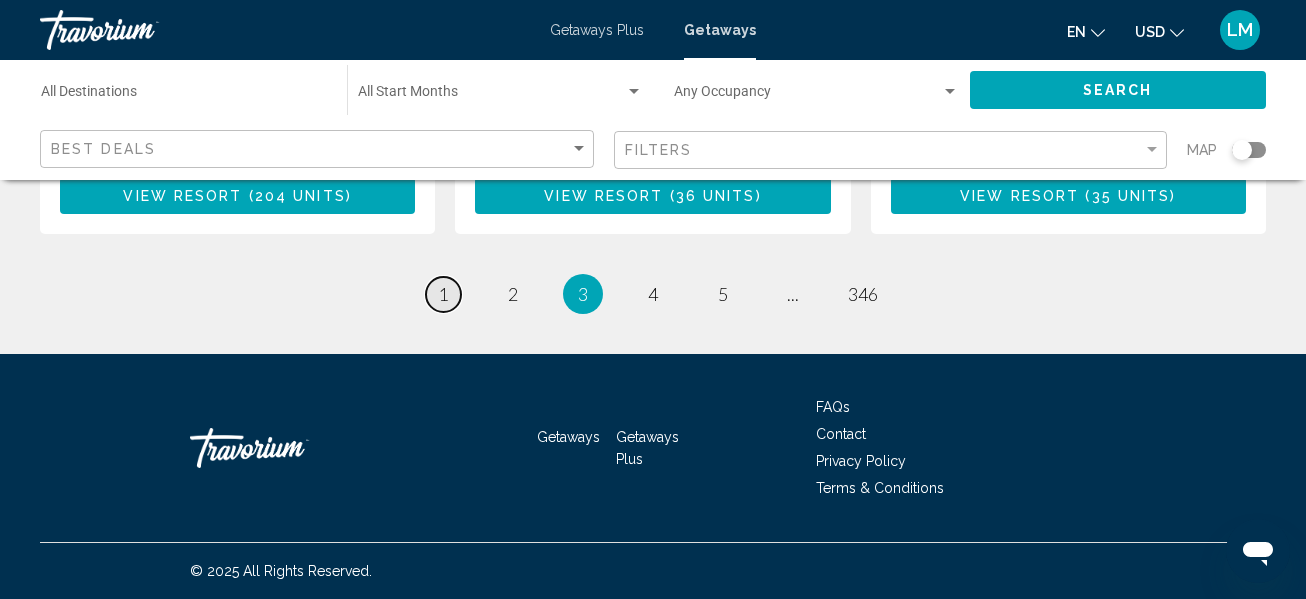 click on "1" at bounding box center [443, 294] 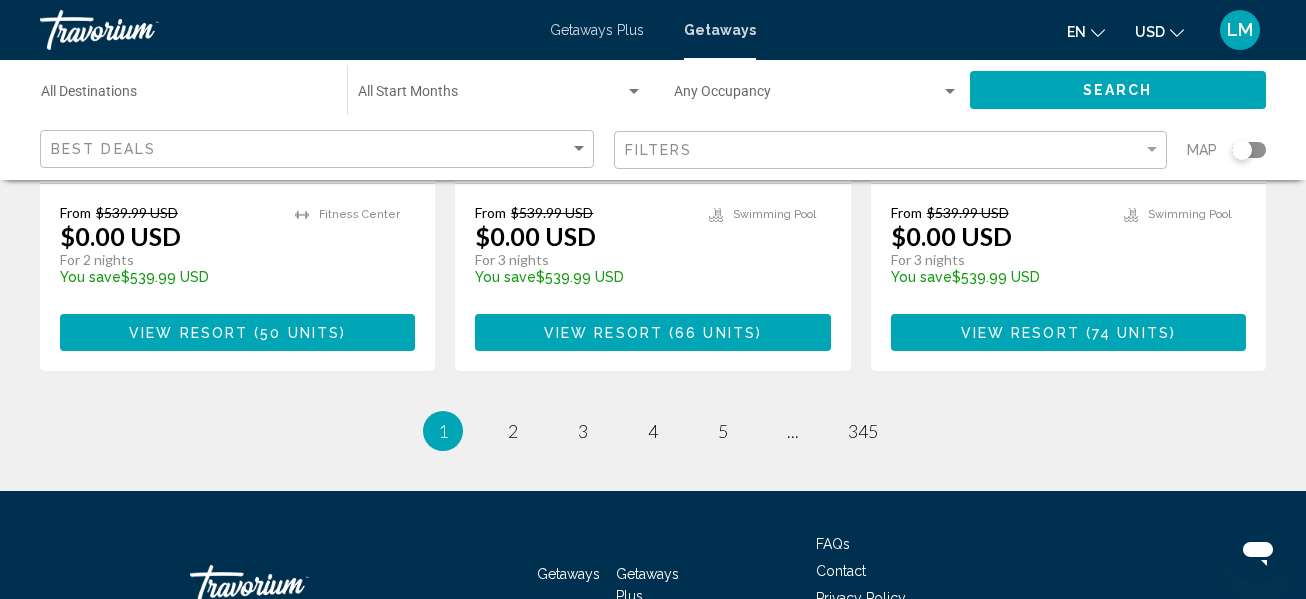 scroll, scrollTop: 2842, scrollLeft: 0, axis: vertical 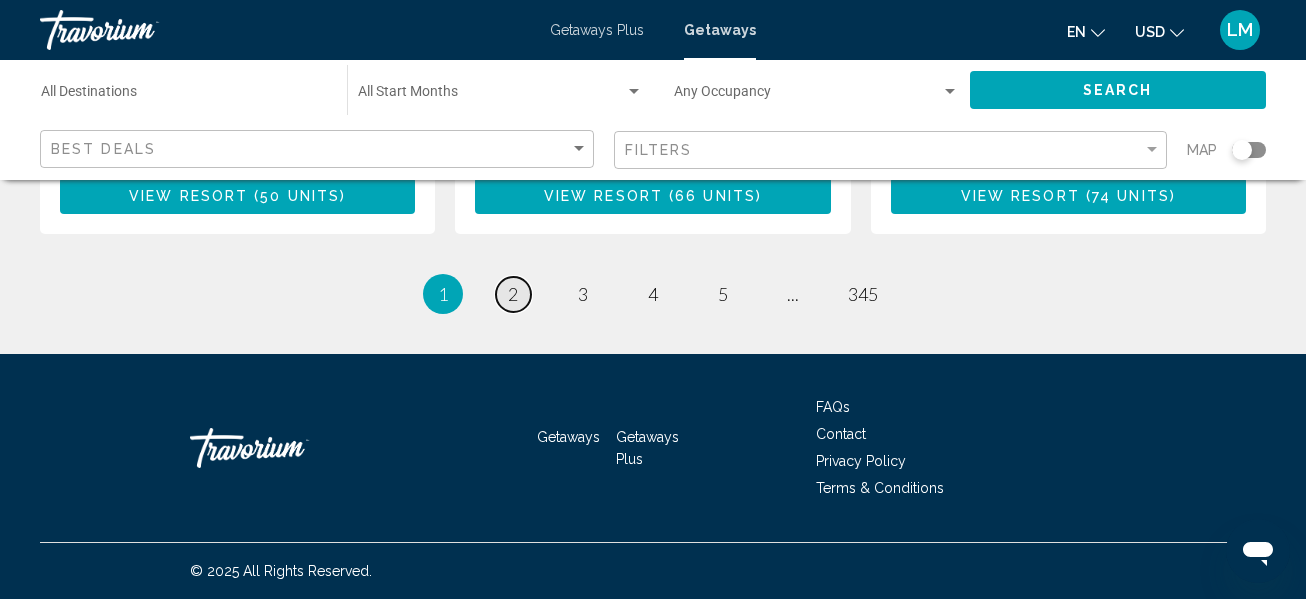 click on "2" at bounding box center (513, 294) 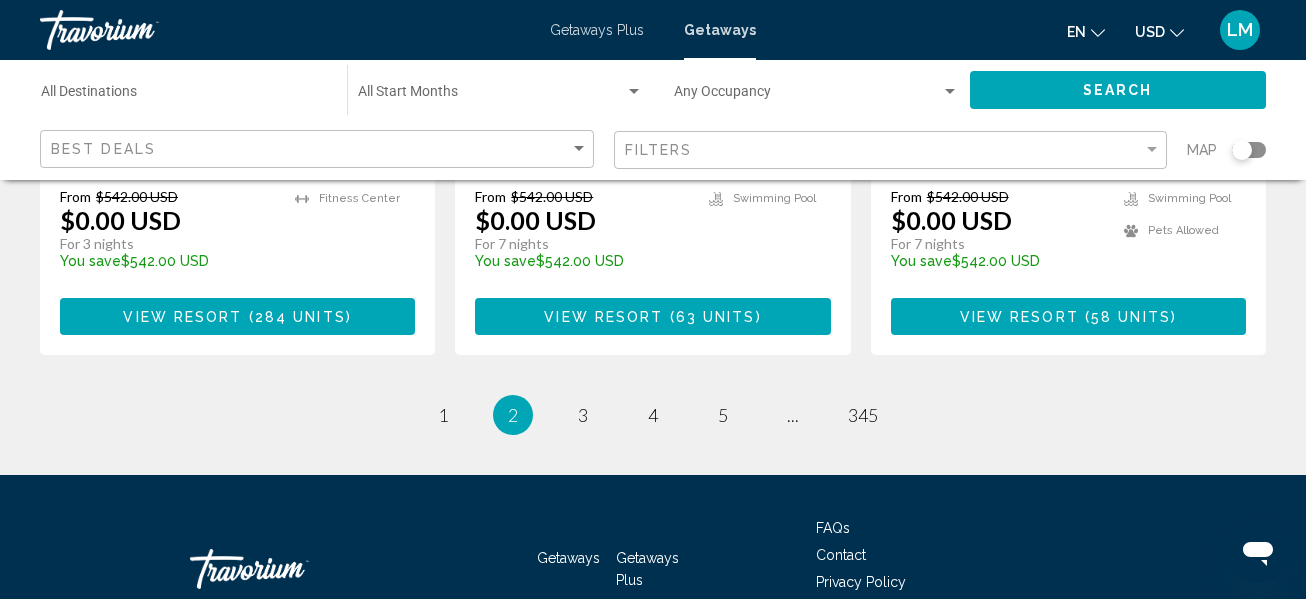 scroll, scrollTop: 2841, scrollLeft: 0, axis: vertical 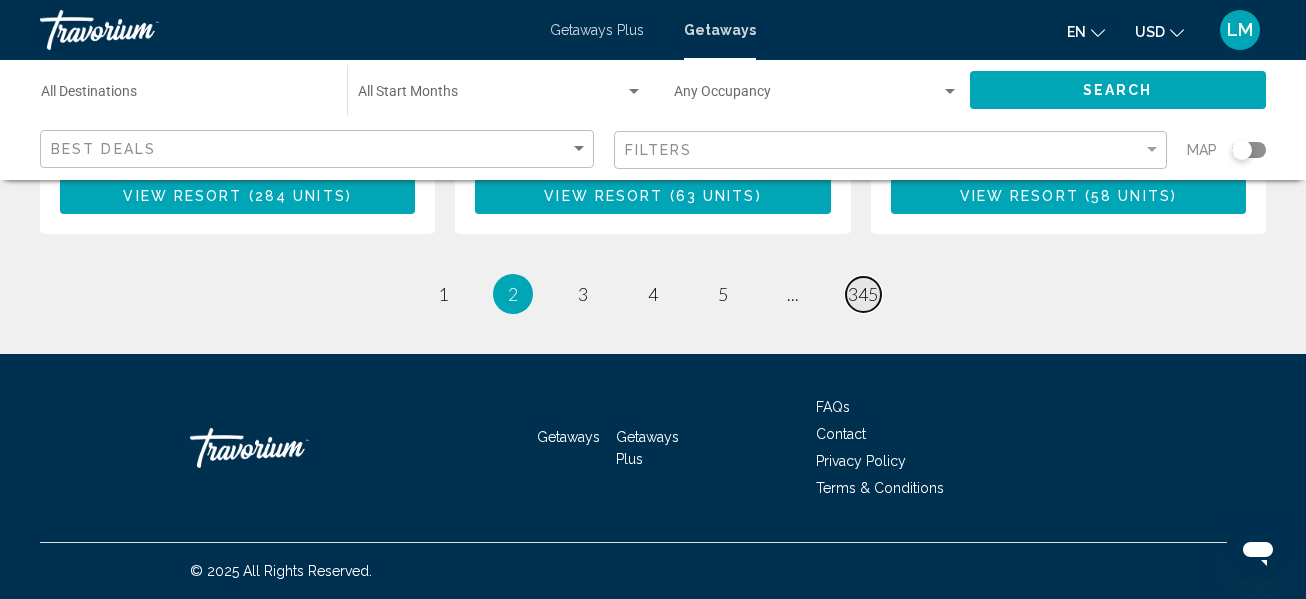 click on "345" at bounding box center (863, 294) 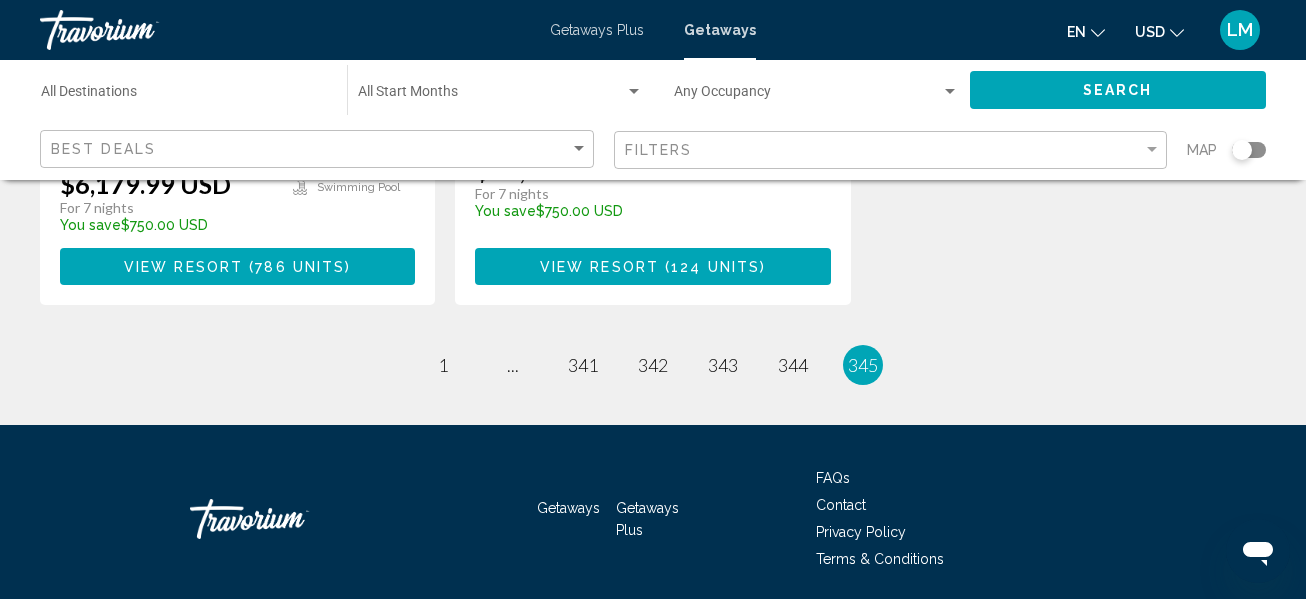 scroll, scrollTop: 2797, scrollLeft: 0, axis: vertical 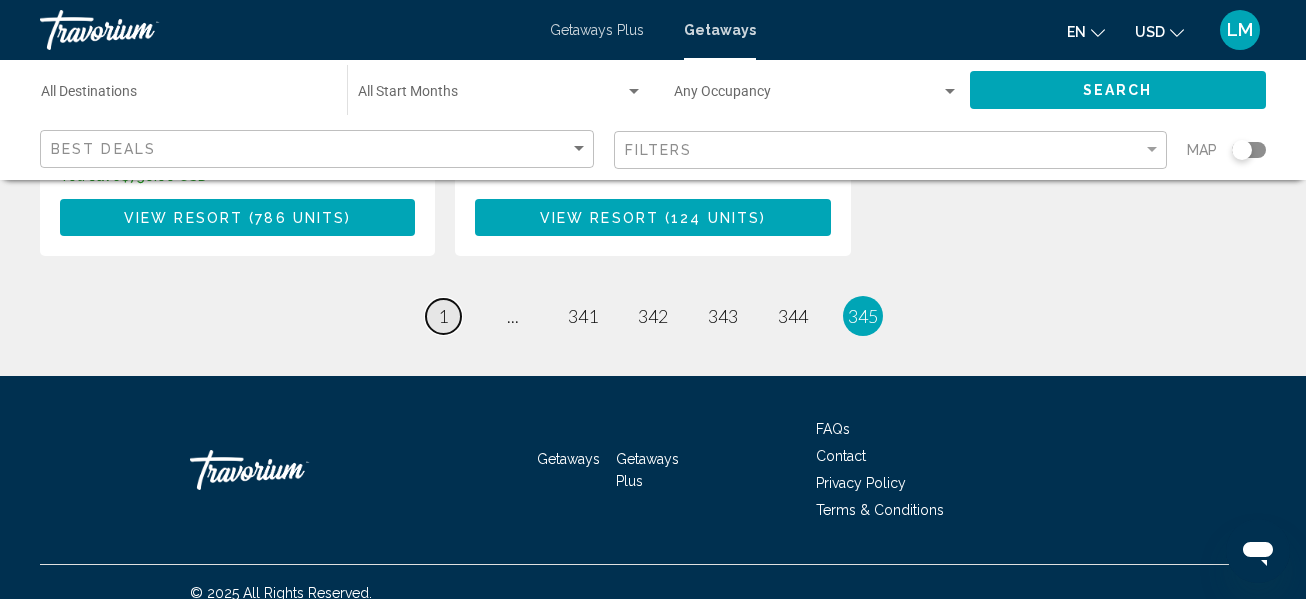 click on "1" at bounding box center (443, 316) 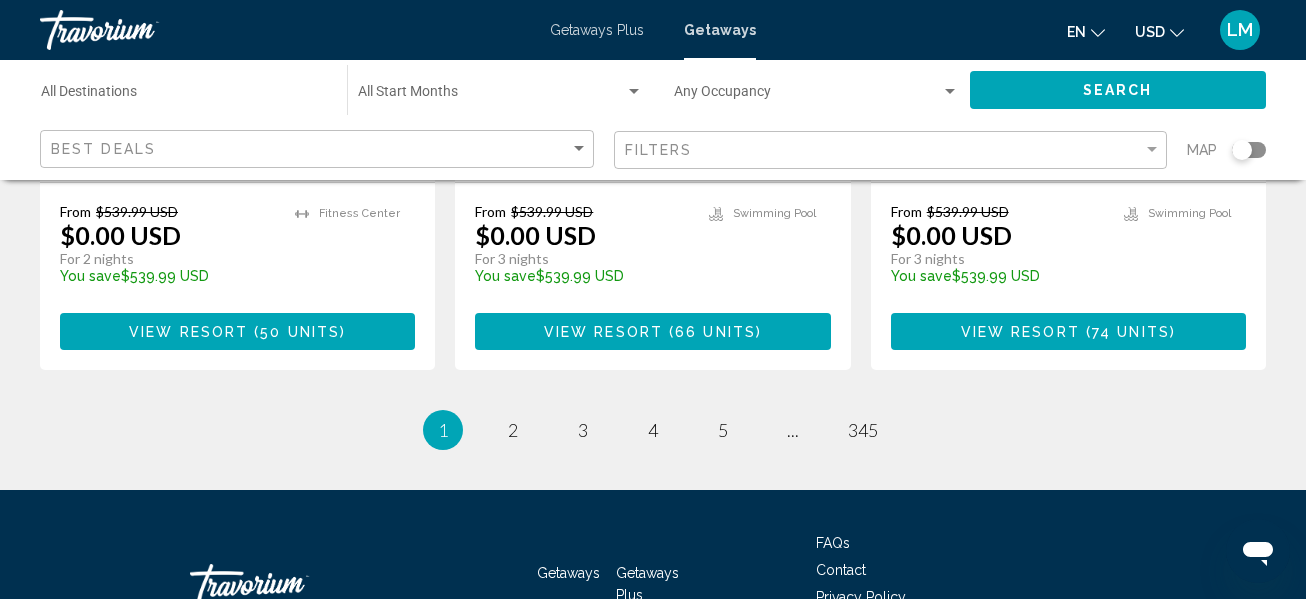 scroll, scrollTop: 2842, scrollLeft: 0, axis: vertical 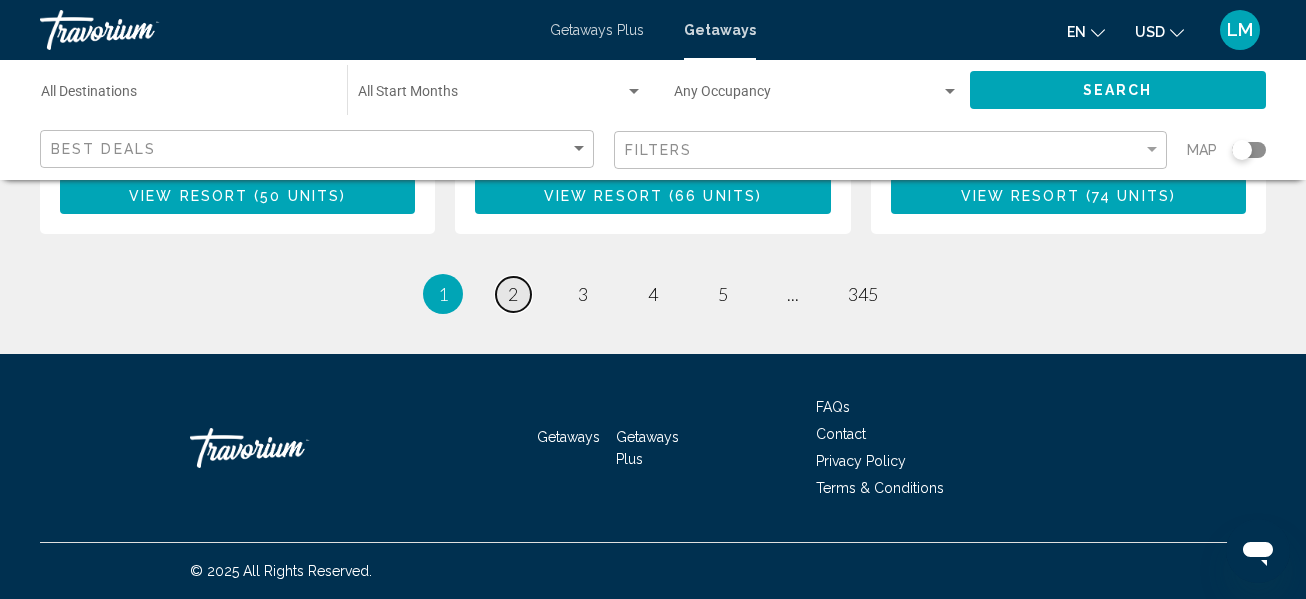 click on "2" at bounding box center (513, 294) 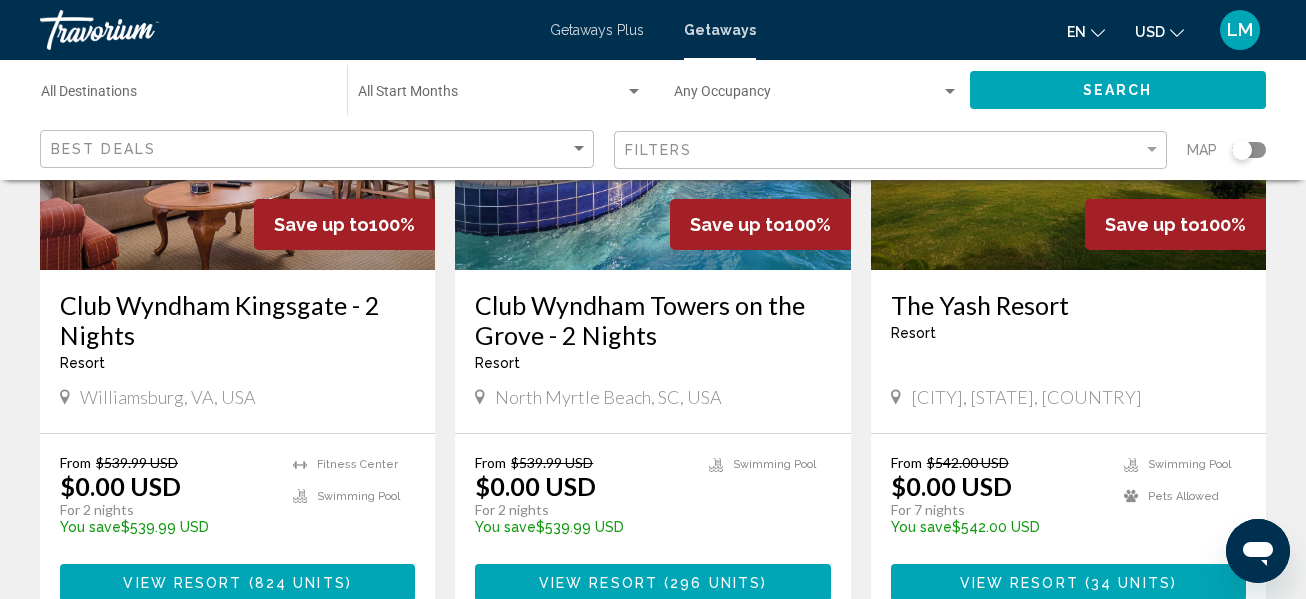 scroll, scrollTop: 360, scrollLeft: 0, axis: vertical 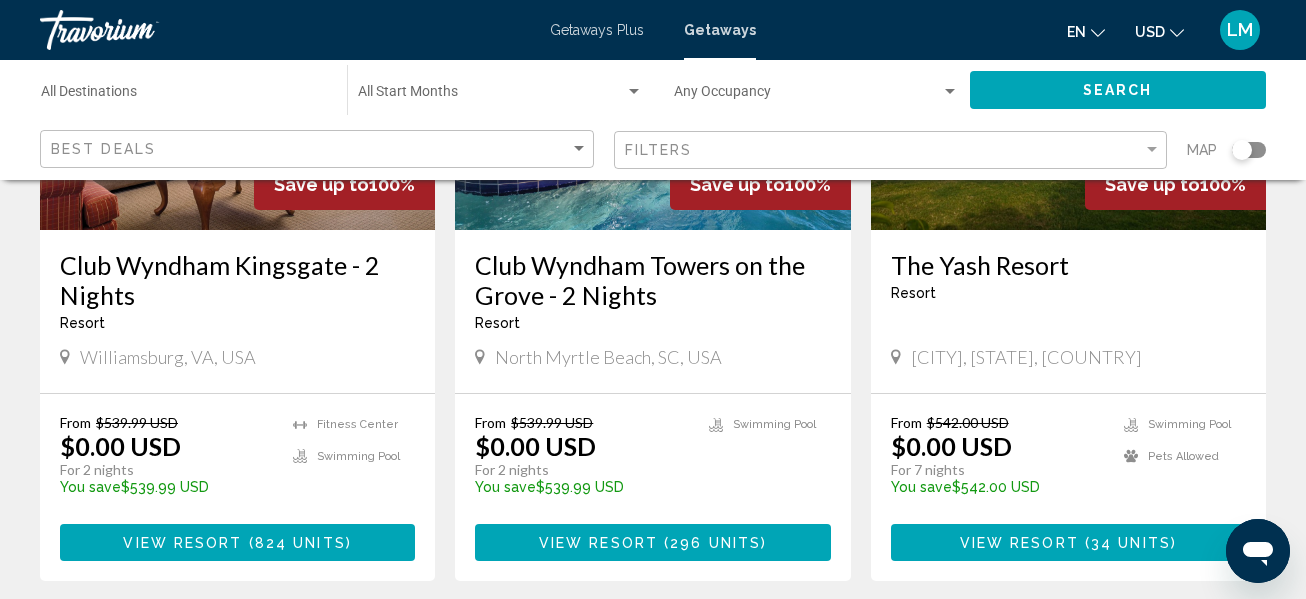 click on "View Resort" at bounding box center (182, 543) 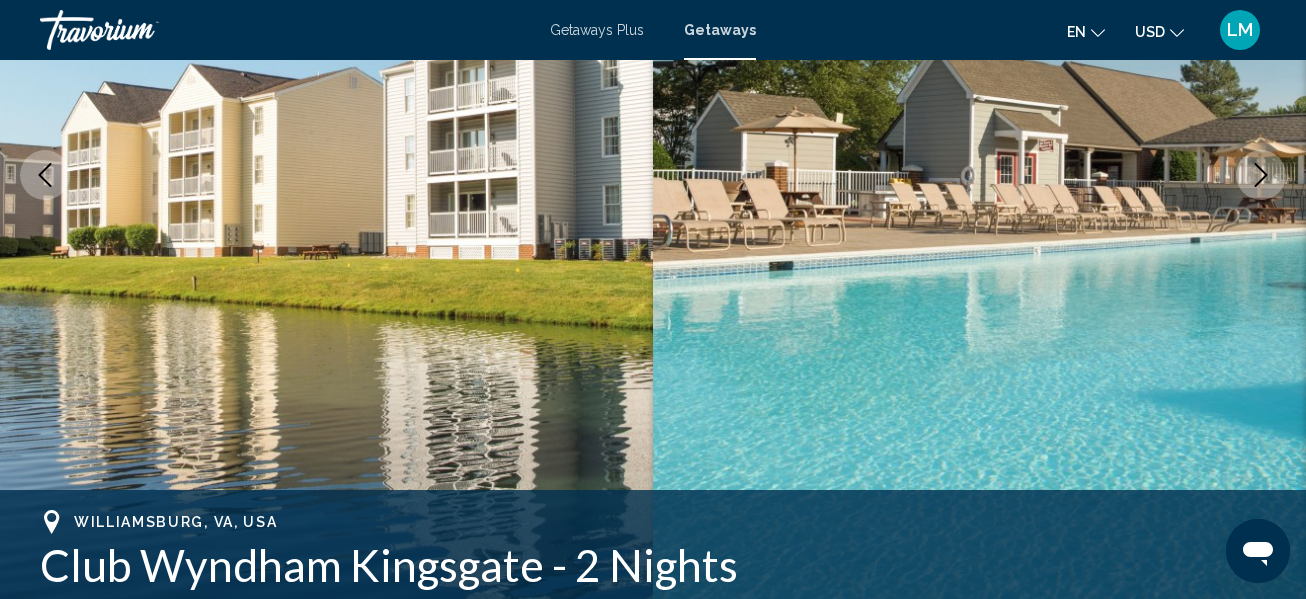 scroll, scrollTop: 235, scrollLeft: 0, axis: vertical 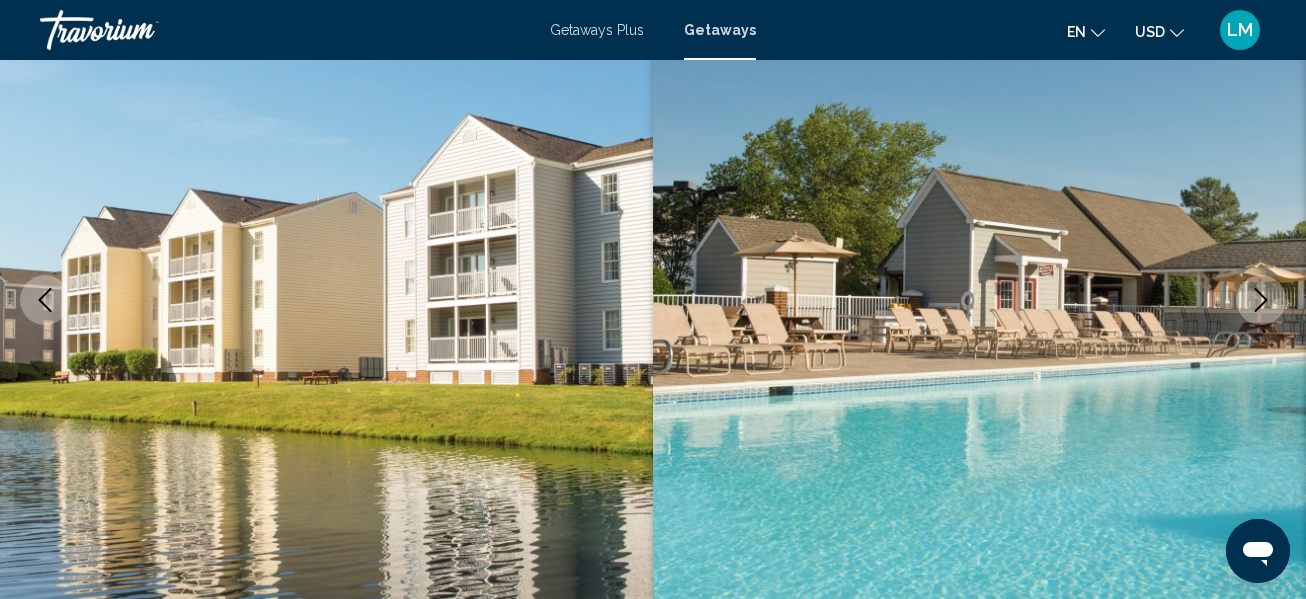 click 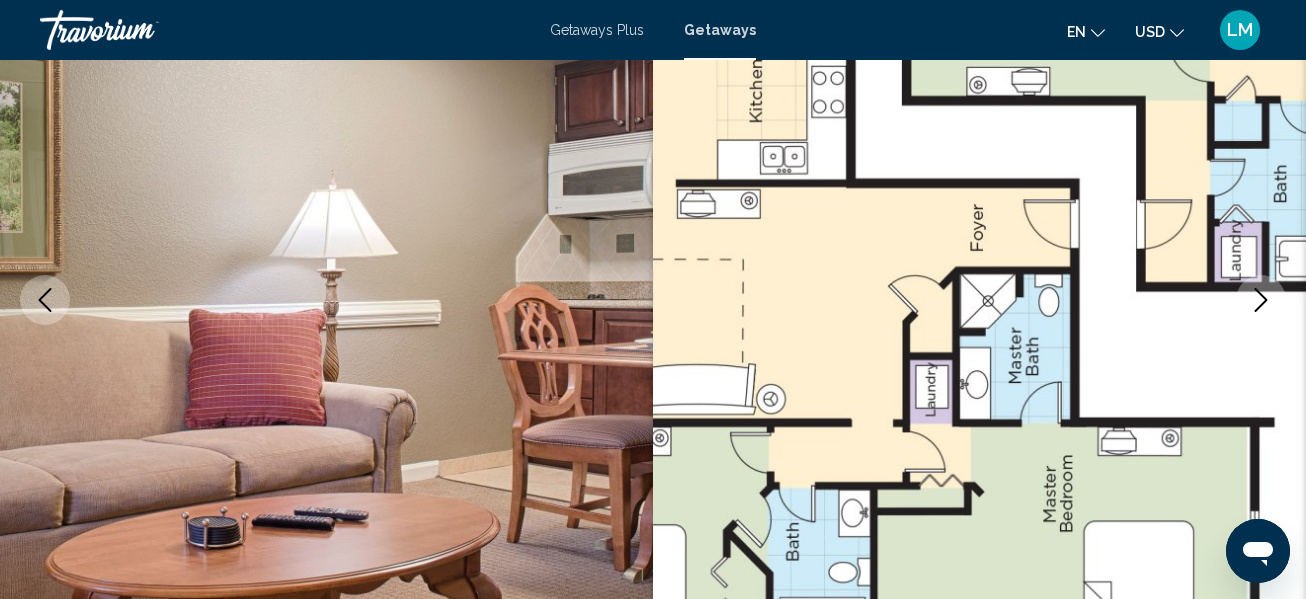 click 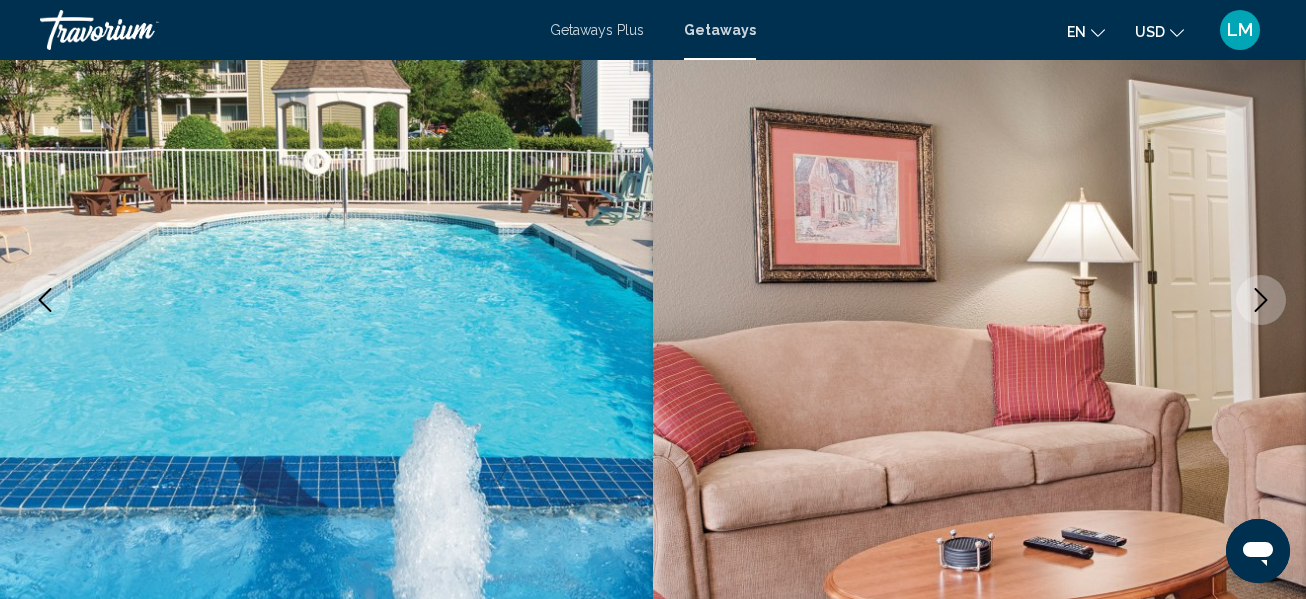 click 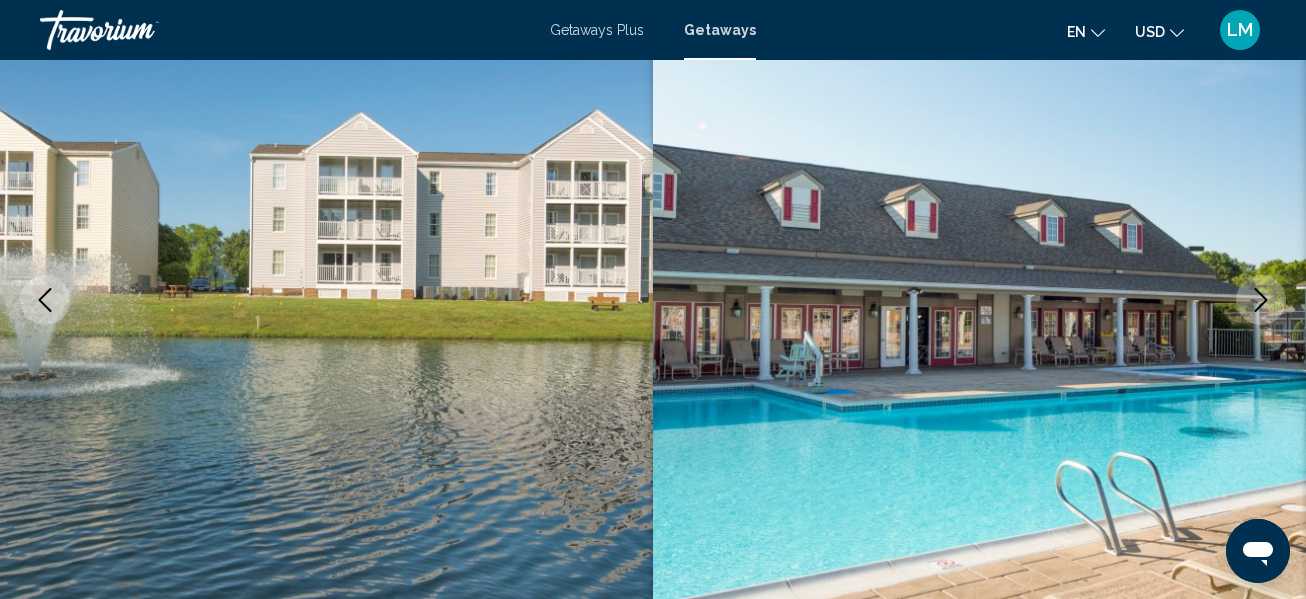 click 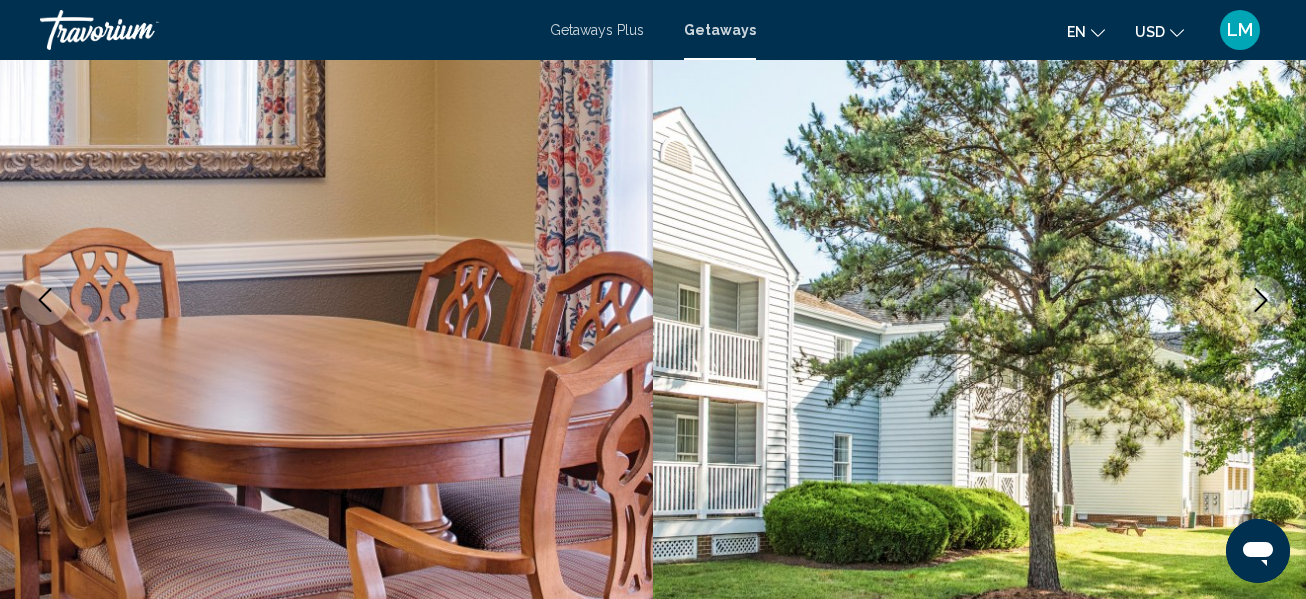 click 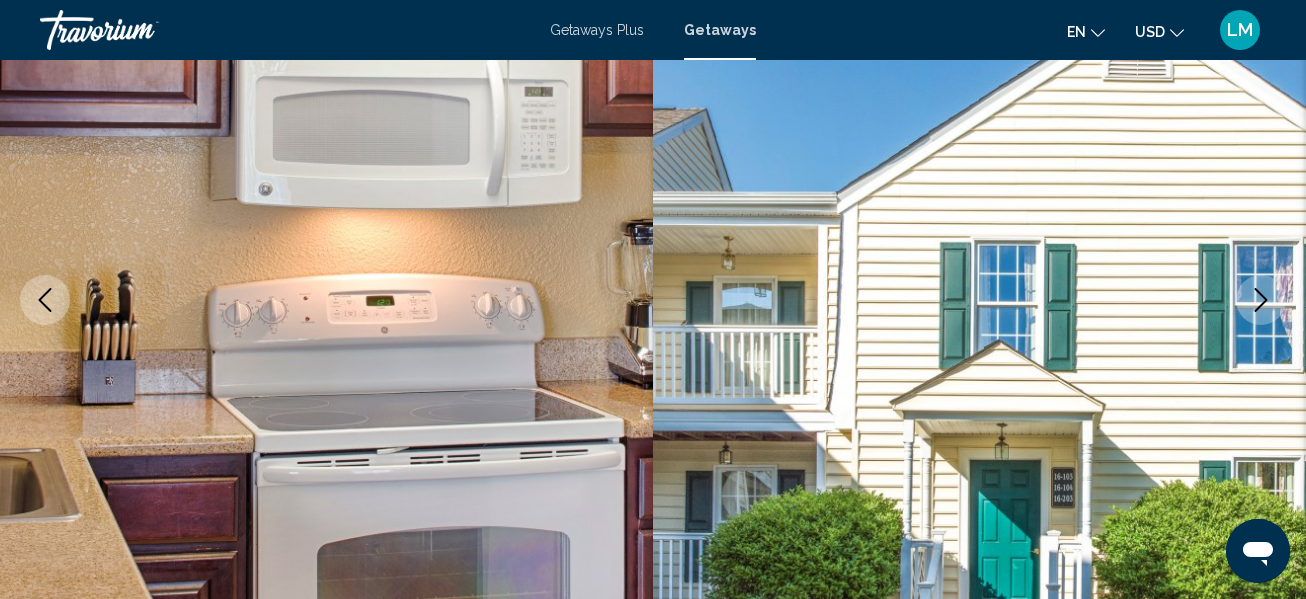 click 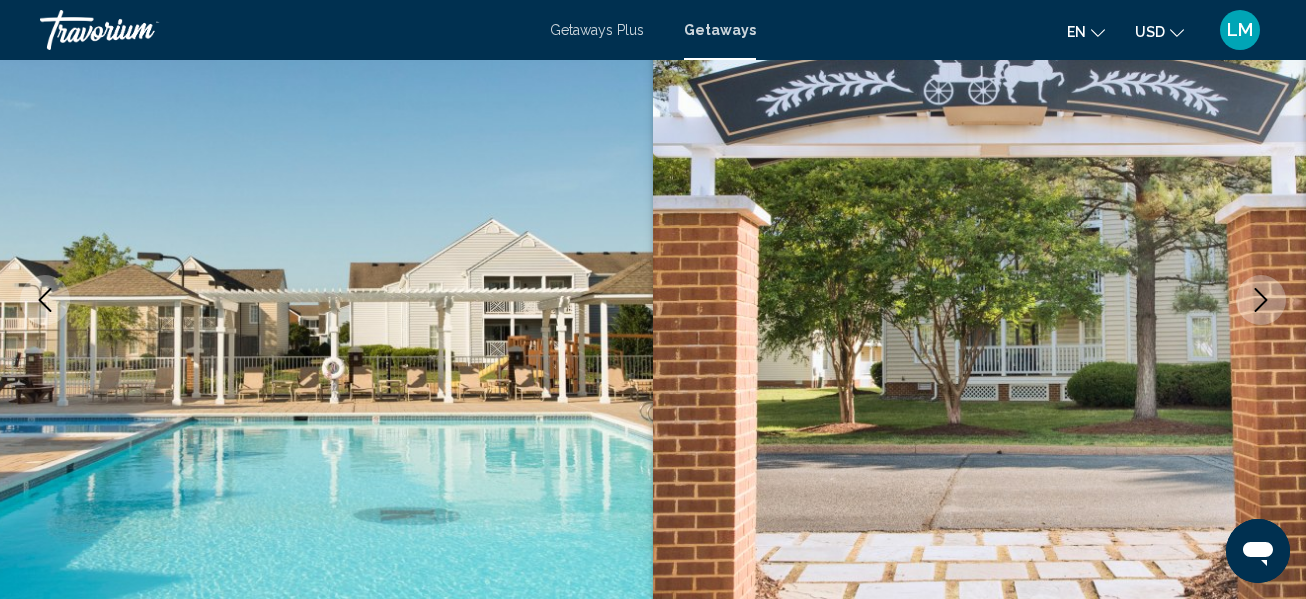 click 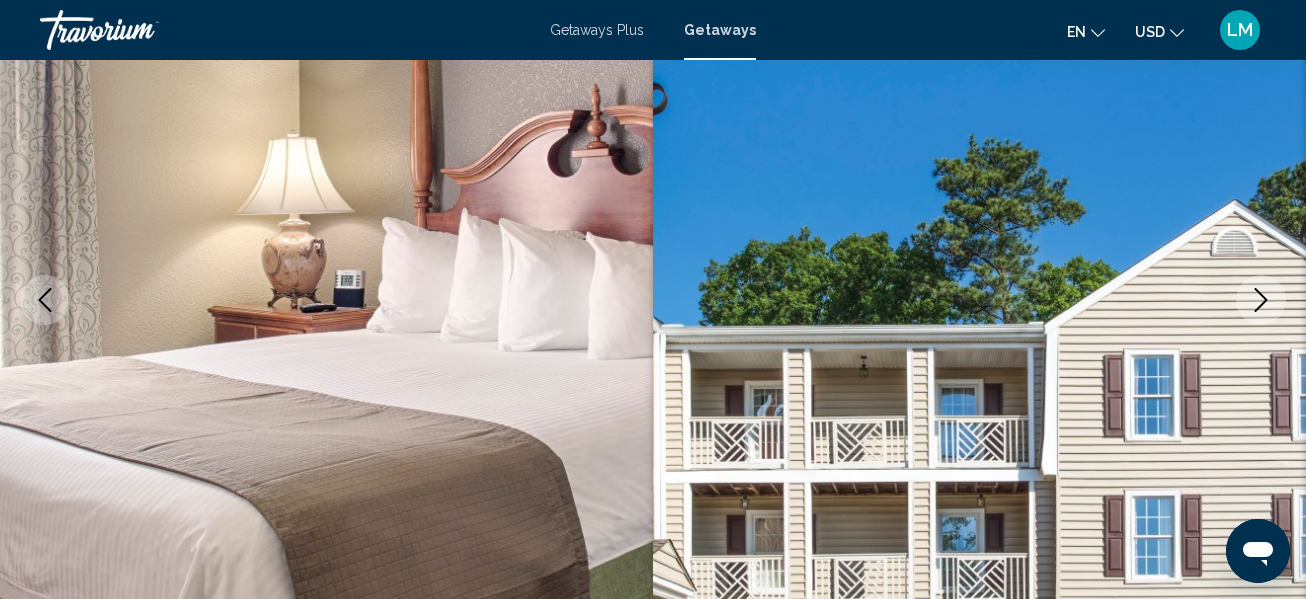 click 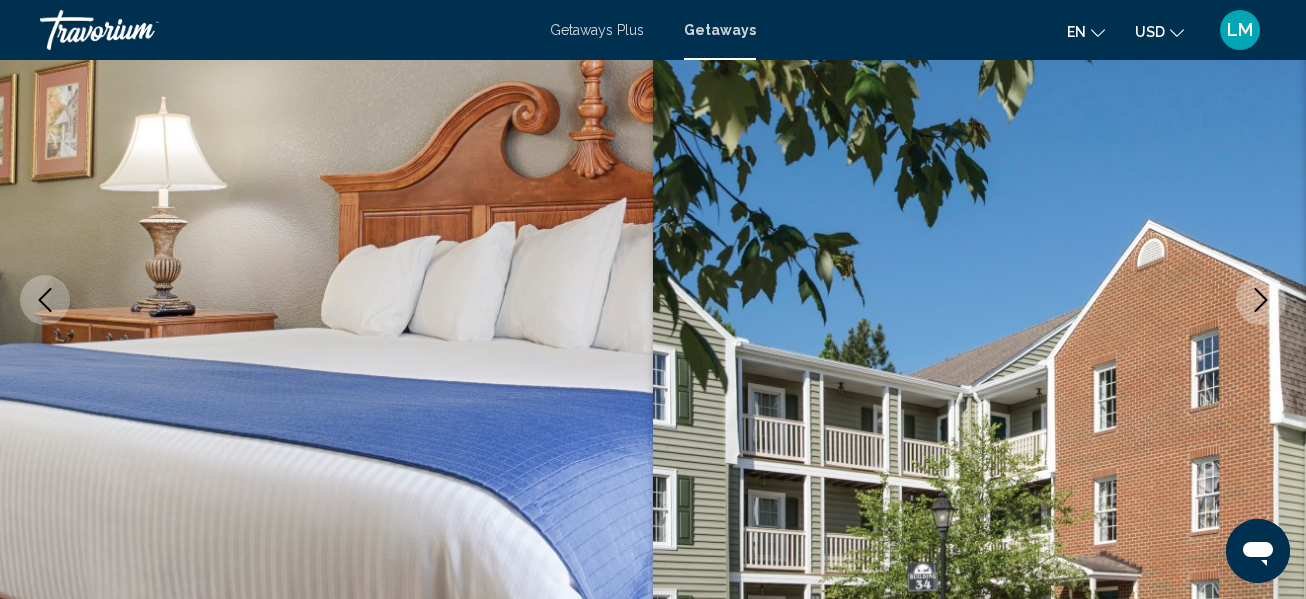 click 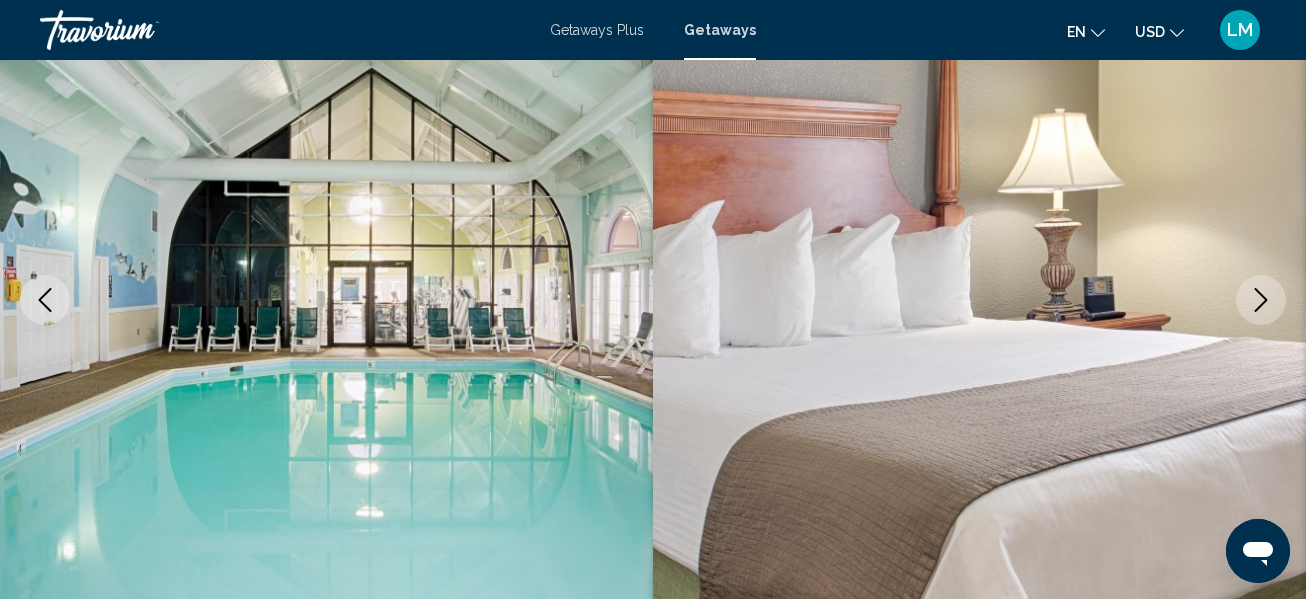 click 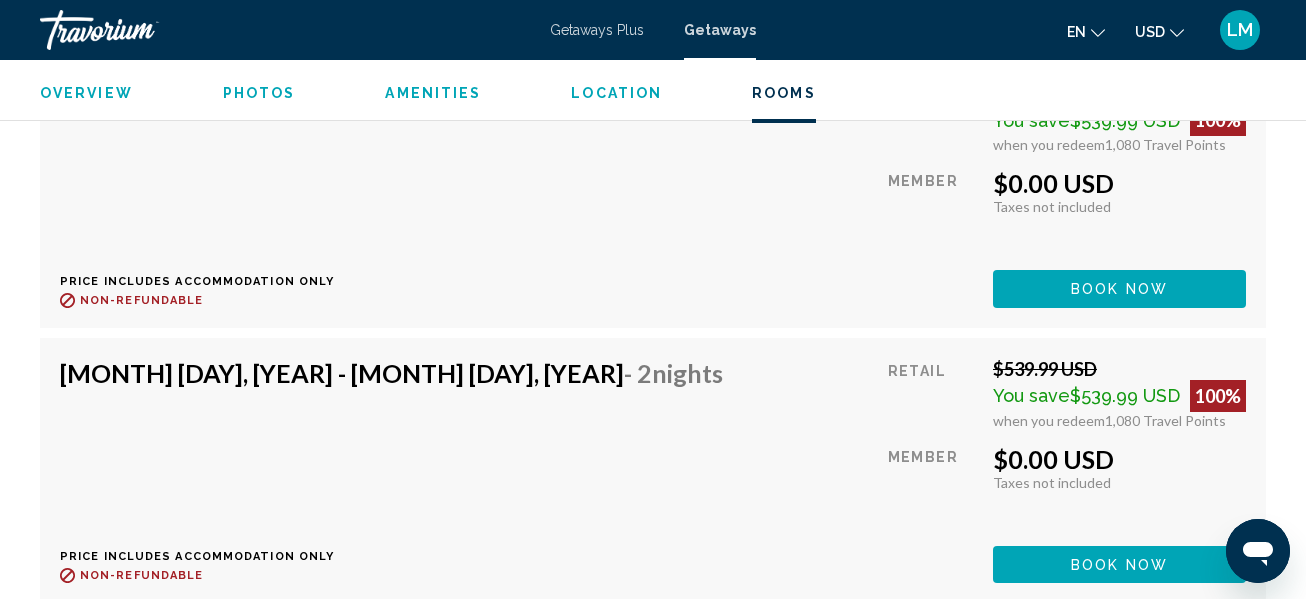 scroll, scrollTop: 6770, scrollLeft: 0, axis: vertical 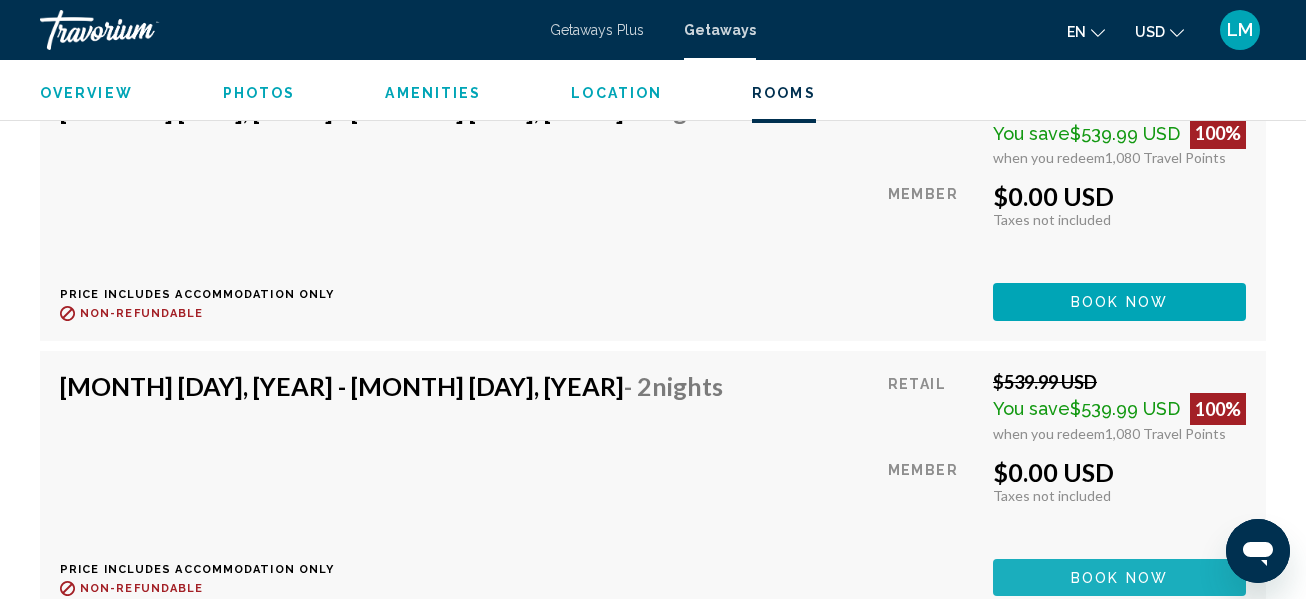 click on "Book now" at bounding box center [1119, 578] 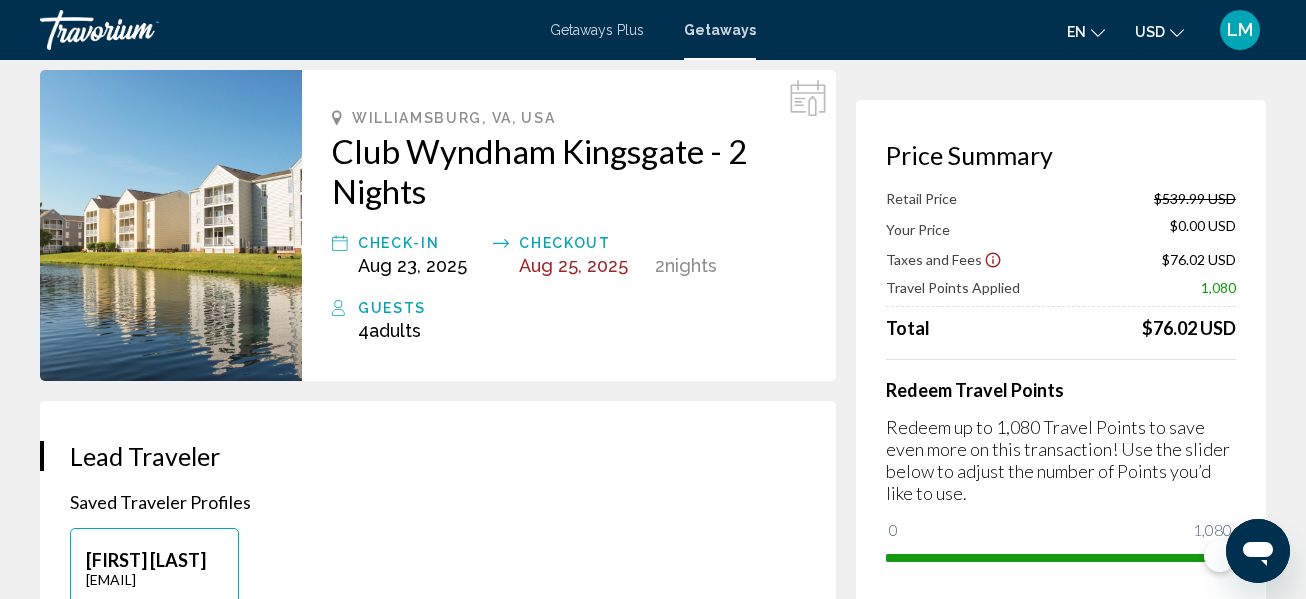 scroll, scrollTop: 120, scrollLeft: 0, axis: vertical 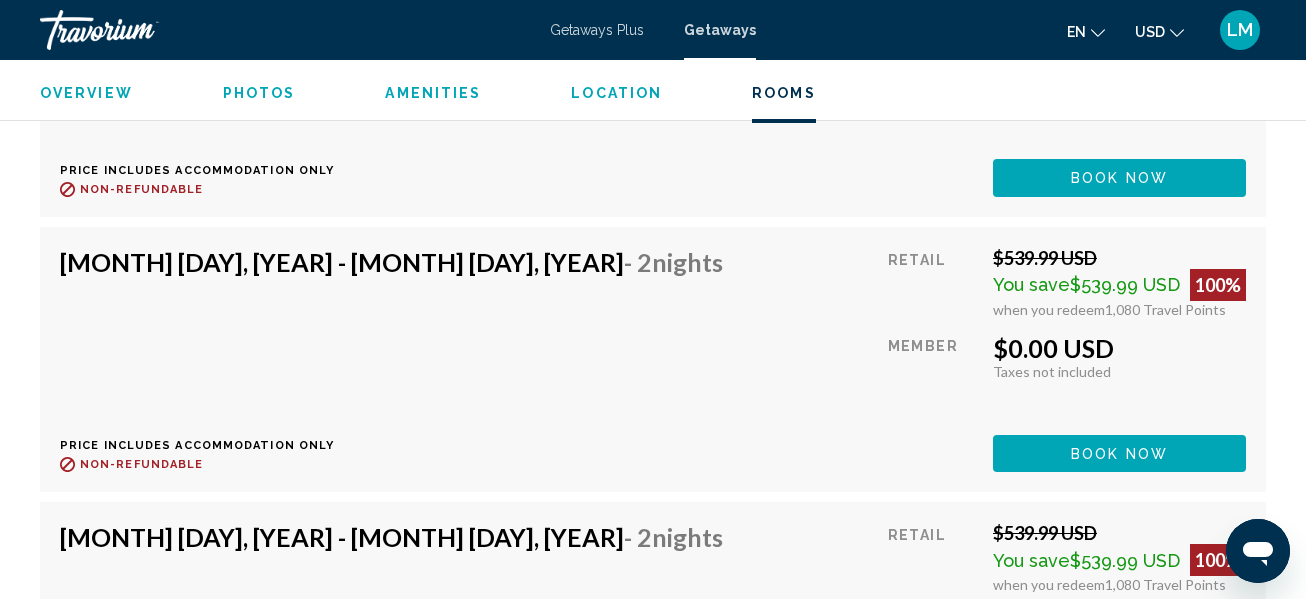 click on "Book now" at bounding box center (1119, -1749) 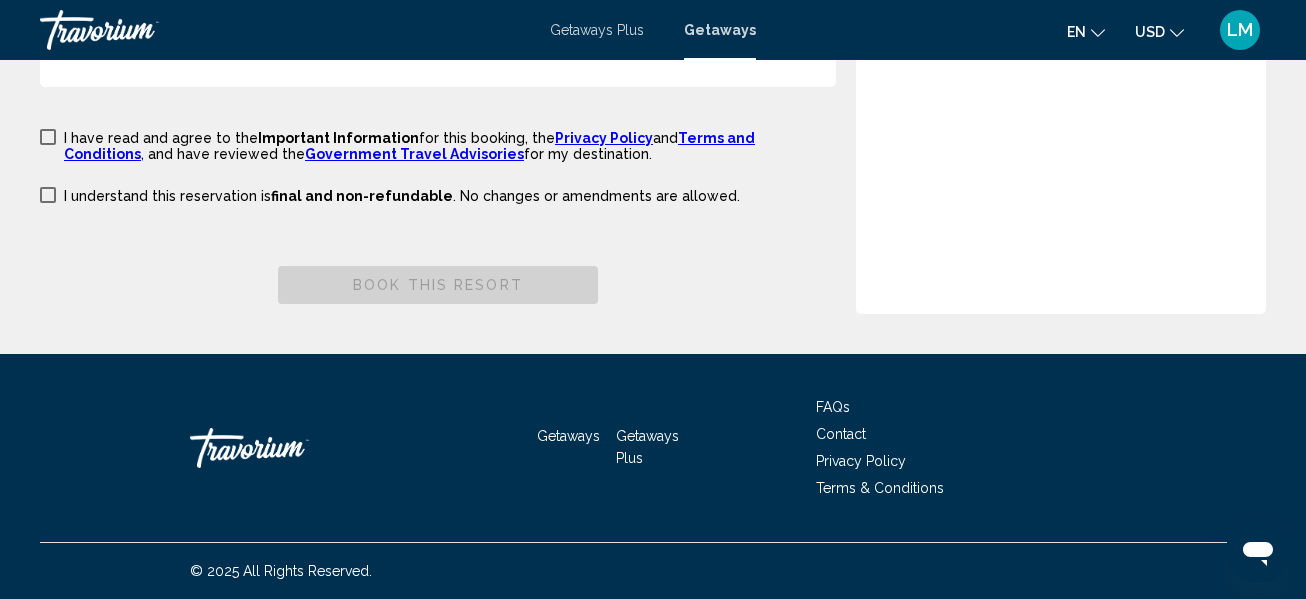 scroll, scrollTop: 0, scrollLeft: 0, axis: both 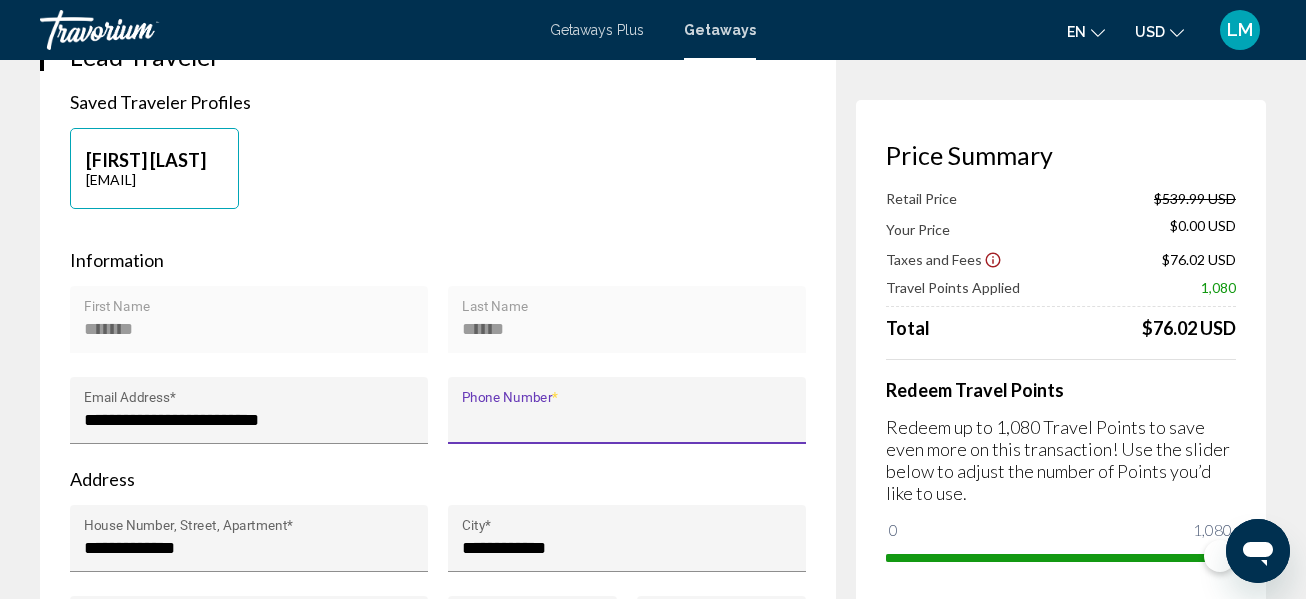 click on "Phone Number  *" at bounding box center (627, 420) 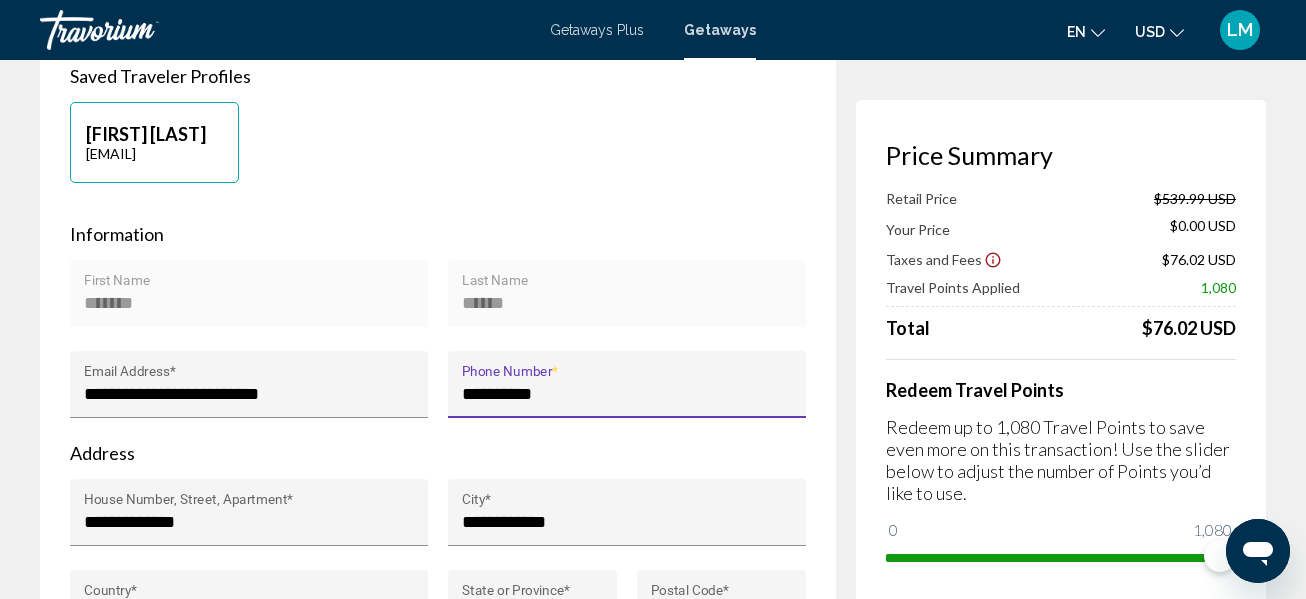 scroll, scrollTop: 520, scrollLeft: 0, axis: vertical 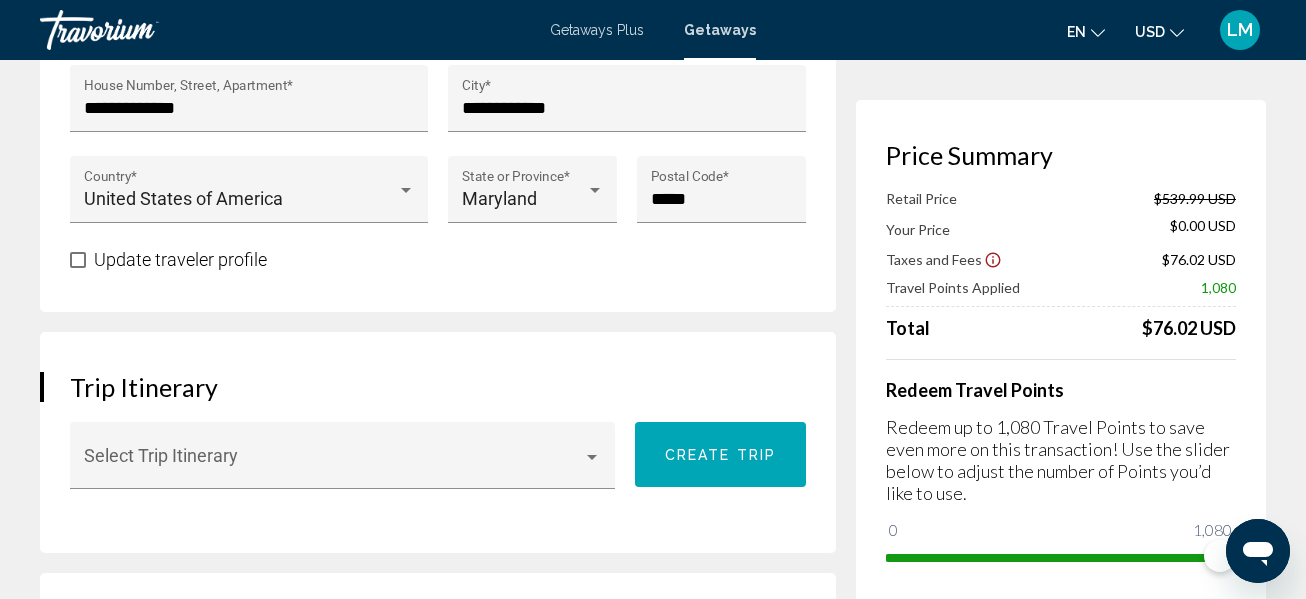 type on "**********" 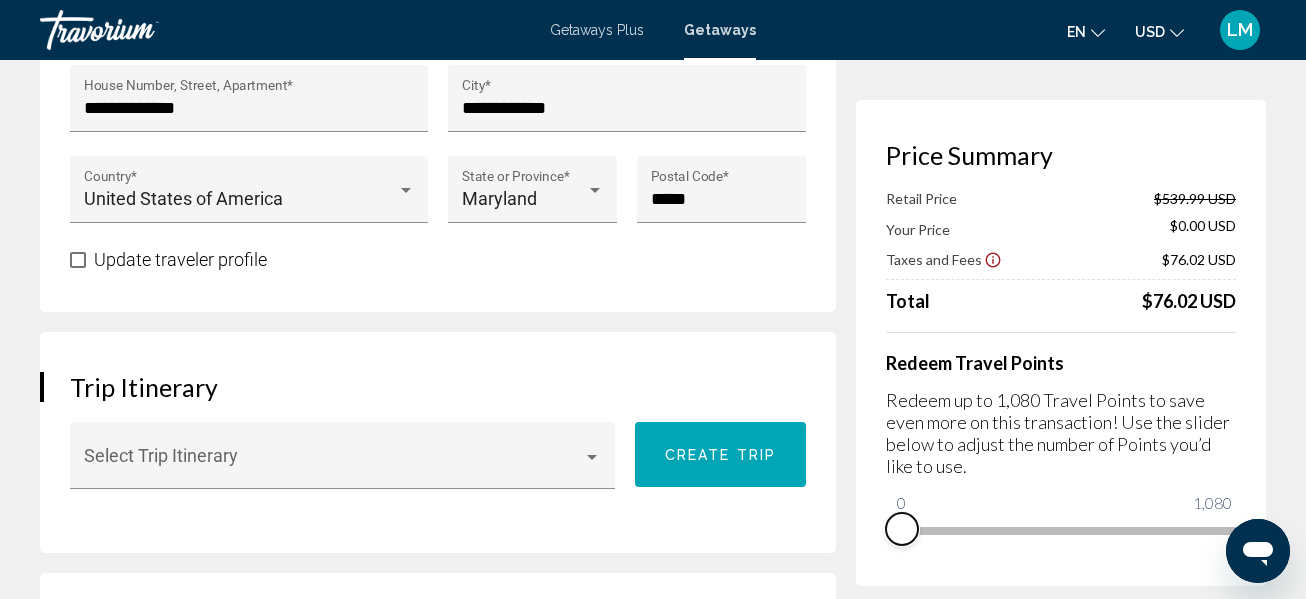 click on "Price Summary Retail Price  $539.99 USD  Your Price $0.00 USD Taxes and Fees
$76.02 USD Total  $76.02 USD  Redeem  Travel Points Redeem up to 1,080  Travel Points to save even more on this transaction! Use the slider below to adjust the number of Points you’d like to use. 0 1,080 0" at bounding box center (1061, 343) 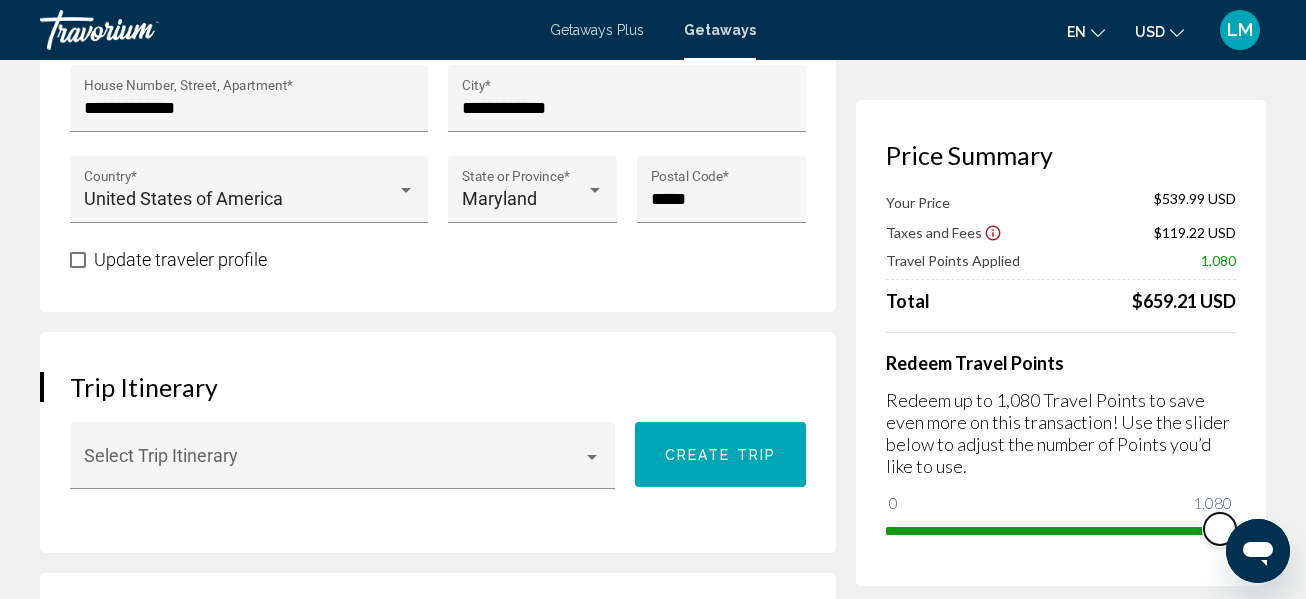 click on "0 1,080 1,080" at bounding box center (1061, 529) 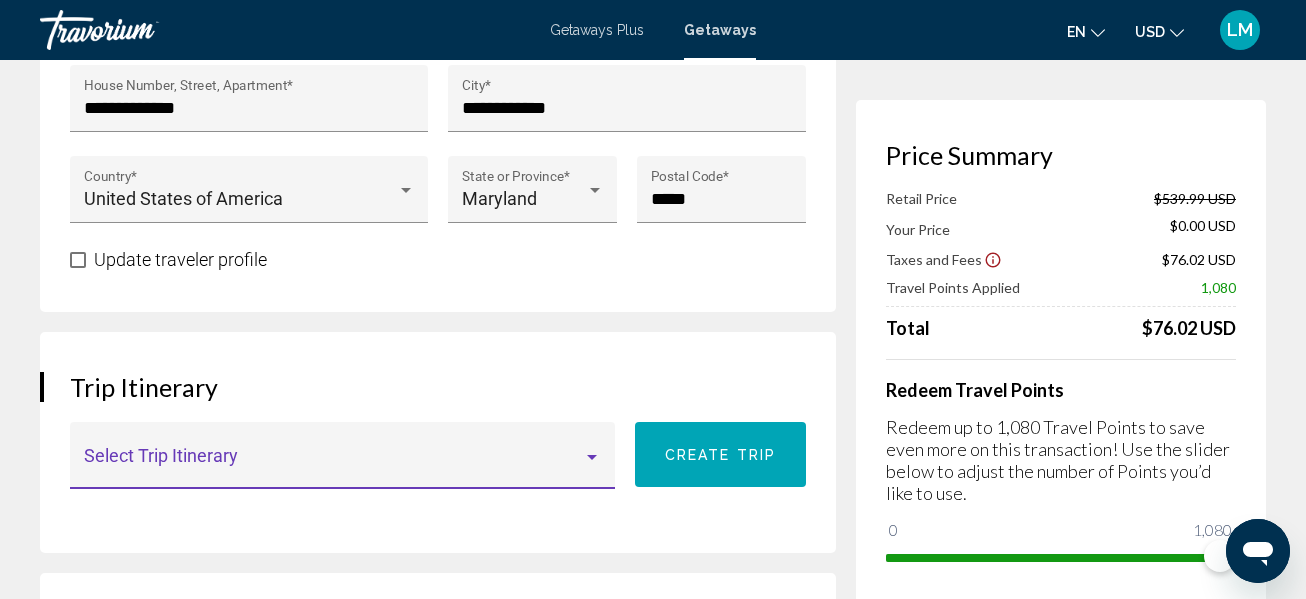 click at bounding box center (592, 457) 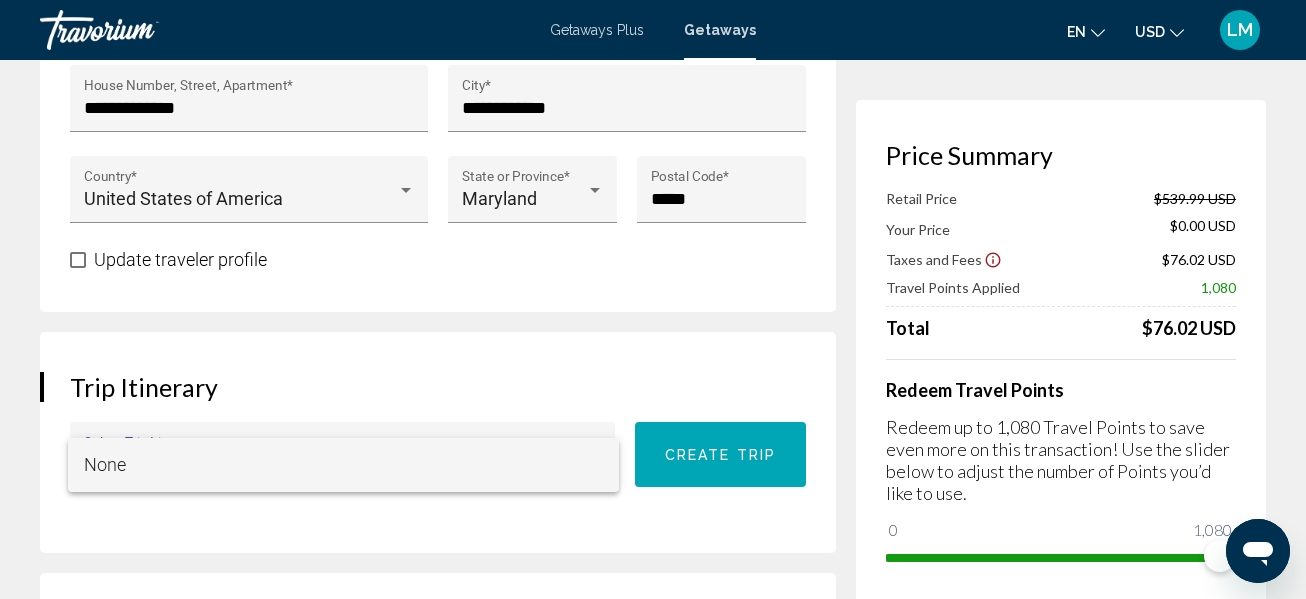 click at bounding box center (653, 299) 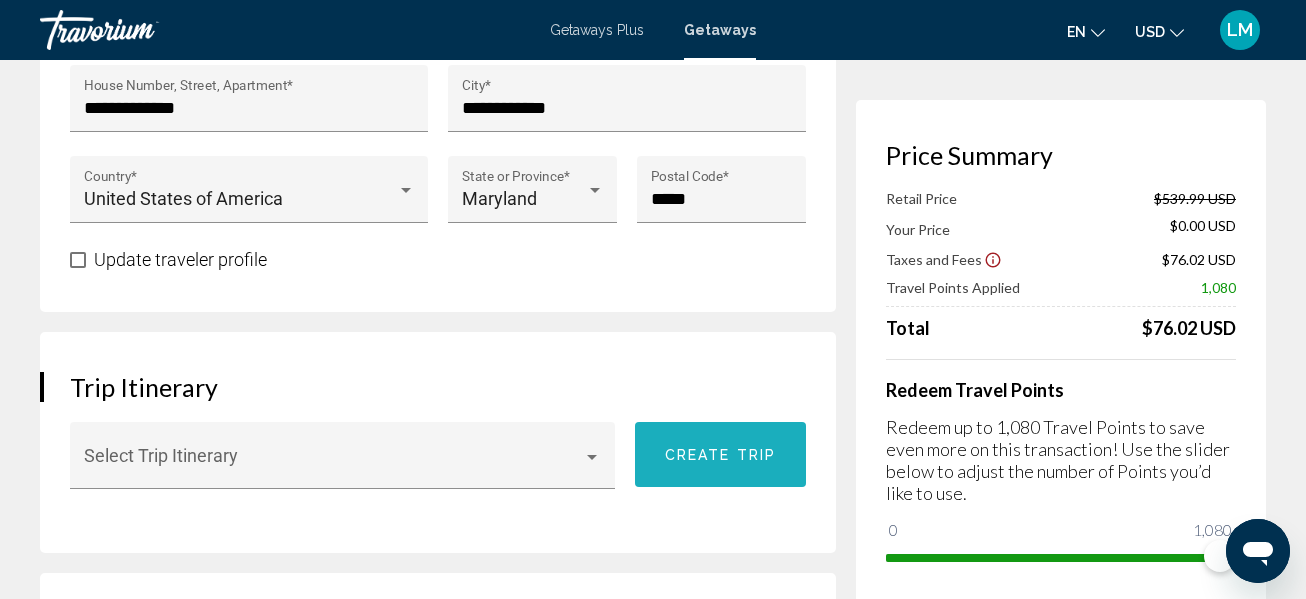 click on "Create trip" at bounding box center [720, 455] 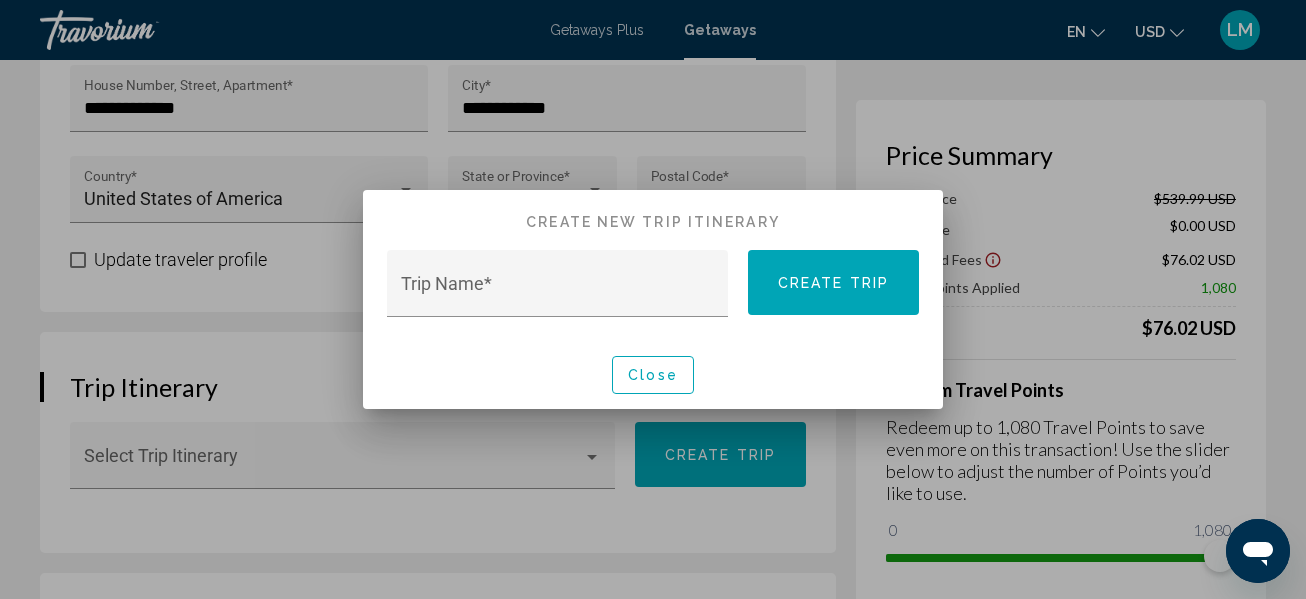 scroll, scrollTop: 0, scrollLeft: 0, axis: both 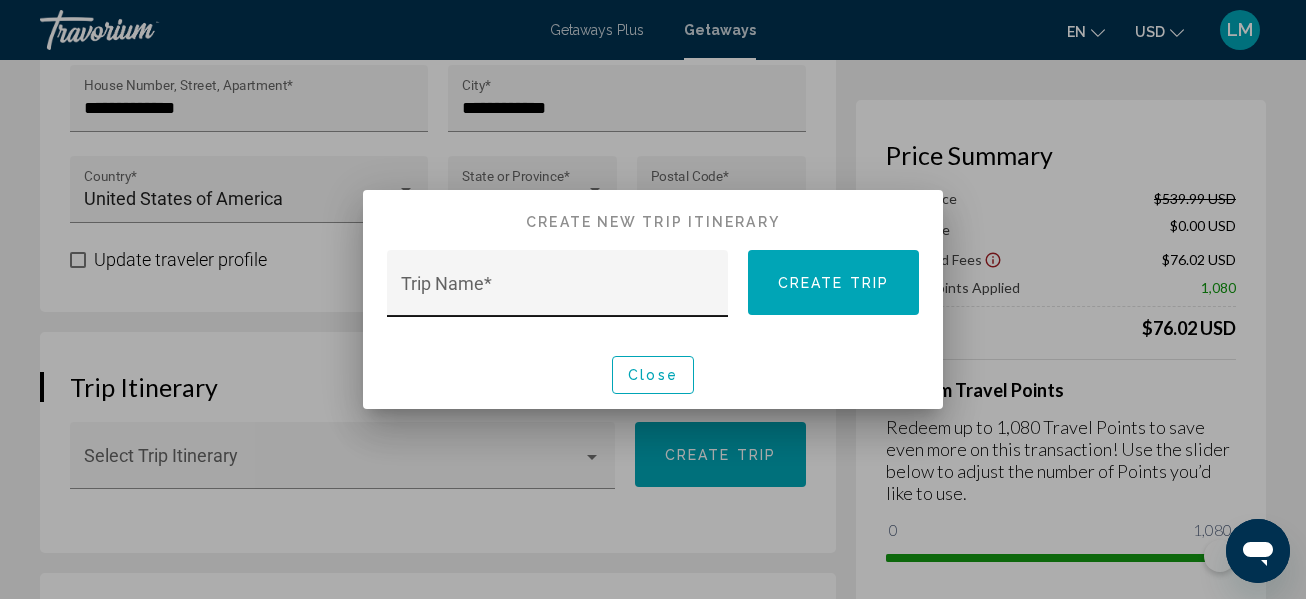 click on "Trip Name  *" at bounding box center (558, 293) 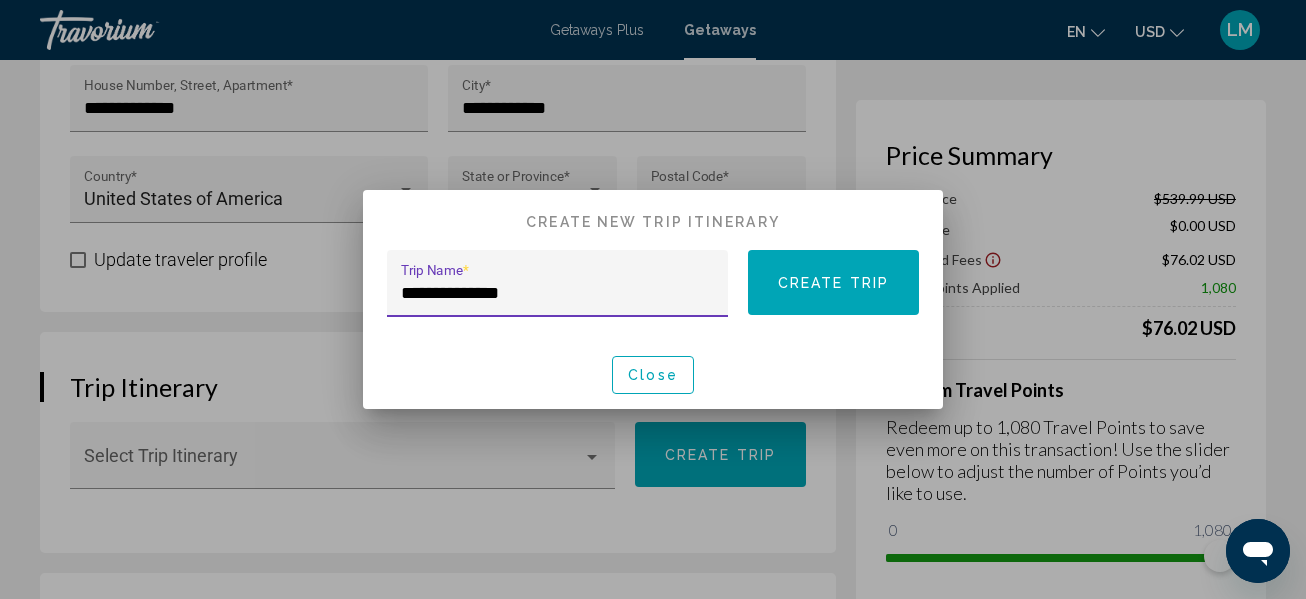 type on "**********" 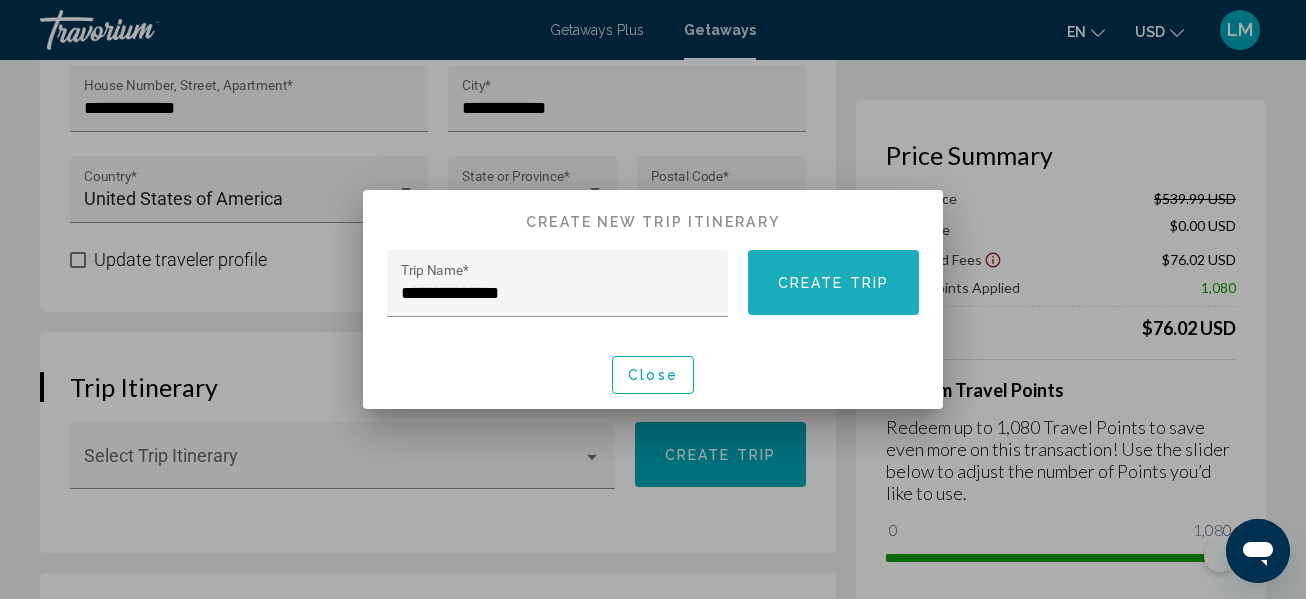 click on "Create trip" at bounding box center (833, 283) 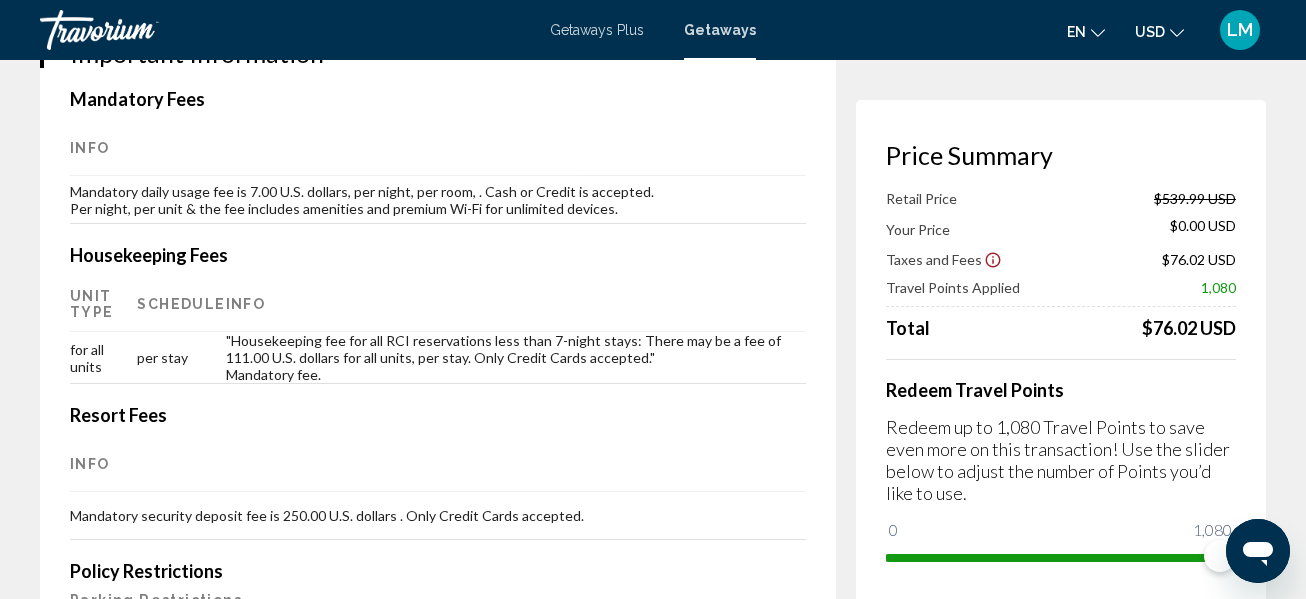 scroll, scrollTop: 3293, scrollLeft: 0, axis: vertical 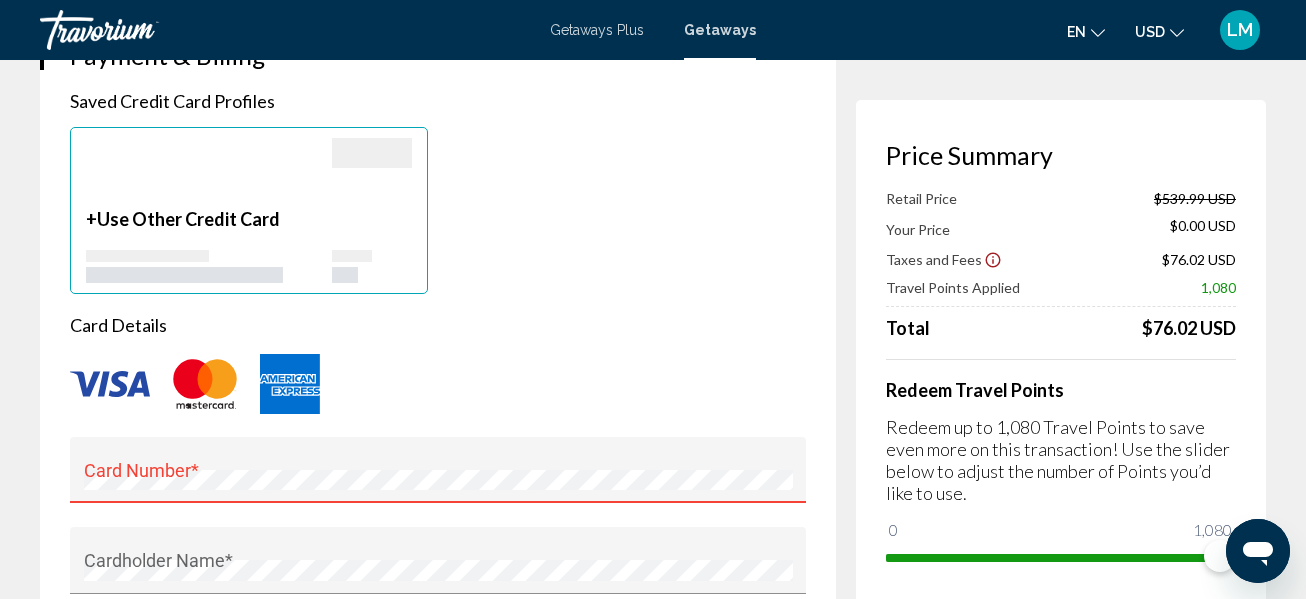 click on "+  Use Other Credit Card" at bounding box center [209, 219] 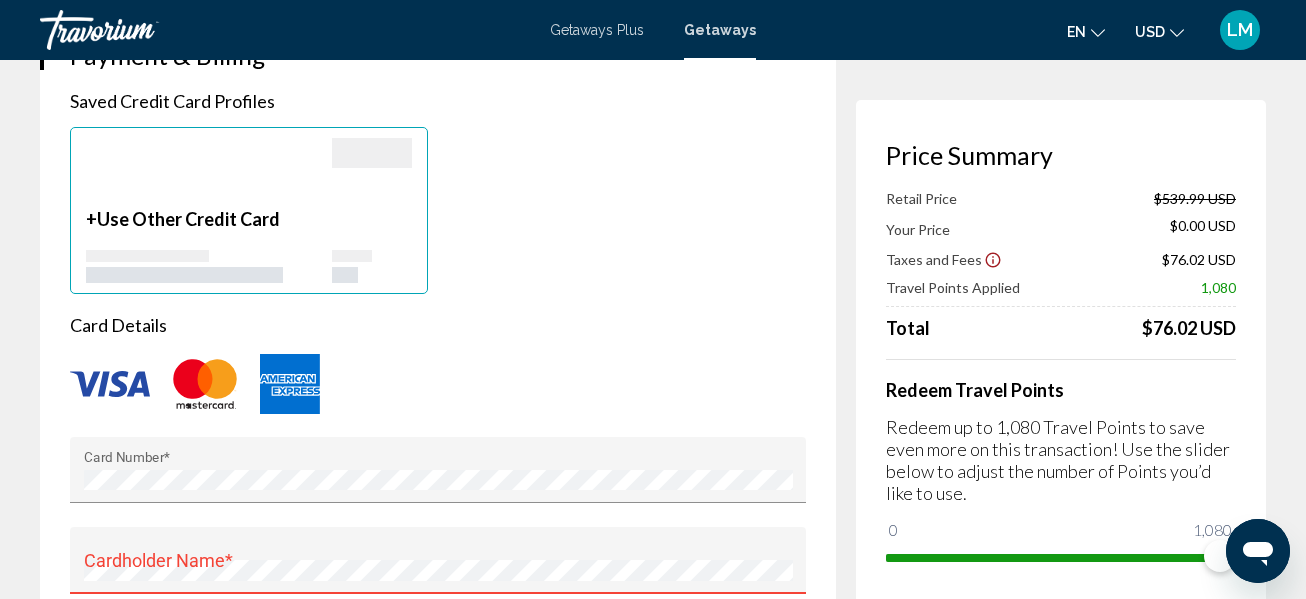 click on "Cardholder Name  *" at bounding box center [438, 560] 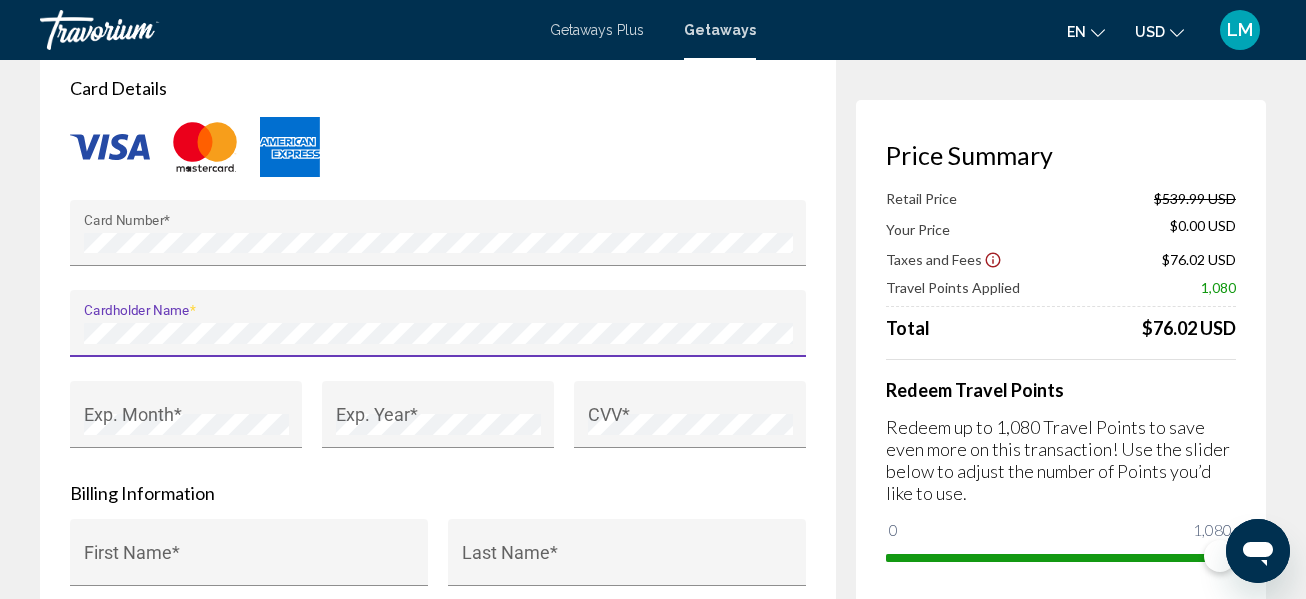 scroll, scrollTop: 1760, scrollLeft: 0, axis: vertical 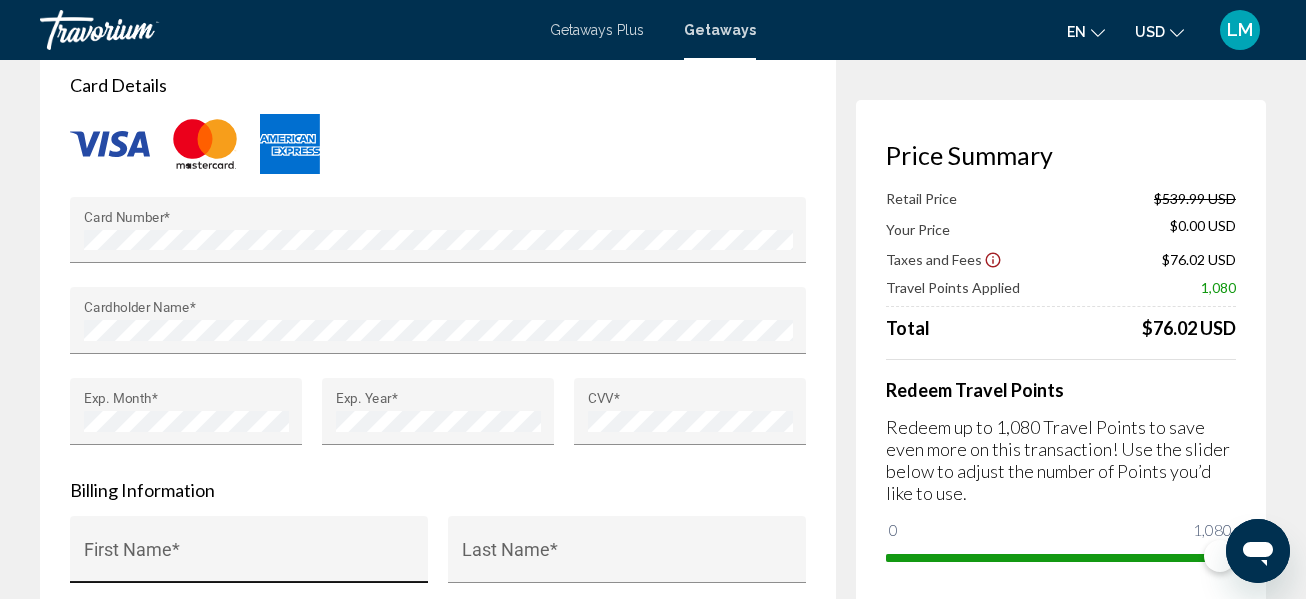 click on "First Name  *" at bounding box center [249, 556] 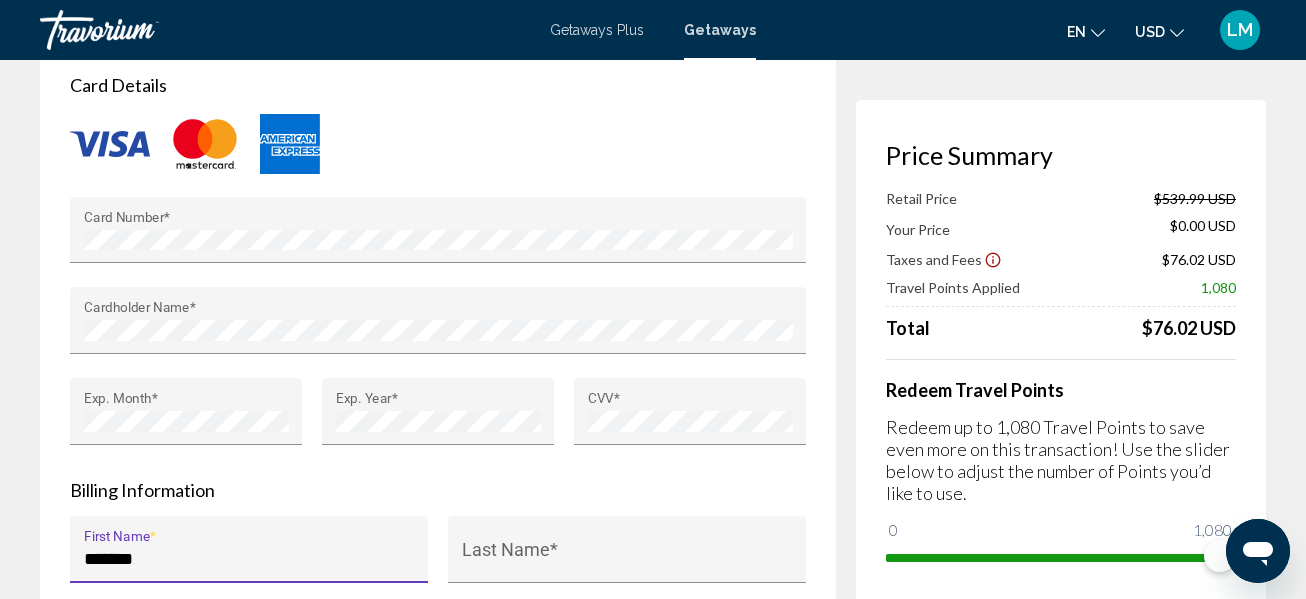 type on "*******" 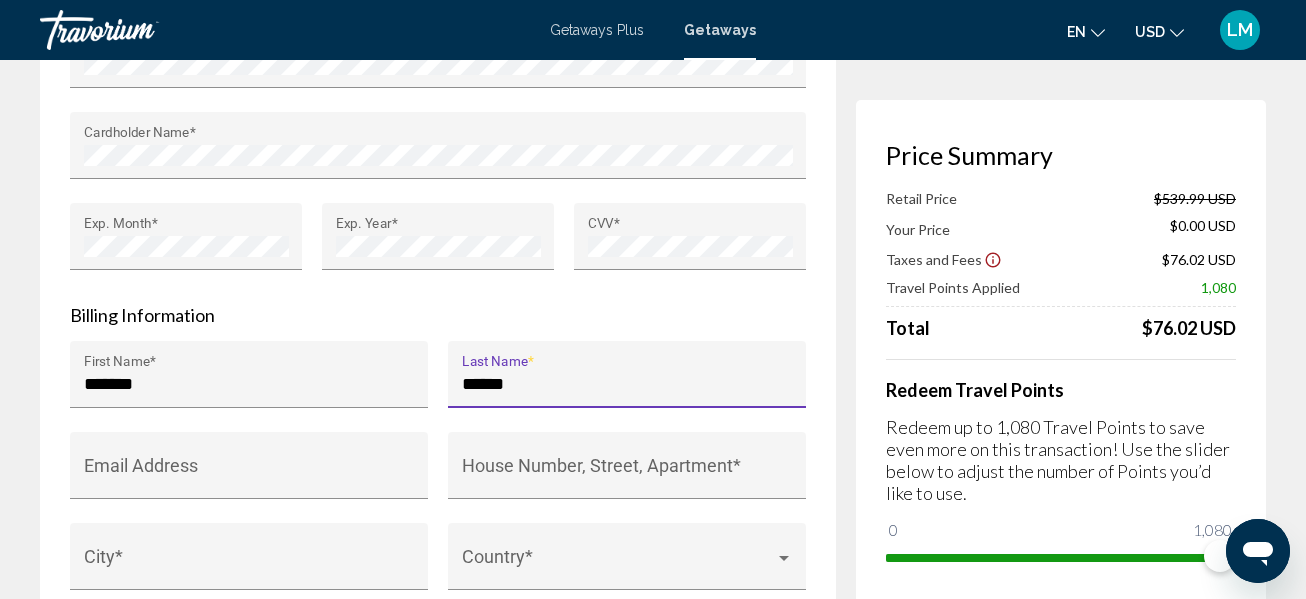 scroll, scrollTop: 1960, scrollLeft: 0, axis: vertical 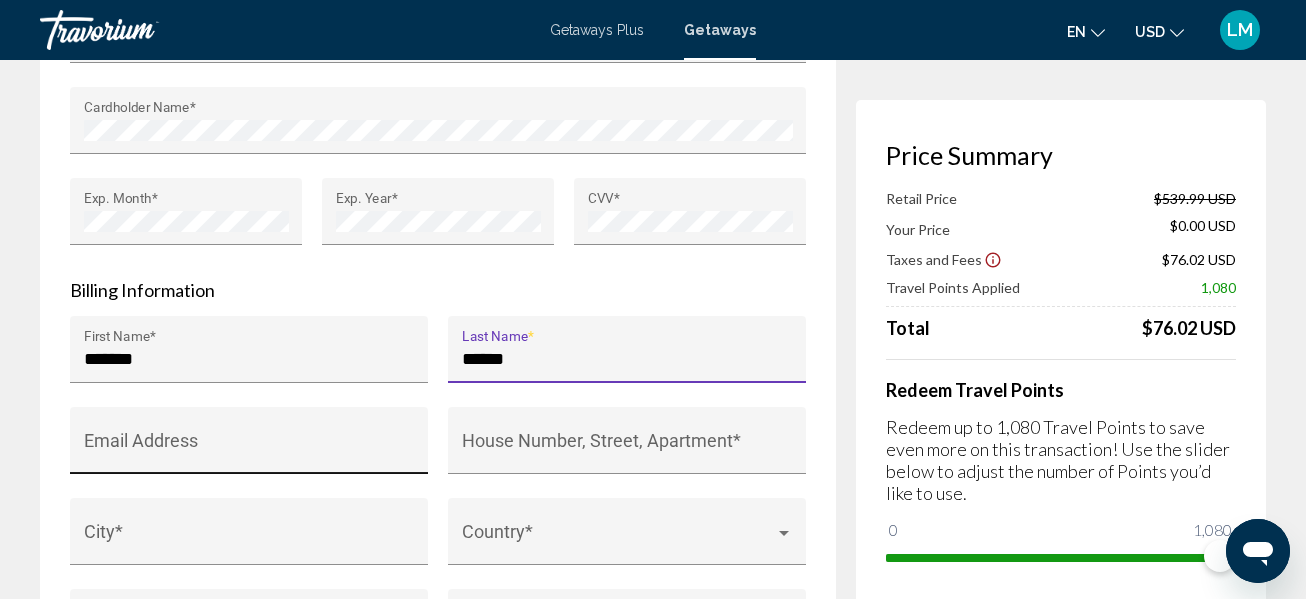 type on "******" 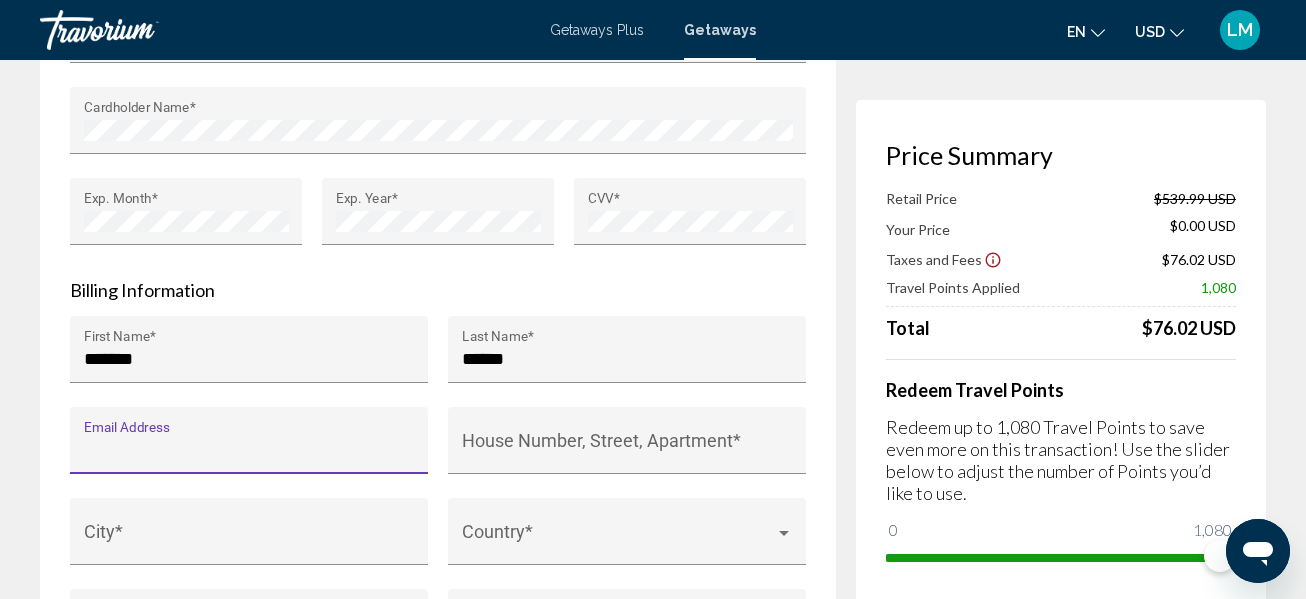 click on "Email Address" at bounding box center (249, 450) 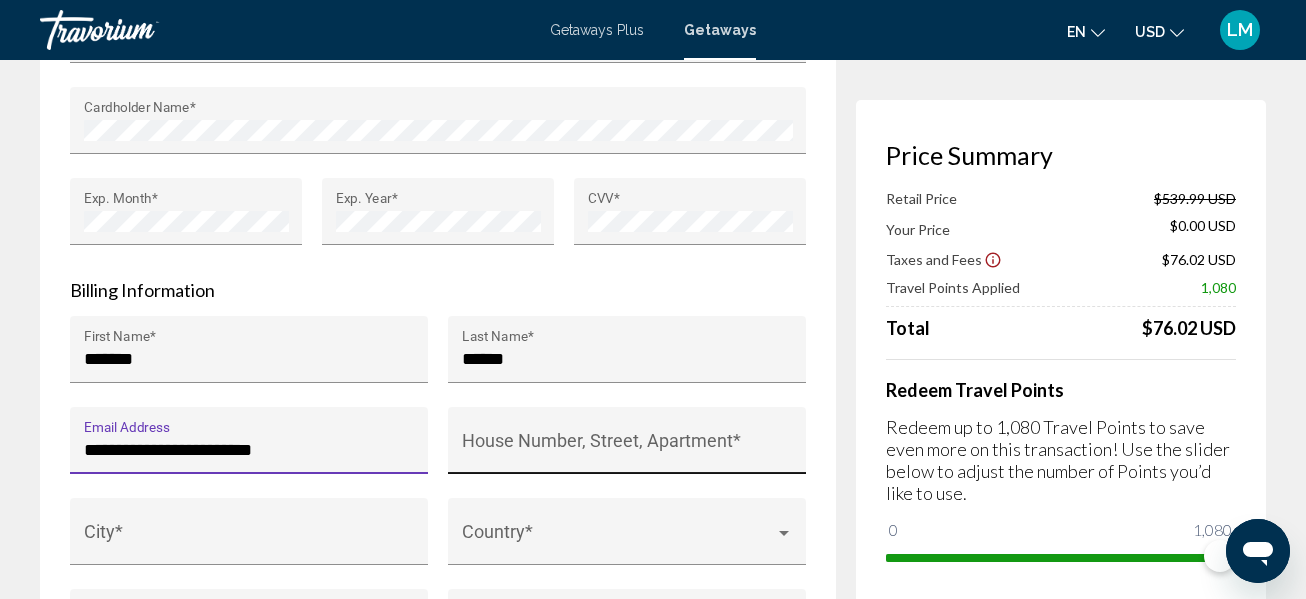 type on "**********" 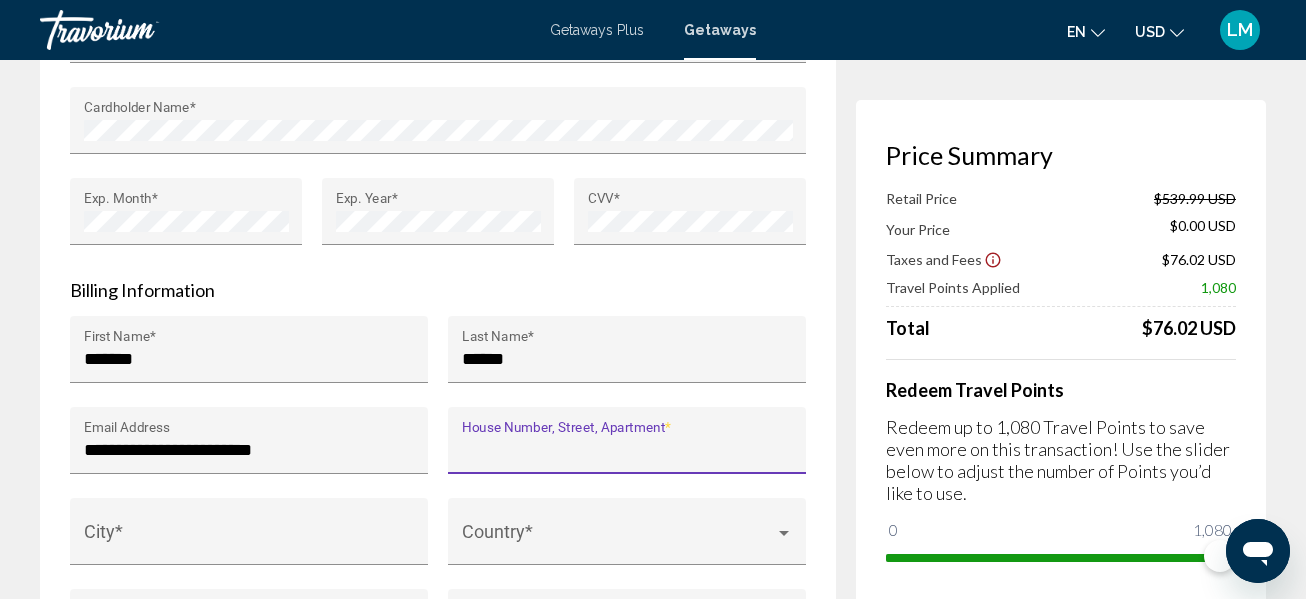 click on "[STREET_NUMBER], [STREET_NAME], [APARTMENT_NUMBER]  *" at bounding box center [627, 450] 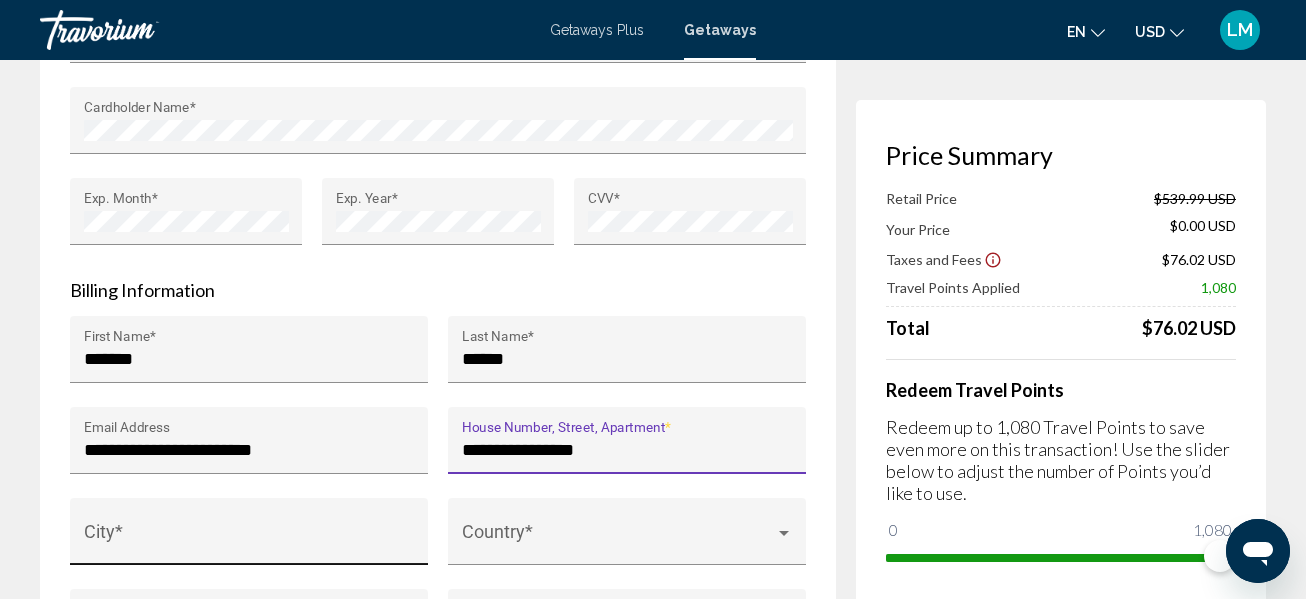 type on "**********" 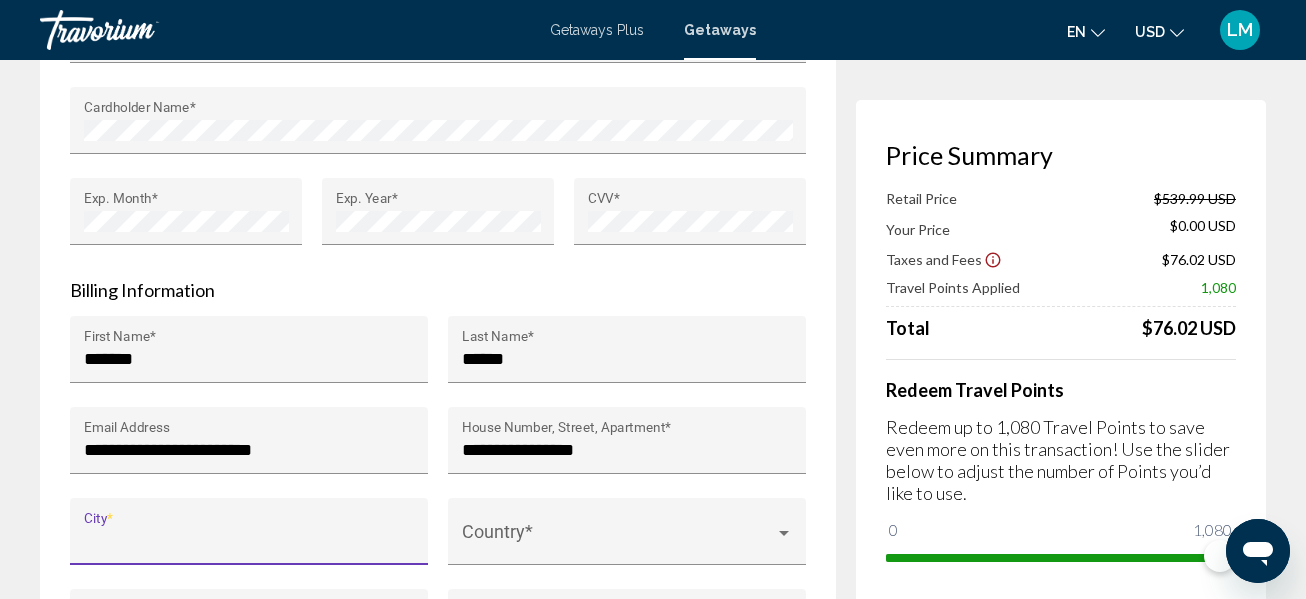 click on "City  *" at bounding box center [249, 541] 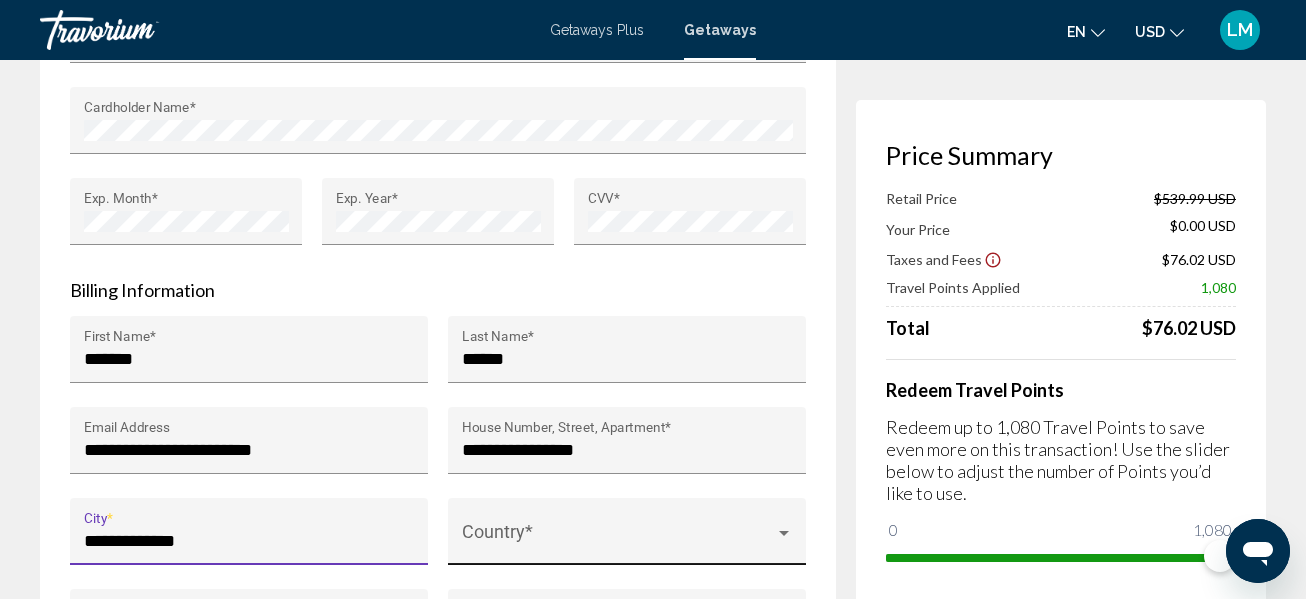 type on "**********" 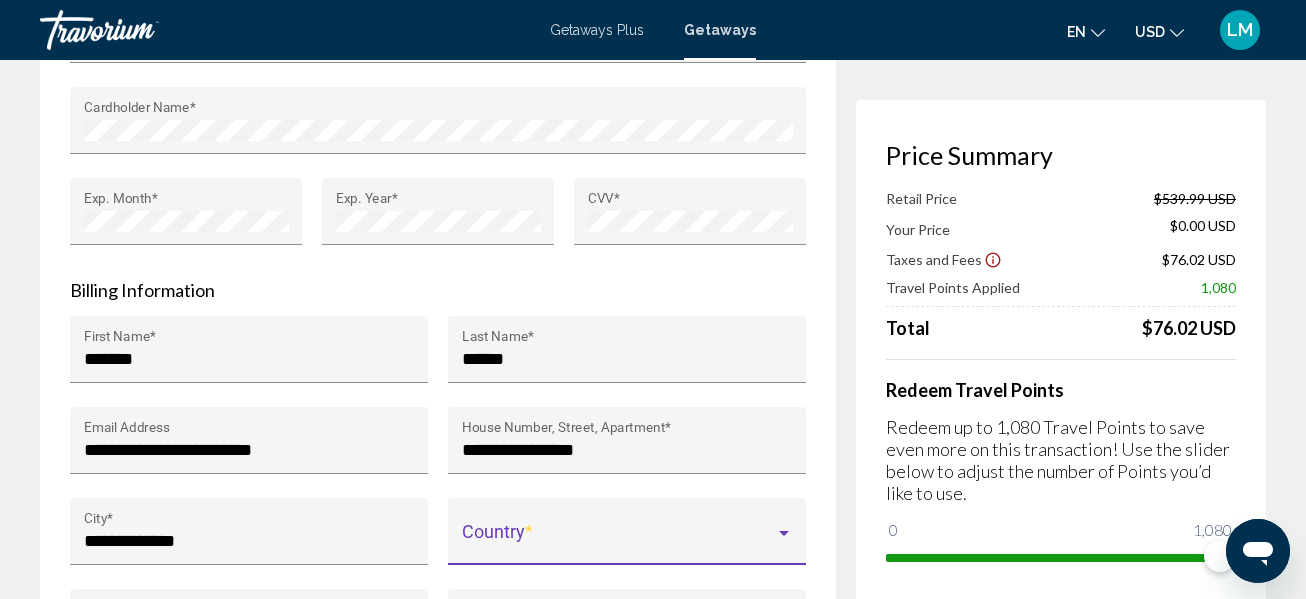 click at bounding box center [618, 541] 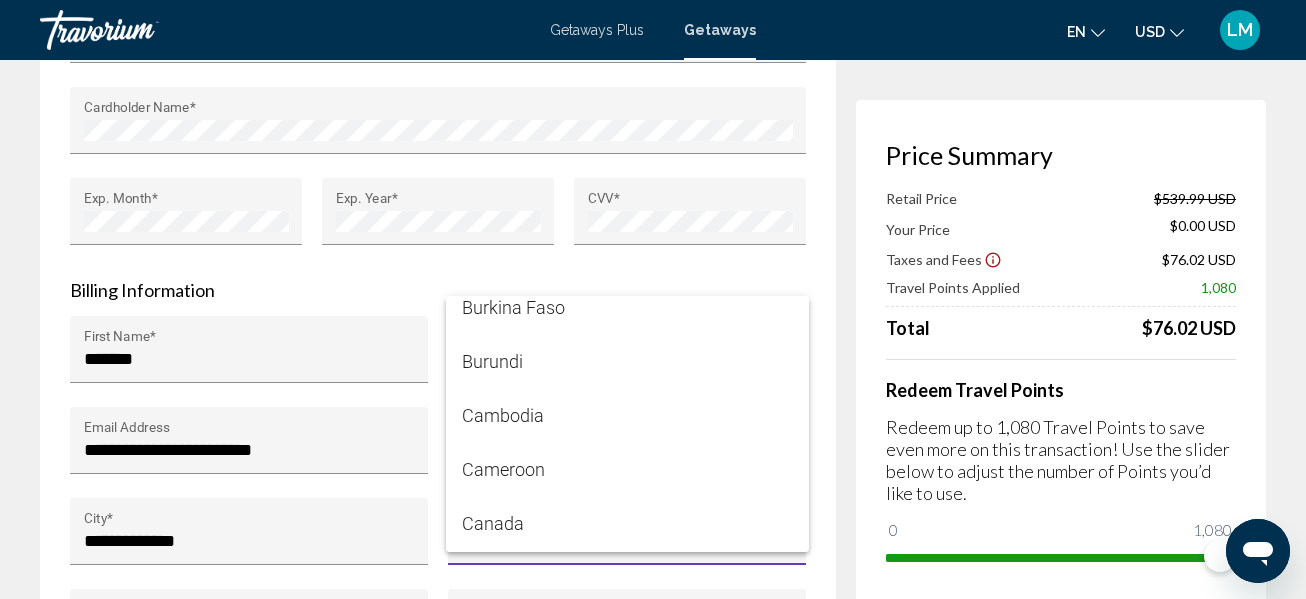 scroll, scrollTop: 2120, scrollLeft: 0, axis: vertical 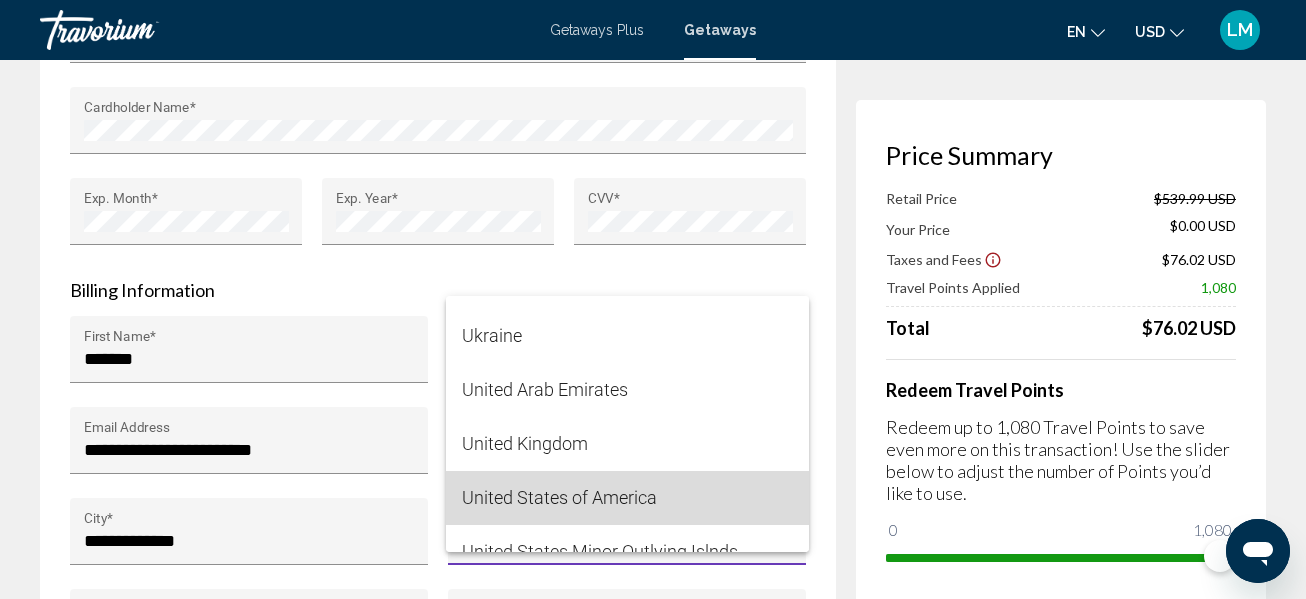 click on "United States of America" at bounding box center [627, 498] 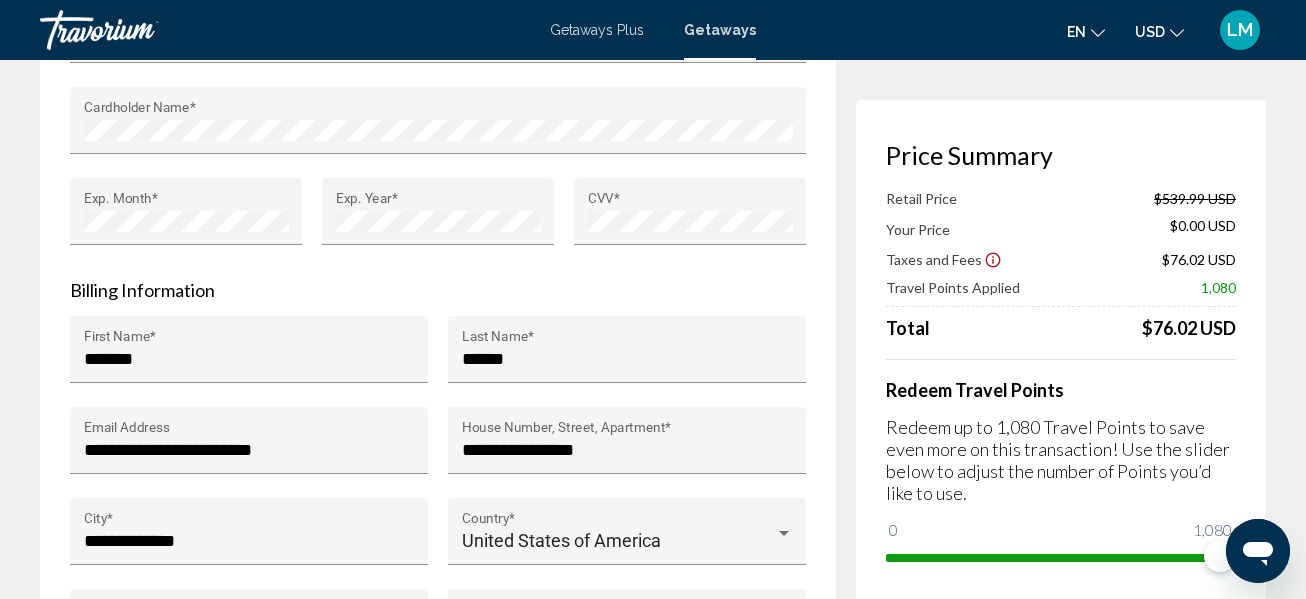 click on "**********" at bounding box center [448, 625] 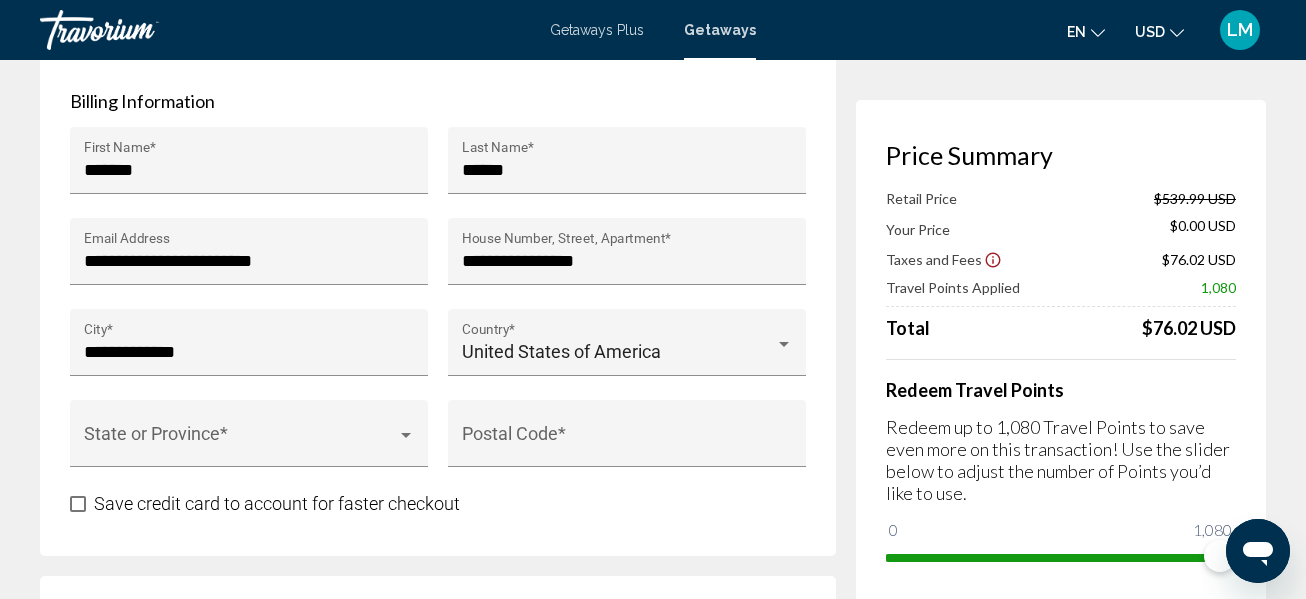 scroll, scrollTop: 2160, scrollLeft: 0, axis: vertical 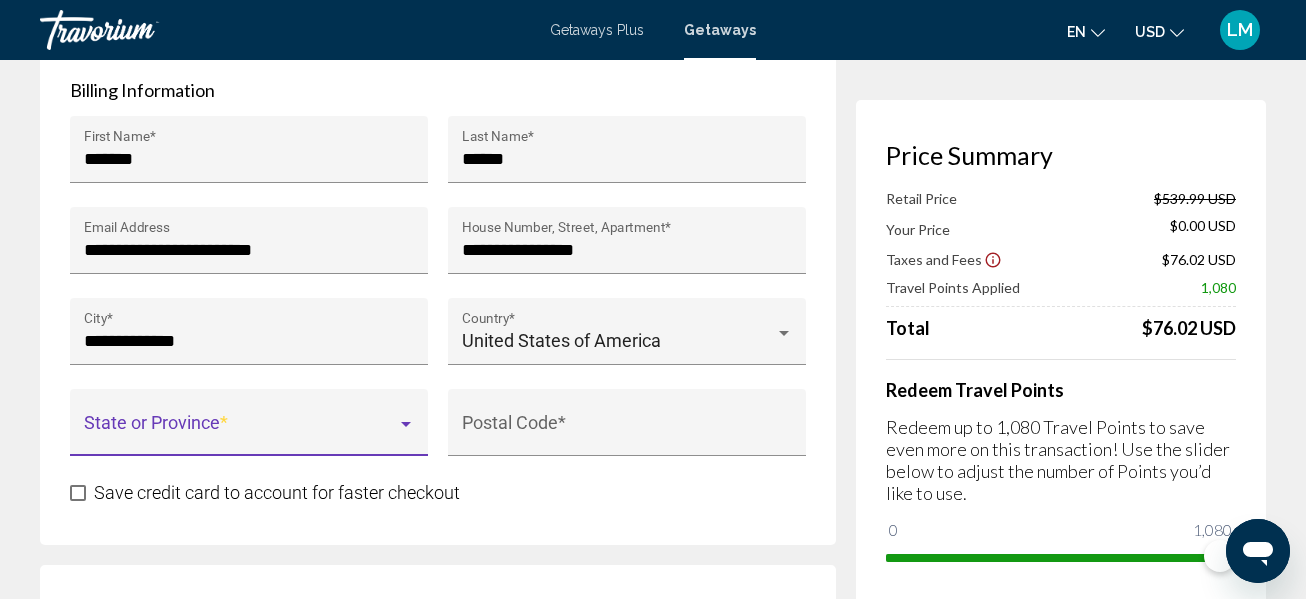 click at bounding box center (406, 424) 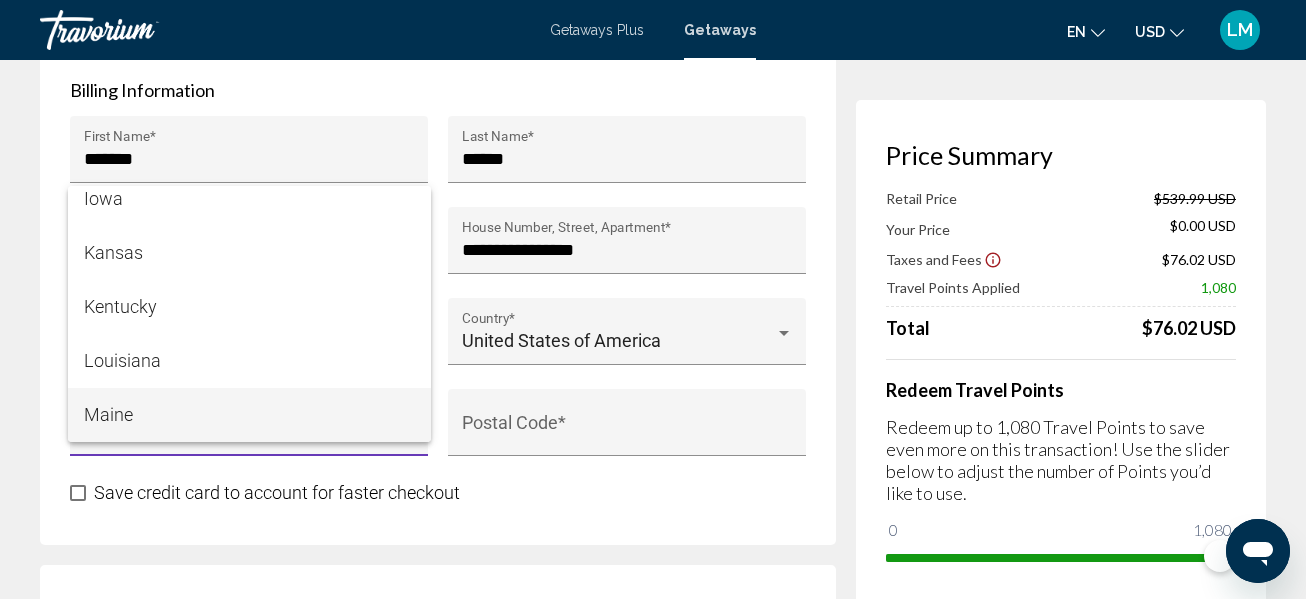 scroll, scrollTop: 878, scrollLeft: 0, axis: vertical 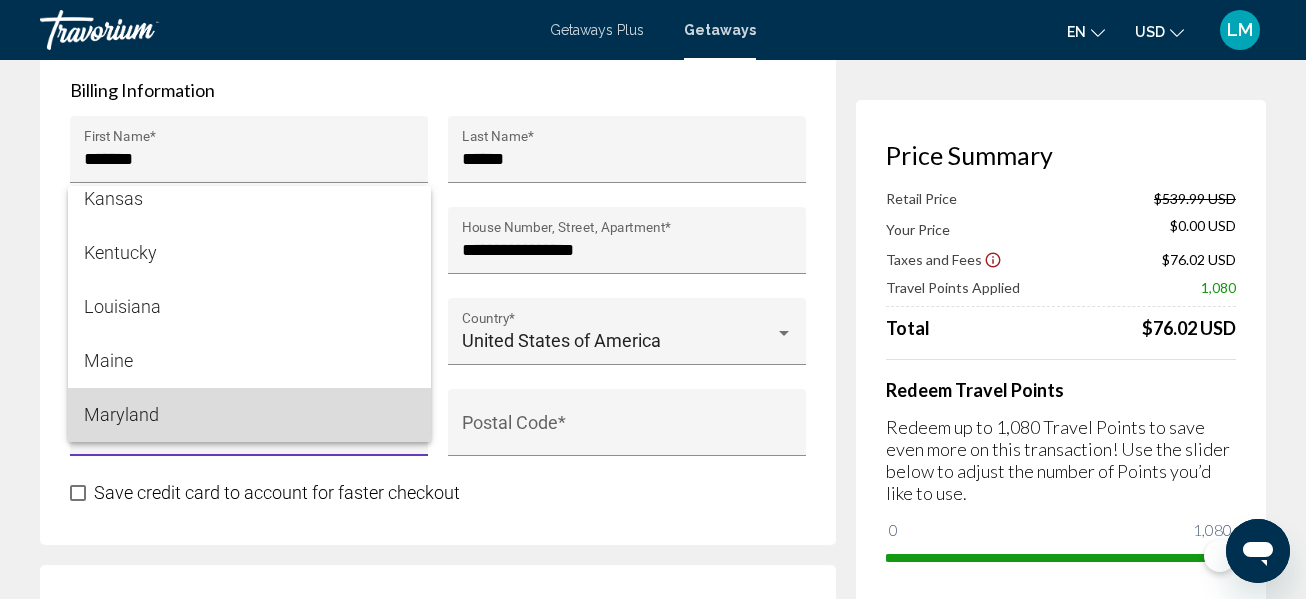click on "Maryland" at bounding box center (249, 415) 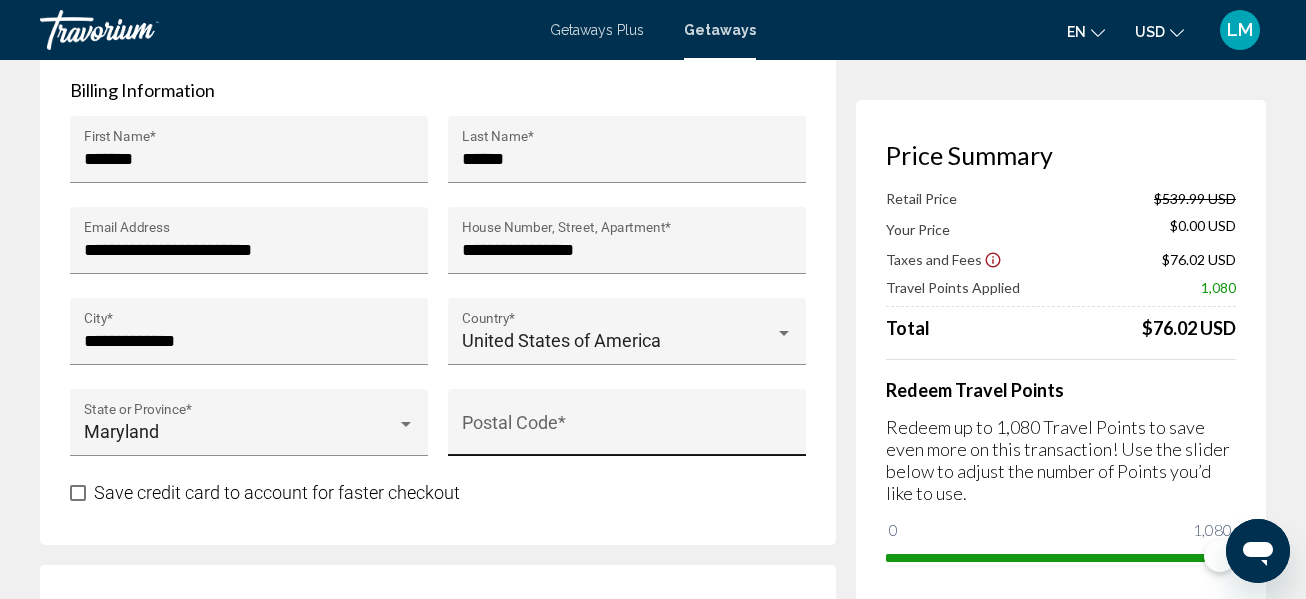 click on "Postal Code  *" at bounding box center (627, 429) 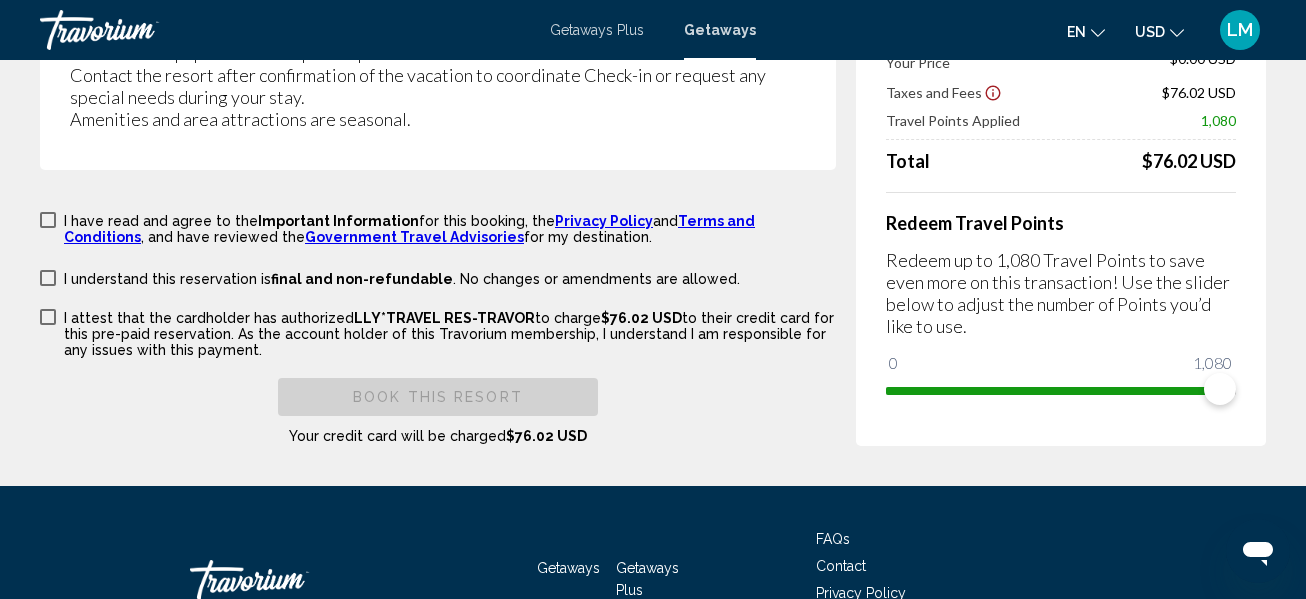 scroll, scrollTop: 4614, scrollLeft: 0, axis: vertical 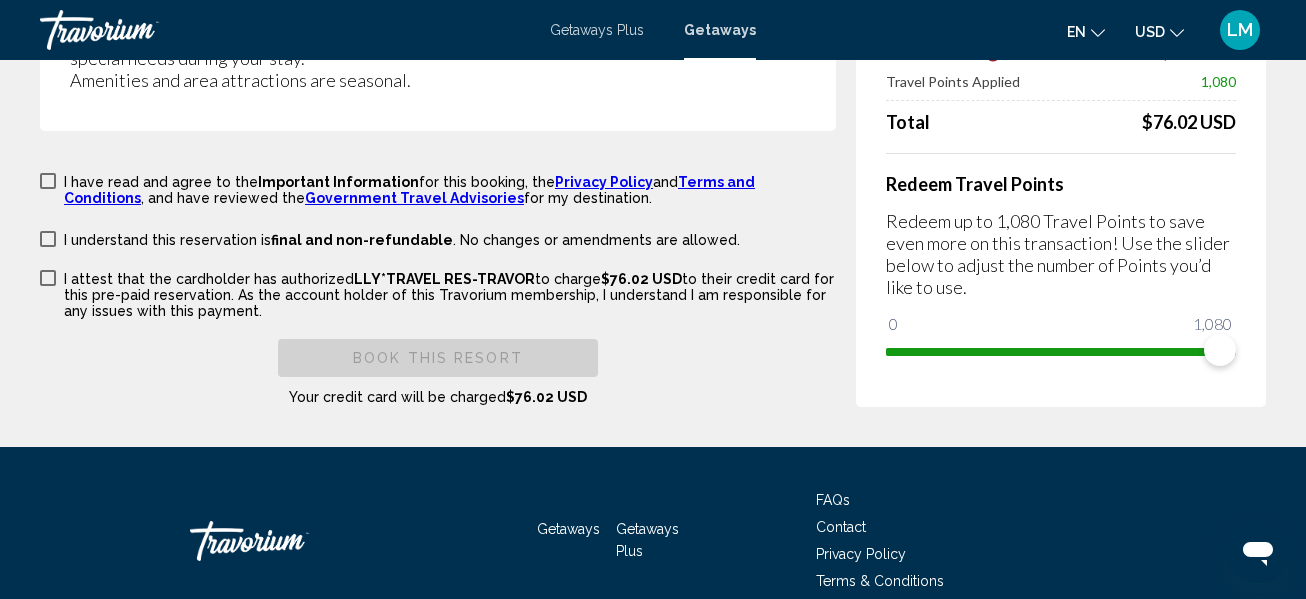 type on "*****" 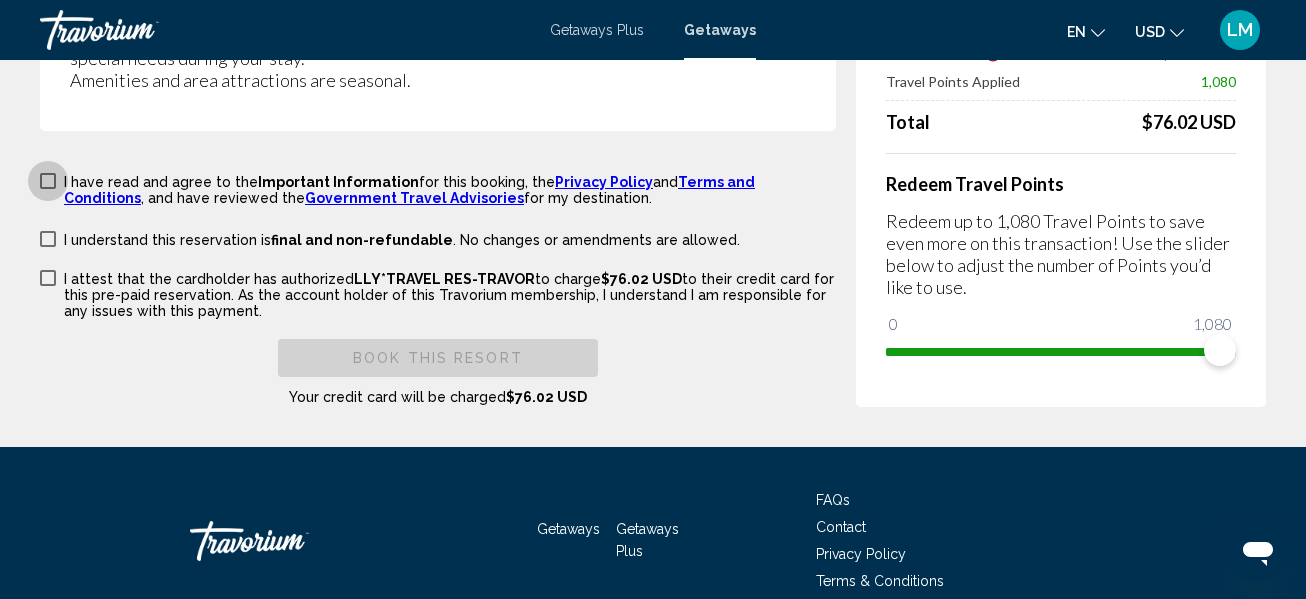 click at bounding box center (48, 181) 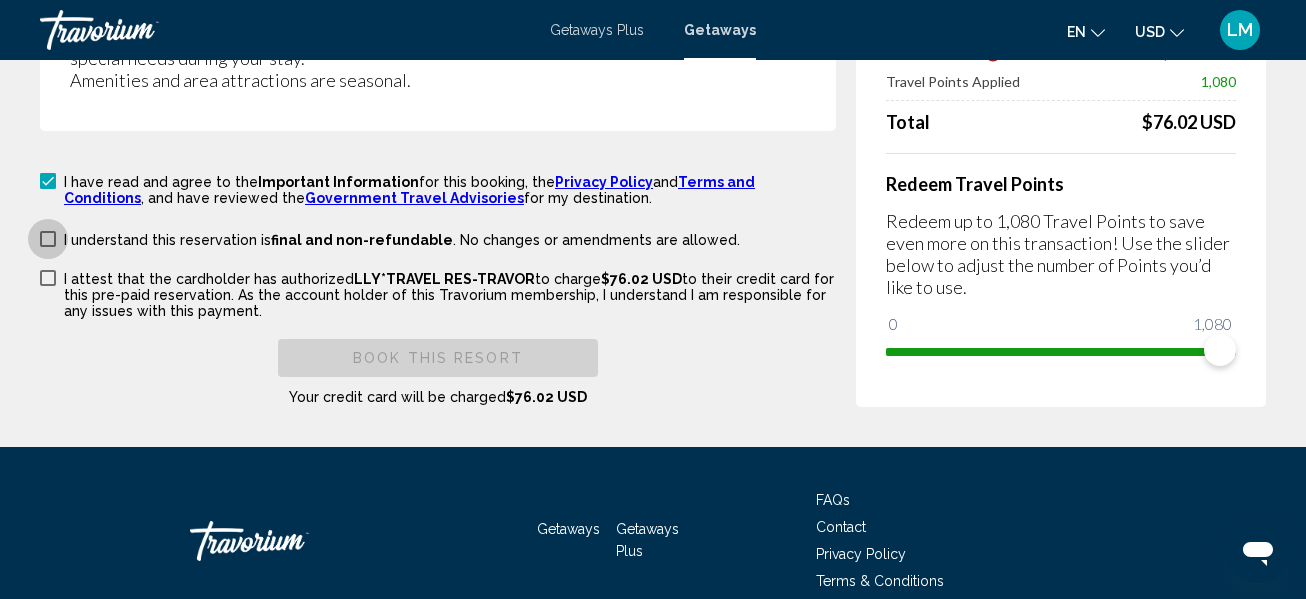 click at bounding box center [48, 239] 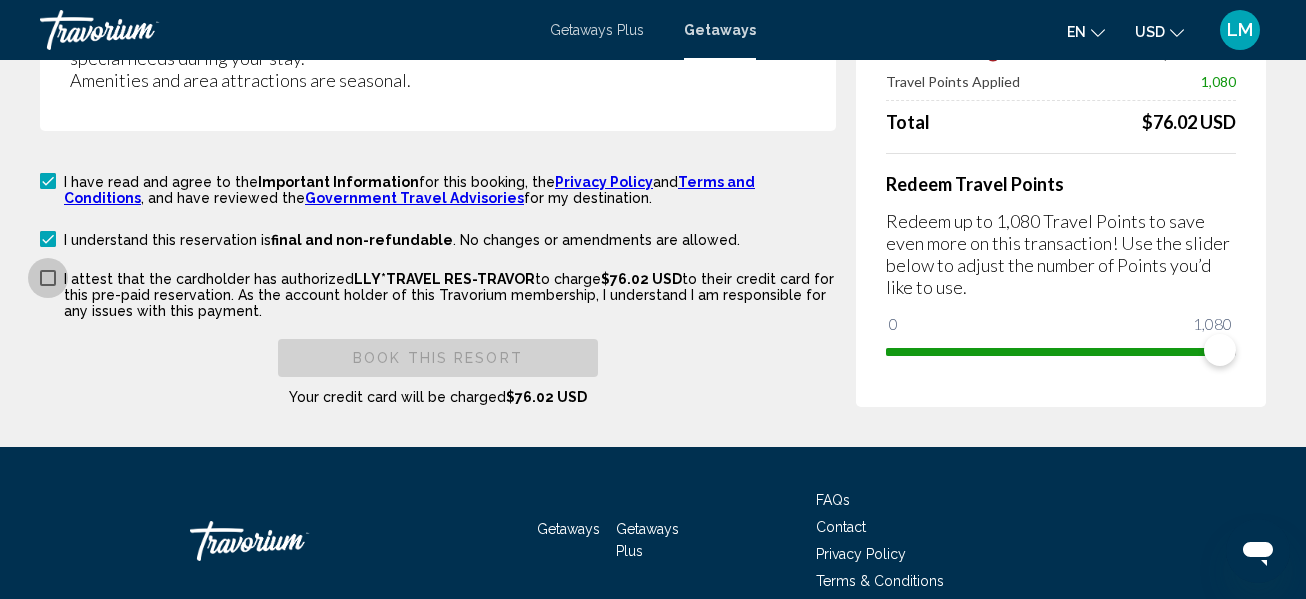 click at bounding box center (48, 278) 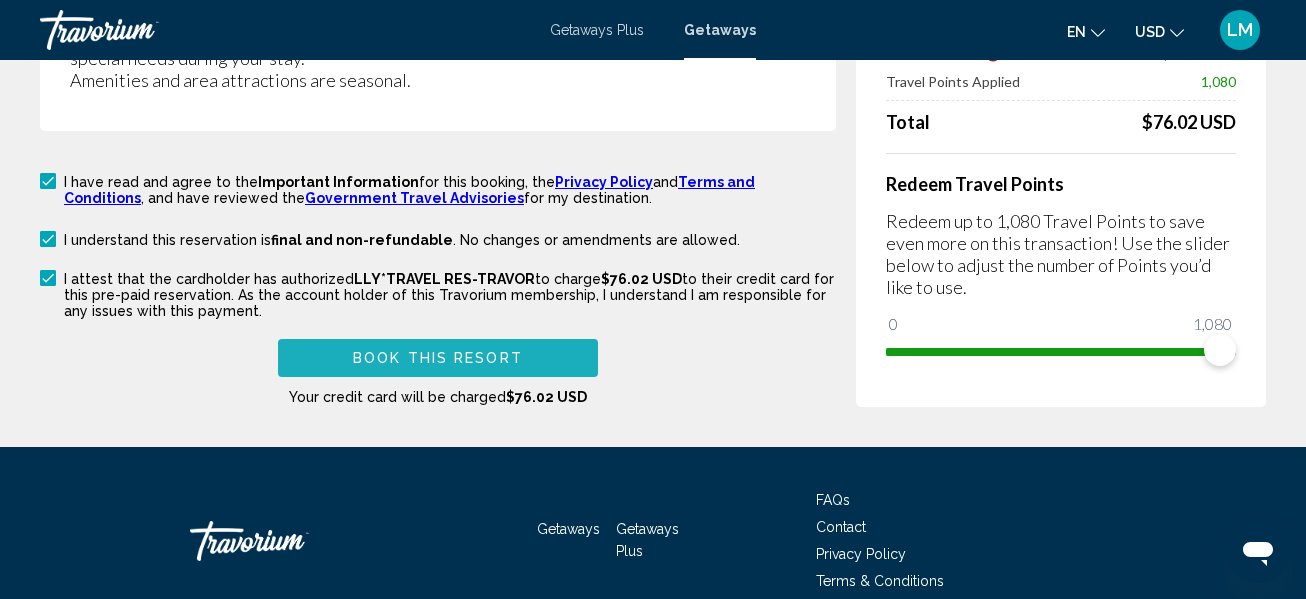 click on "Book this Resort" at bounding box center [438, 359] 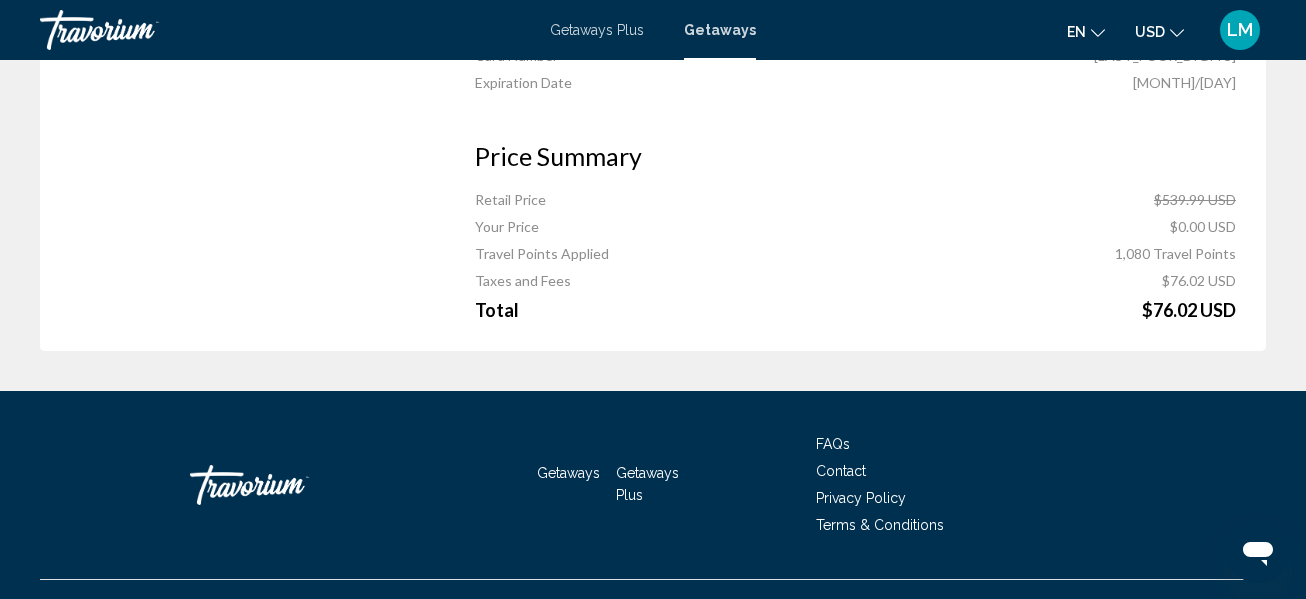 scroll, scrollTop: 2273, scrollLeft: 0, axis: vertical 